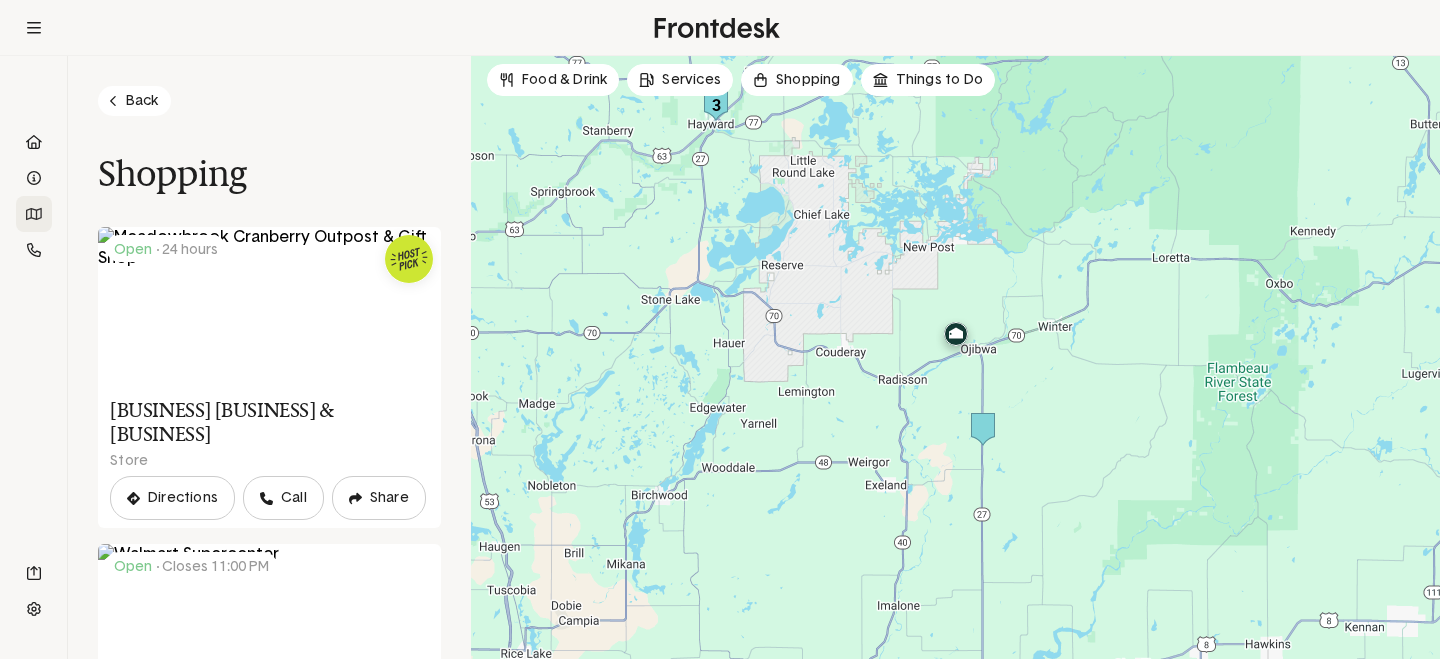 scroll, scrollTop: 0, scrollLeft: 0, axis: both 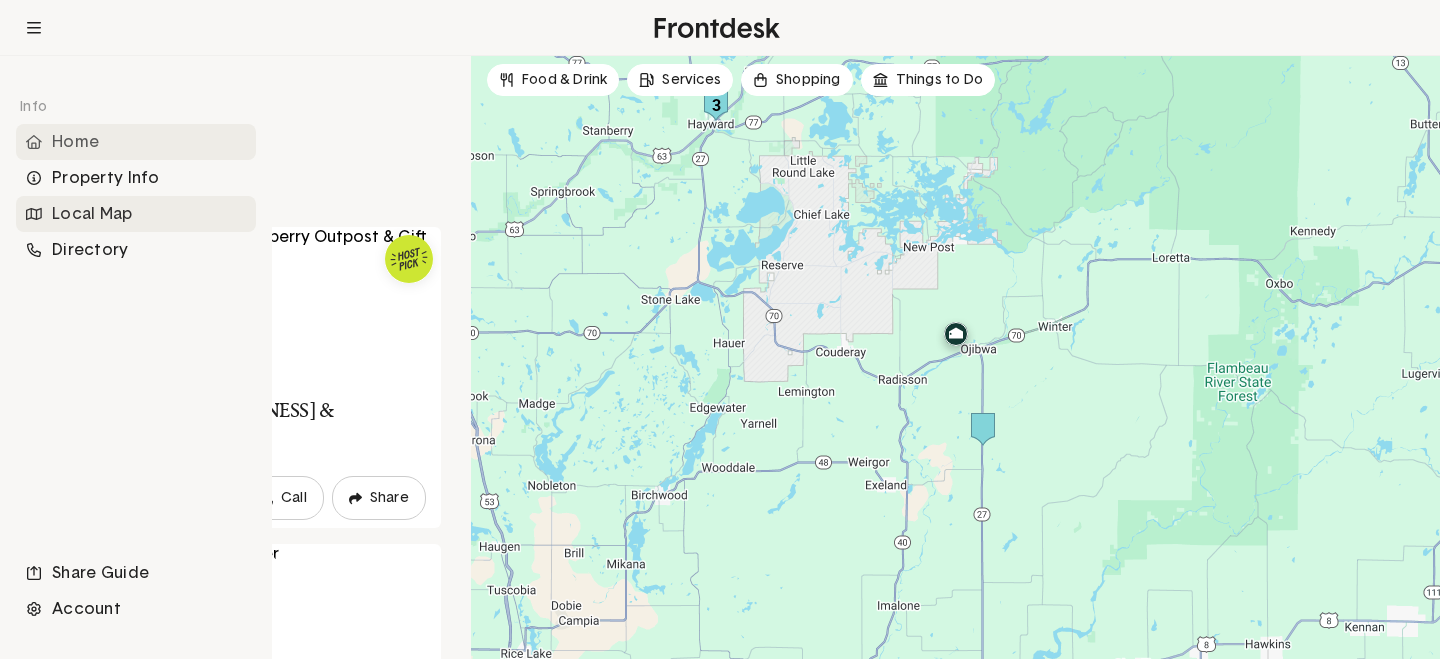 click 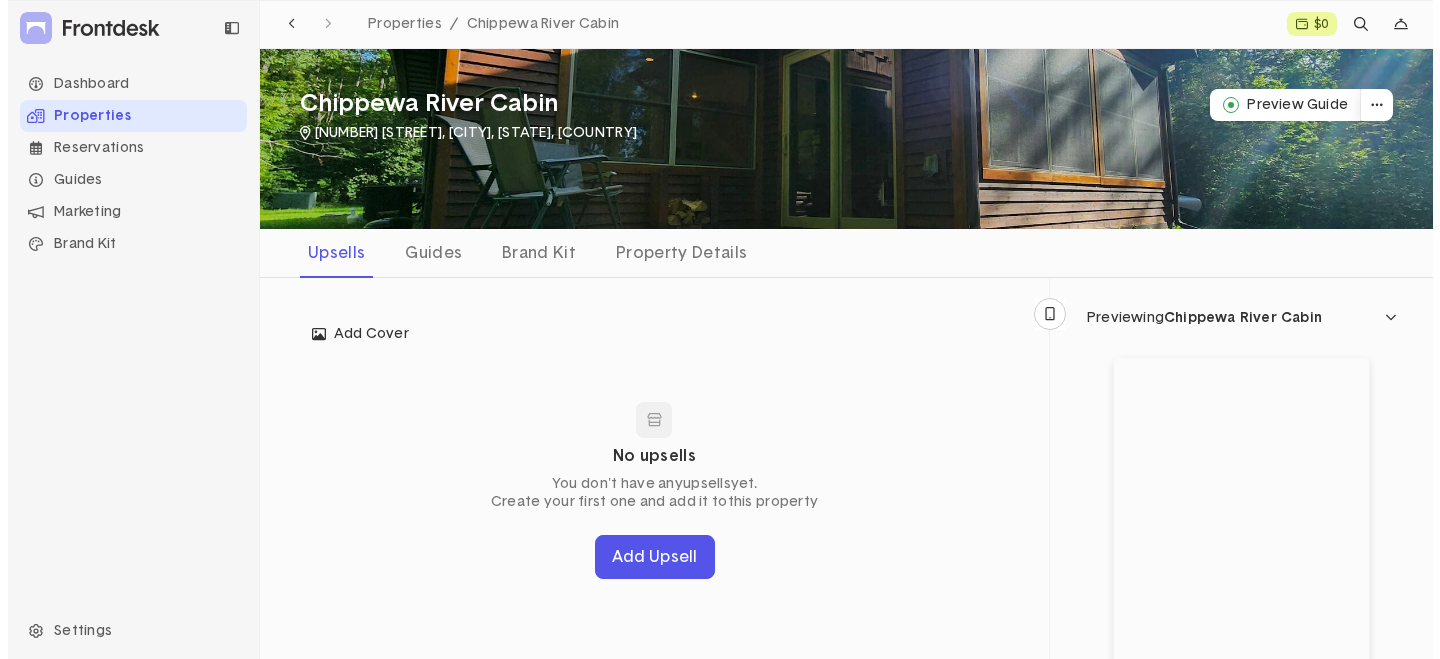 scroll, scrollTop: 0, scrollLeft: 0, axis: both 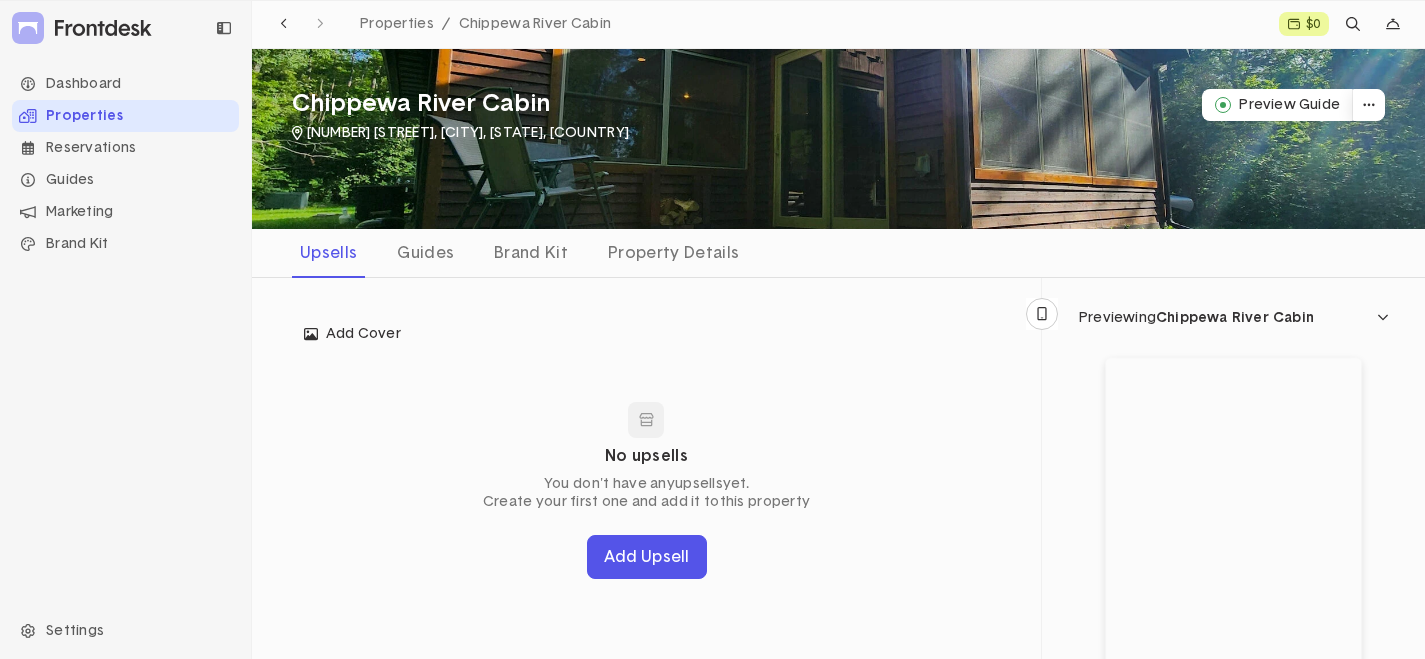 click 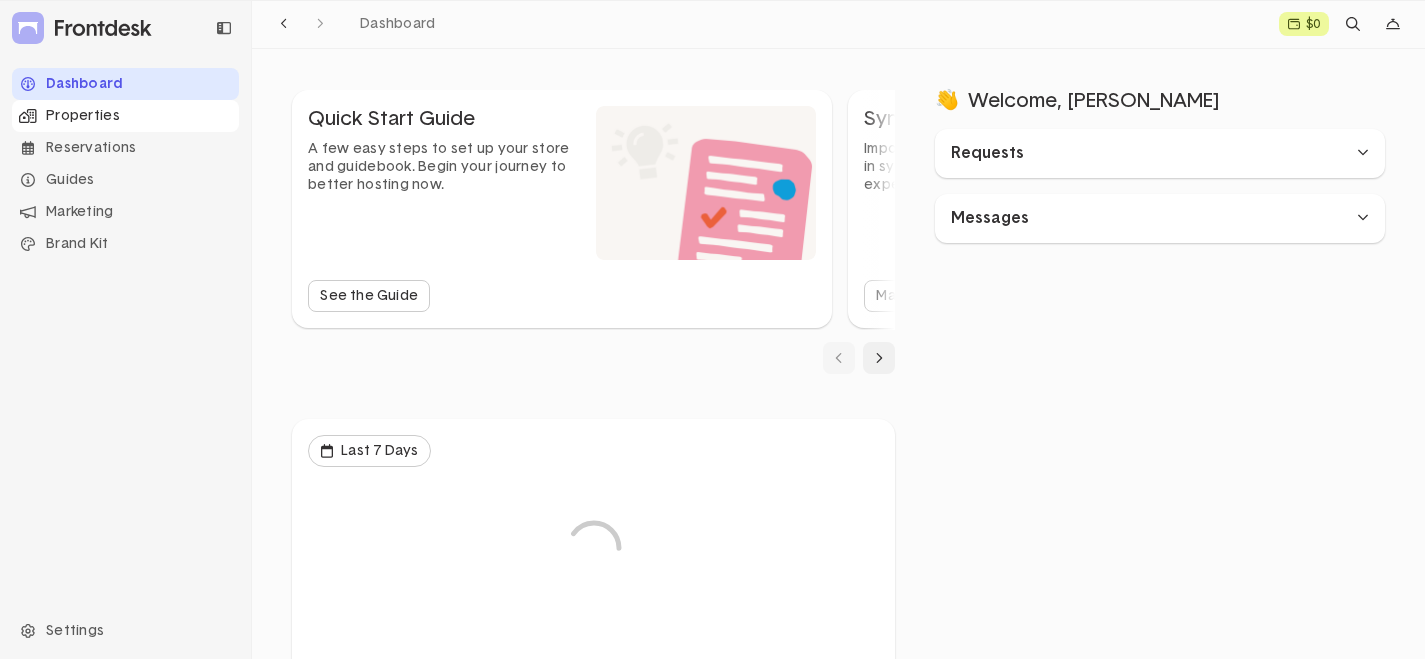 click on "Properties" 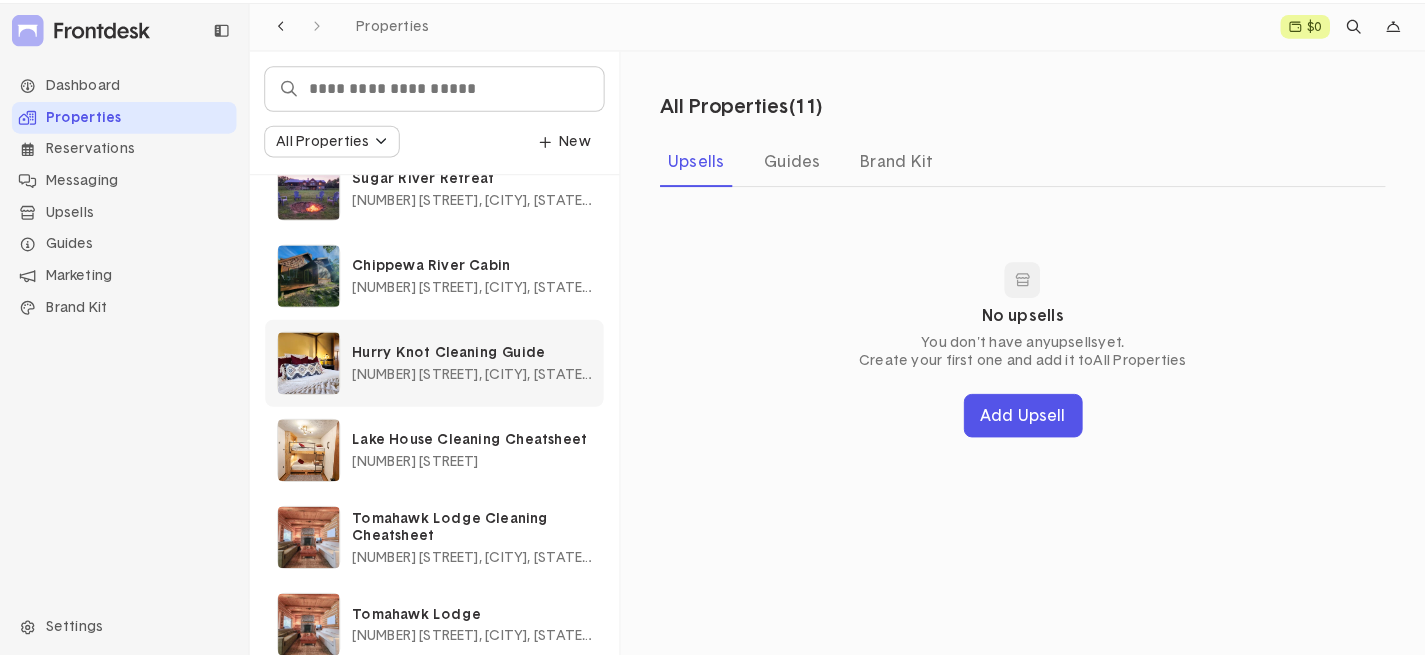 scroll, scrollTop: 515, scrollLeft: 0, axis: vertical 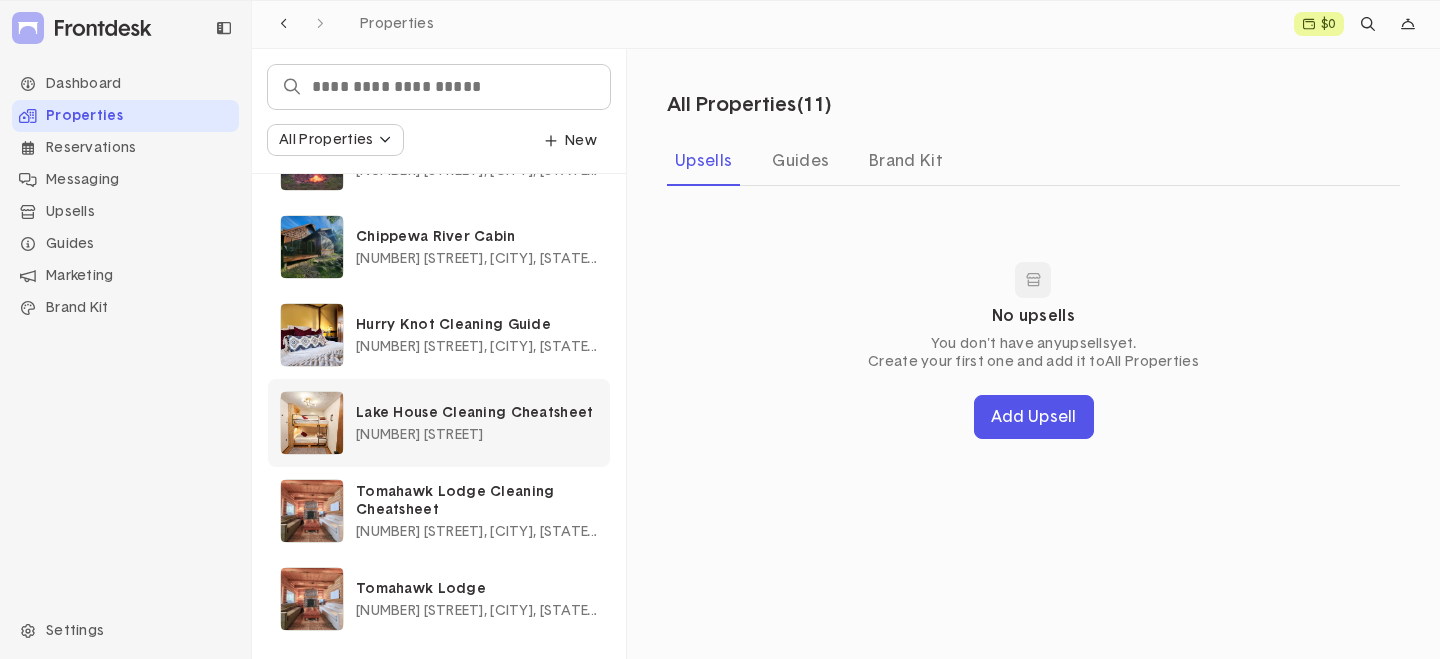click on "Lake House Cleaning Cheatsheet" 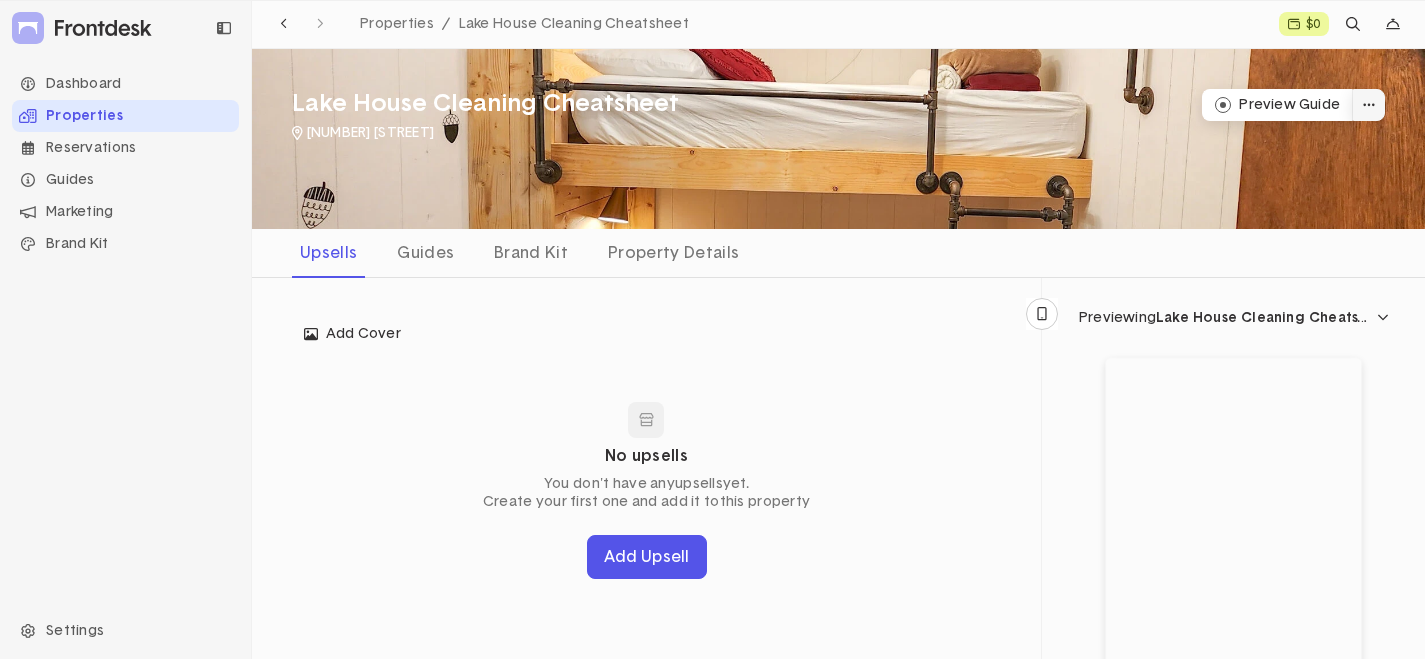 click 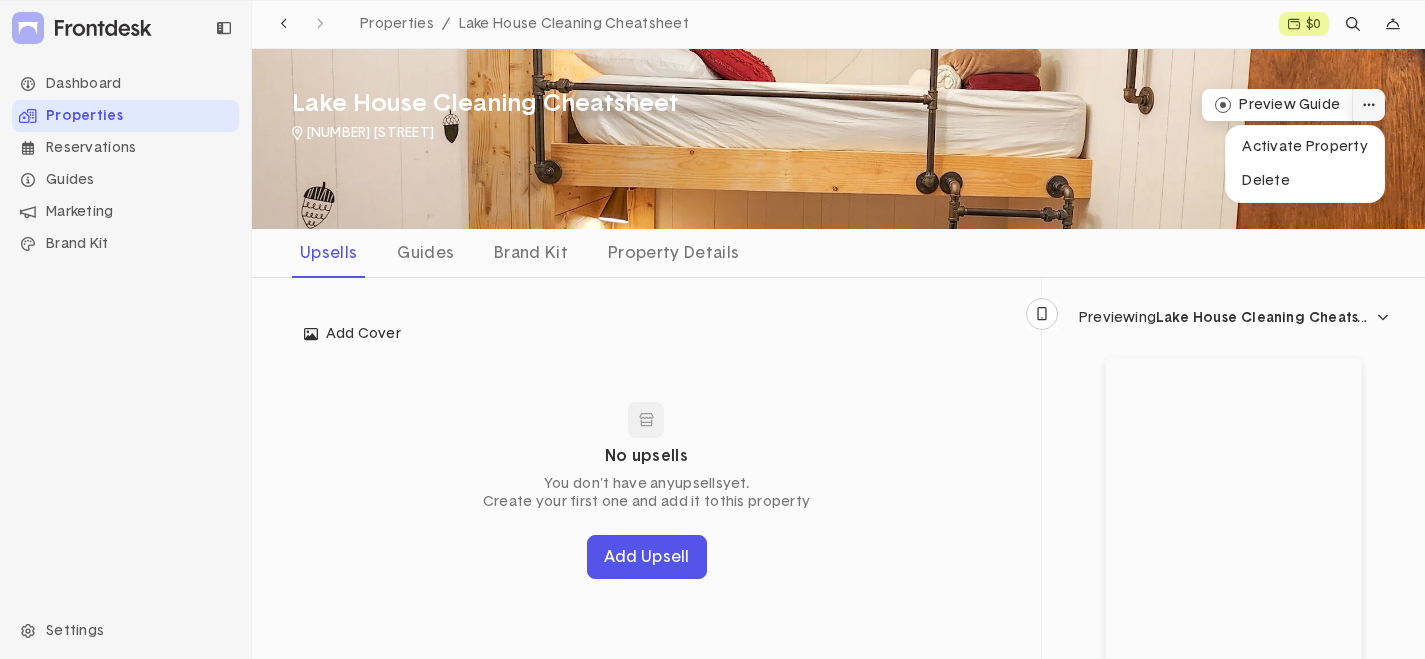 click on "Properties" 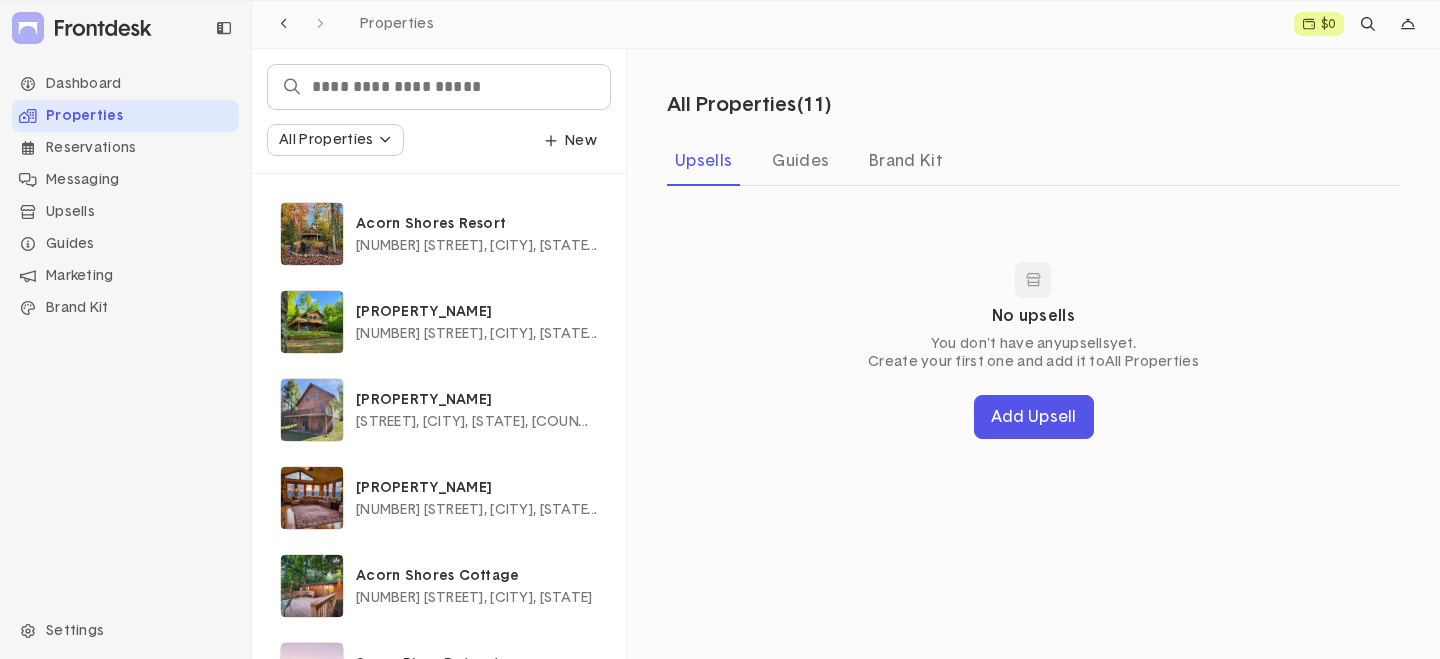 click on "Dashboard Properties Reservations Messaging Upsells Store Concierge Requests Earnings Guides Property Info Local Map Directory Marketing Analytics Guest Database QR Gallery Brand Kit" 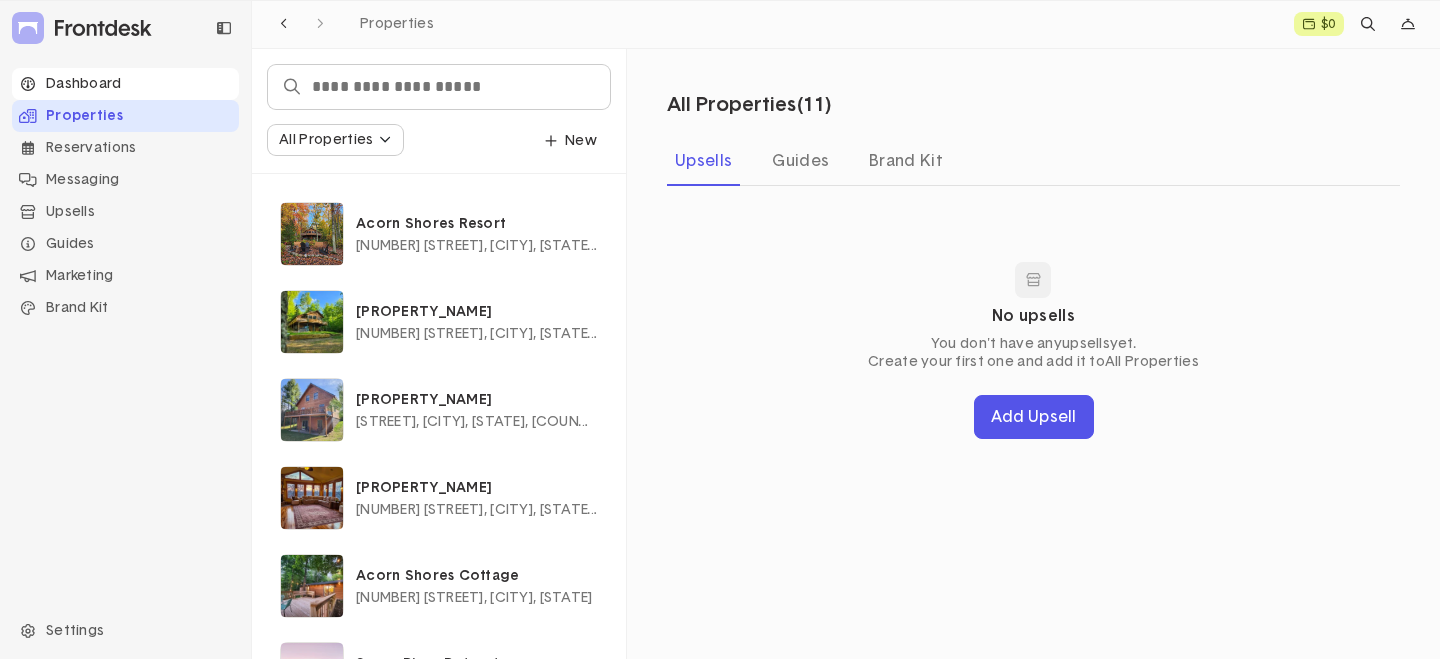 click on "Dashboard" 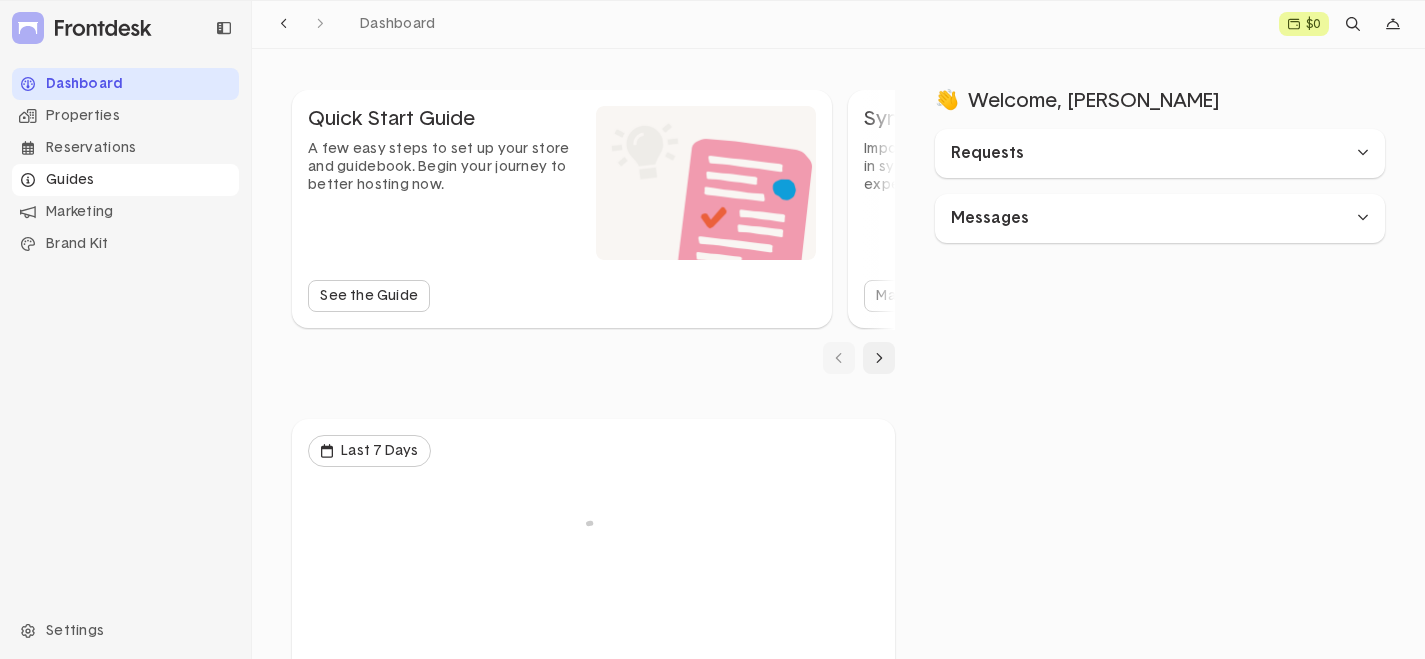 click on "Guides" 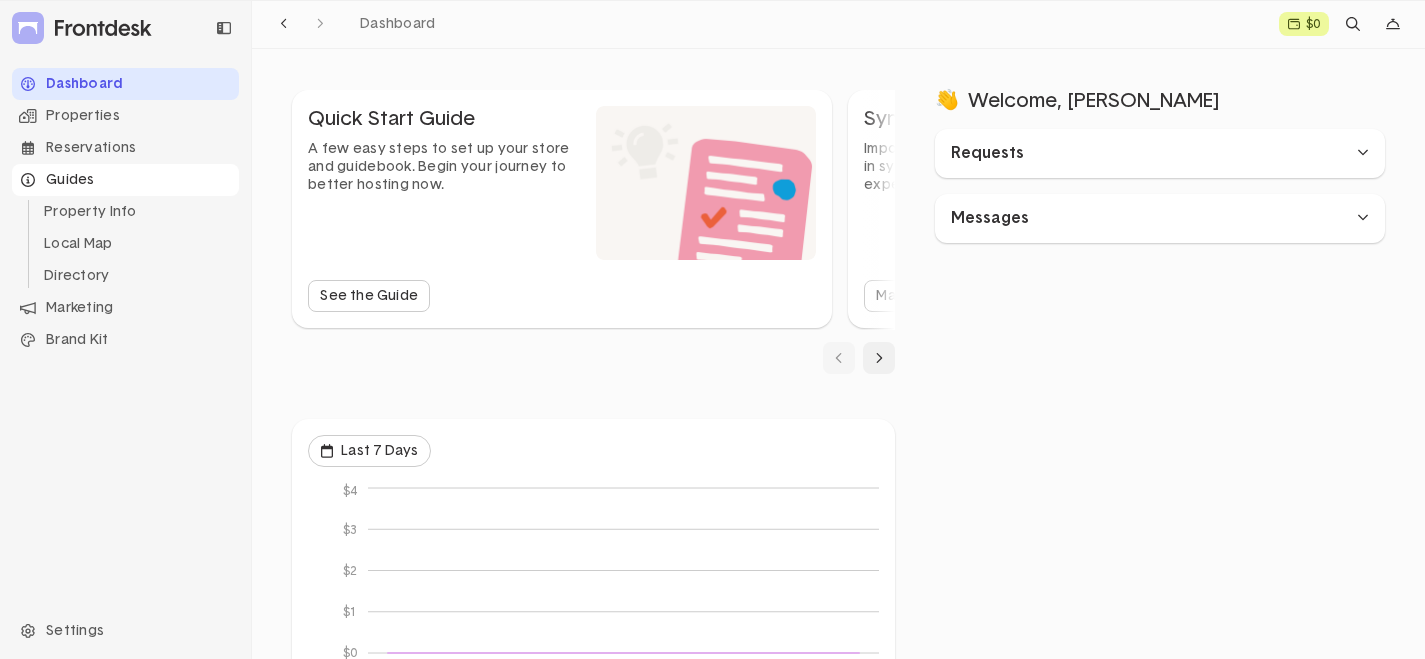 click on "Guides" 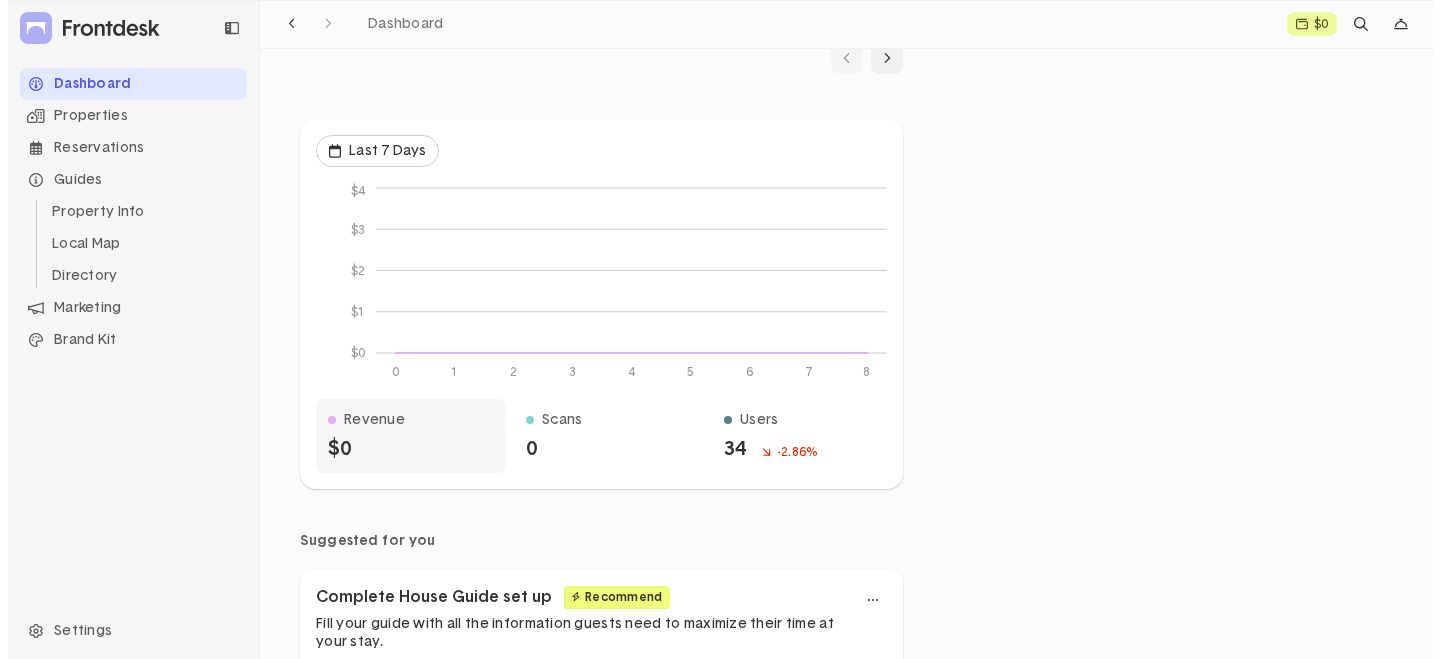 scroll, scrollTop: 0, scrollLeft: 0, axis: both 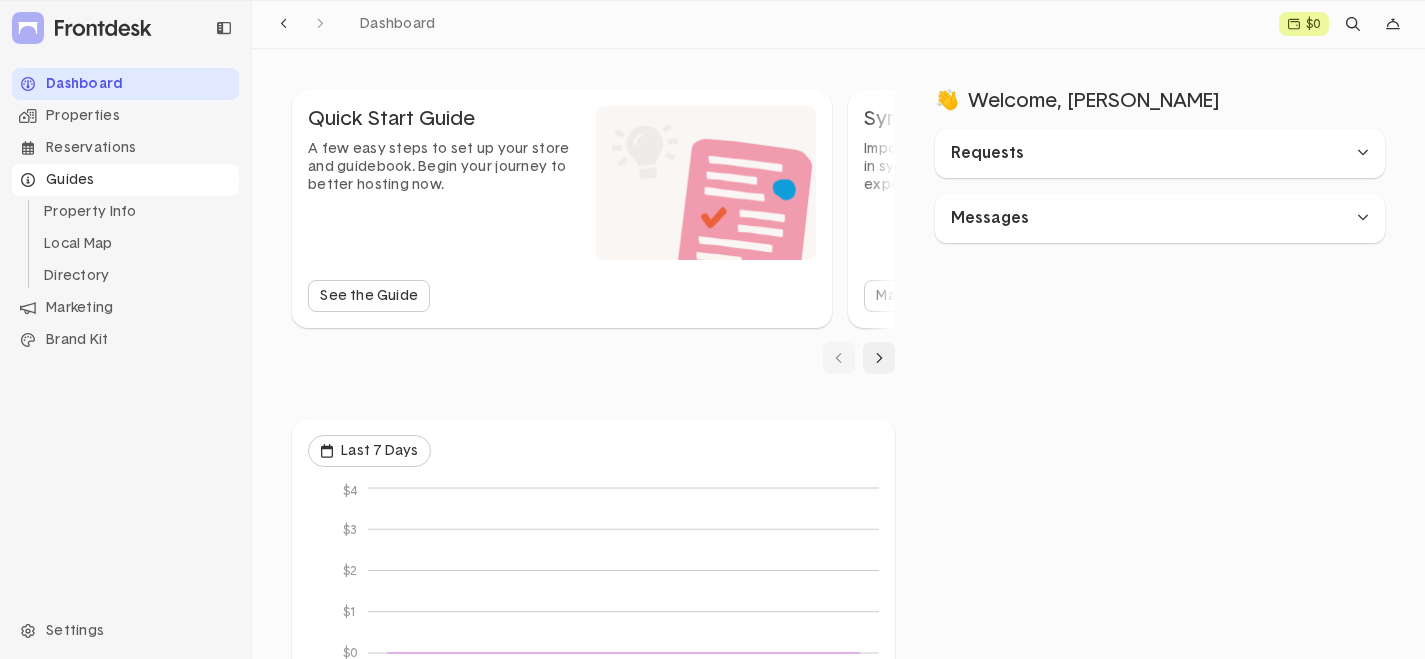 click on "Guides" 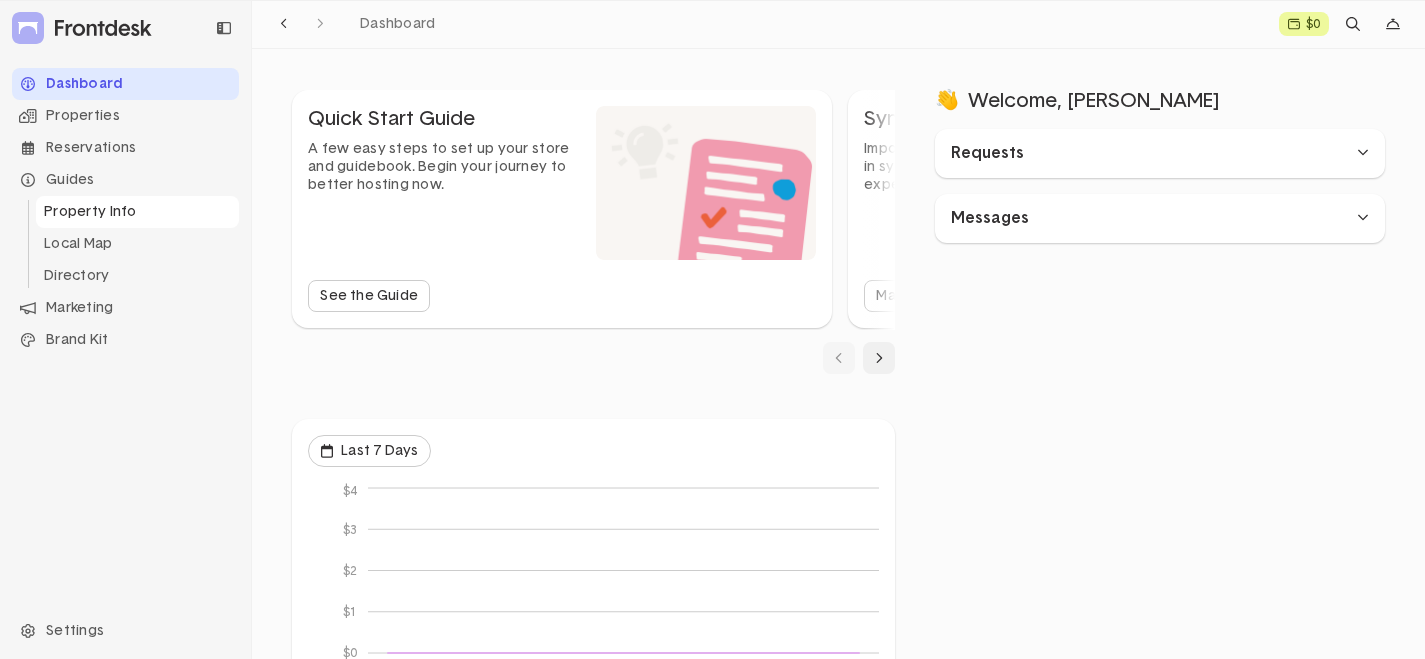 click on "Property Info" 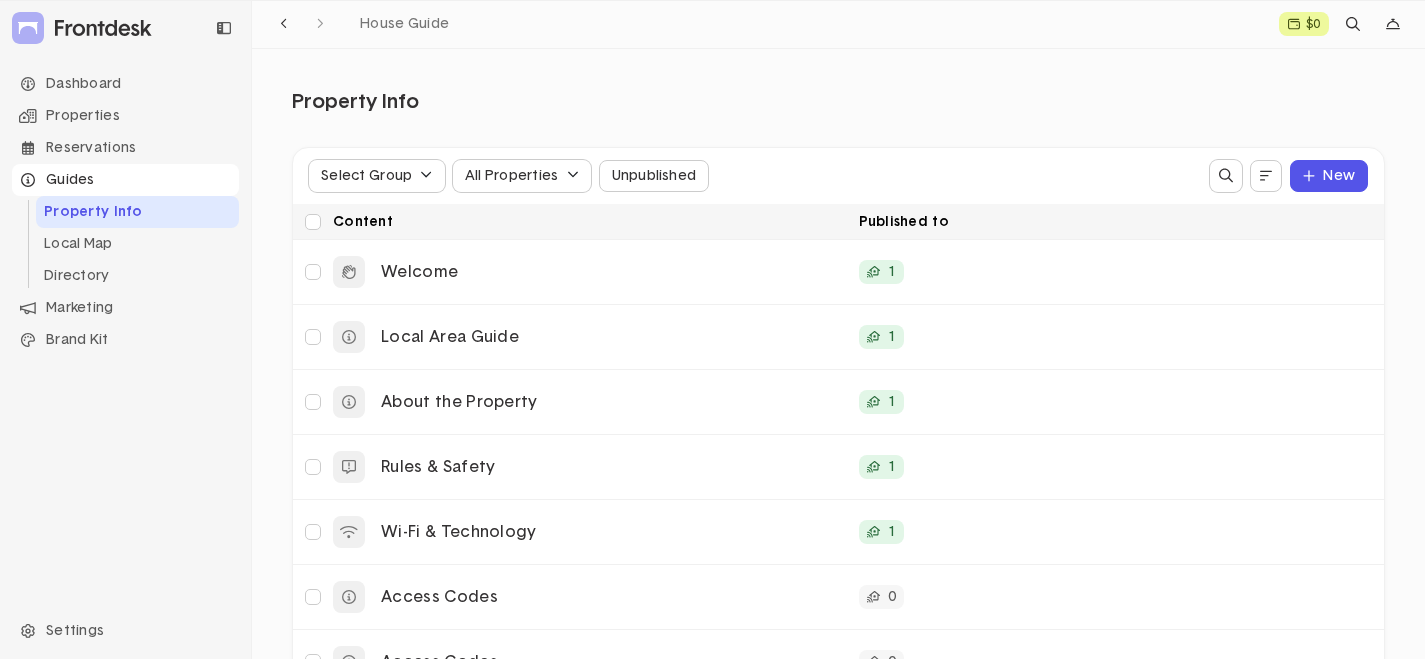 click on "Guides" 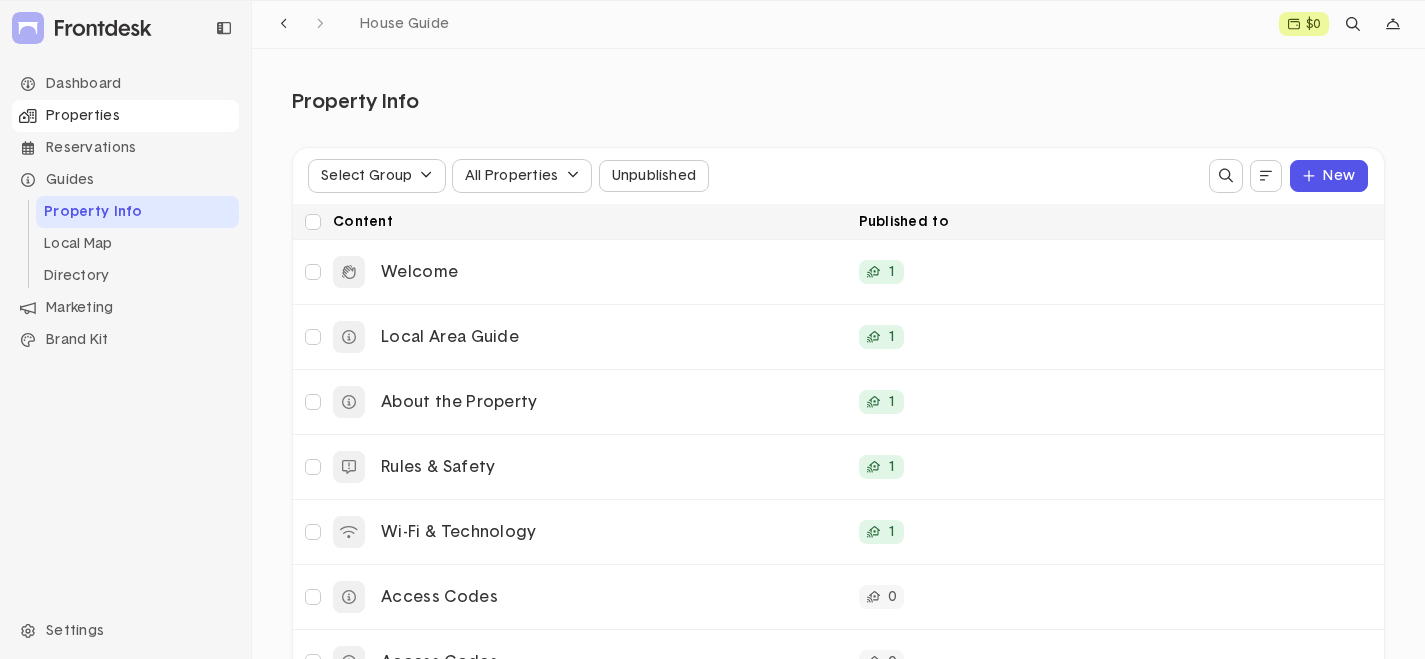 click on "Properties" 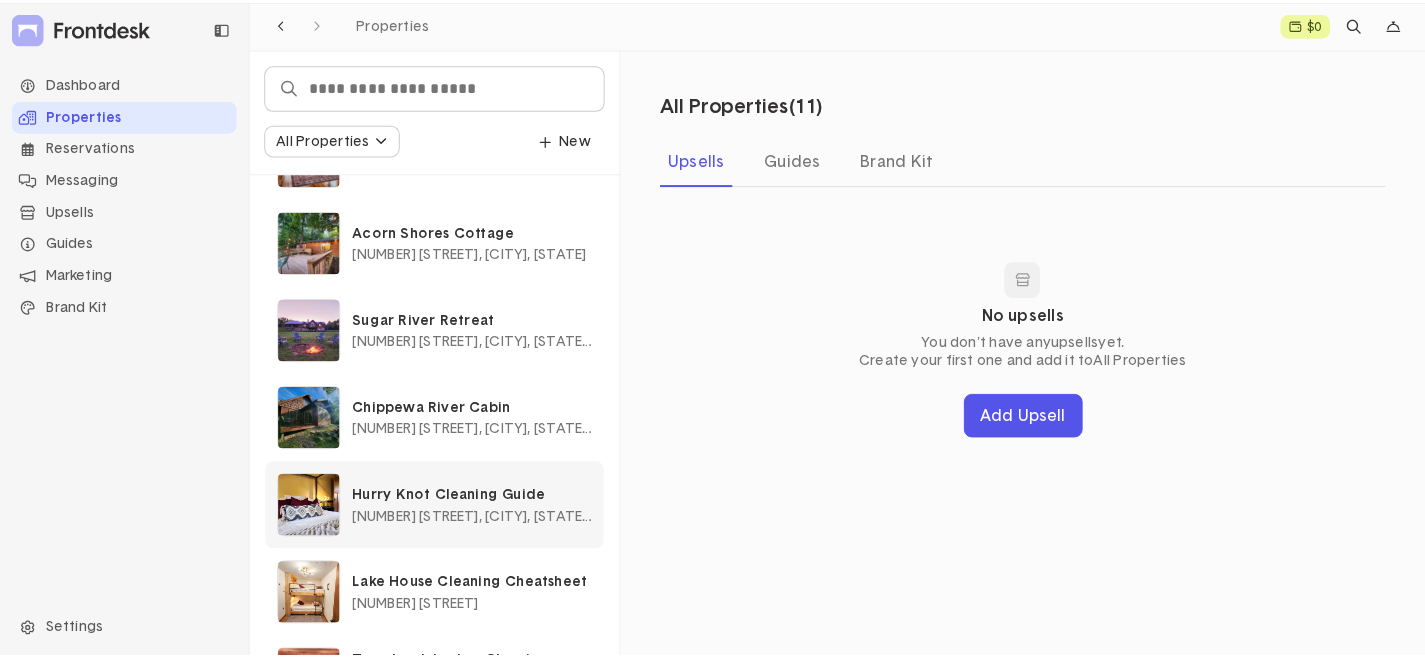 scroll, scrollTop: 515, scrollLeft: 0, axis: vertical 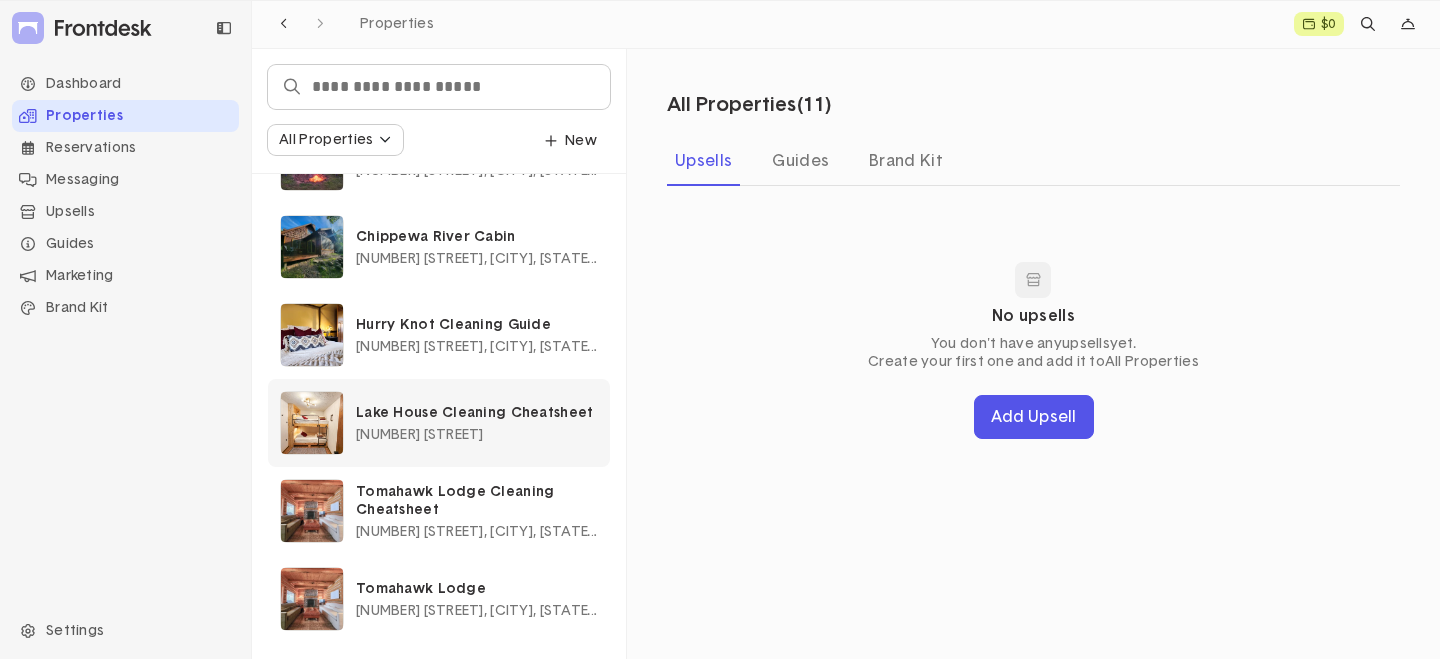 click on "[NUMBER] [STREET]" 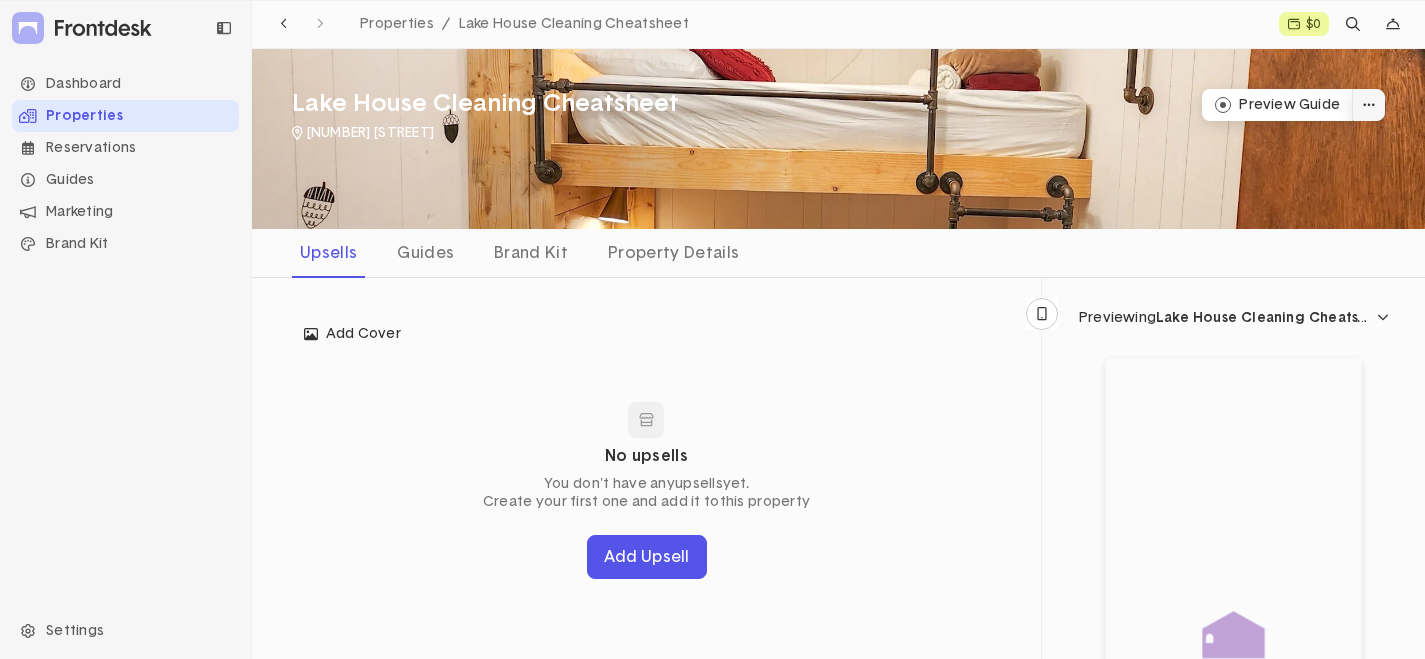 click 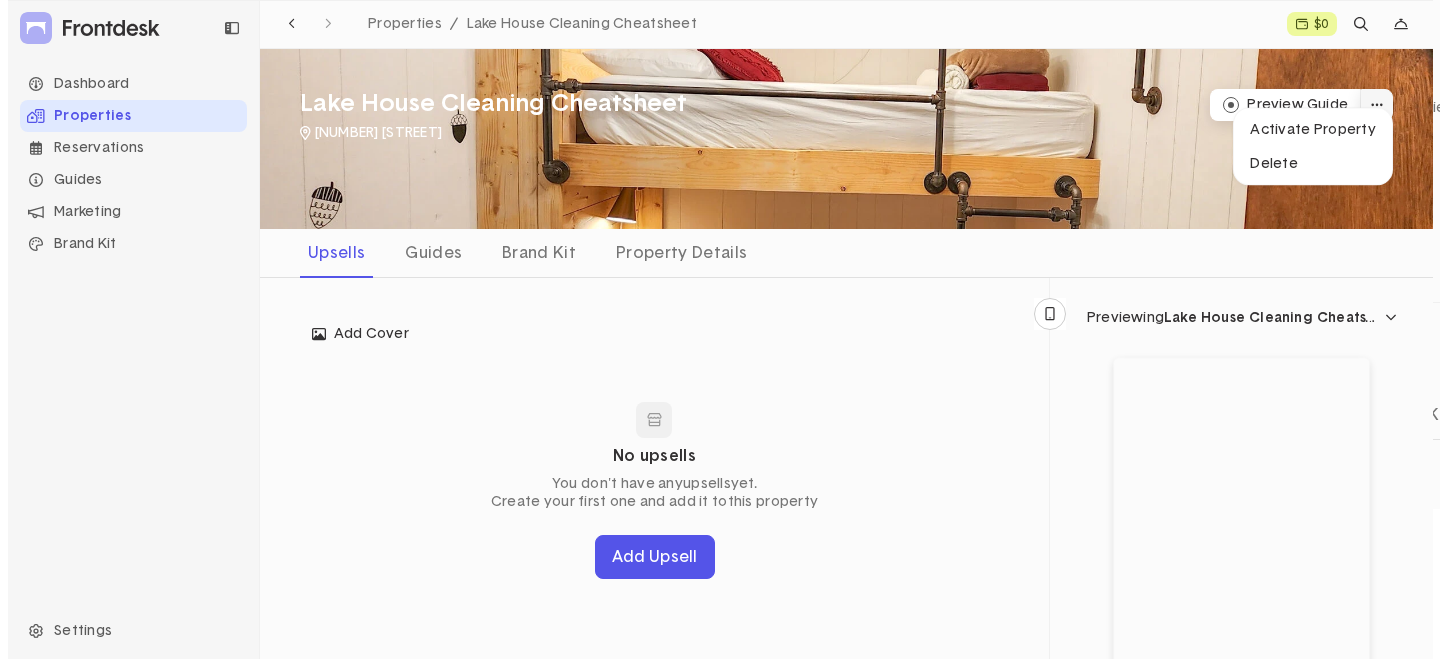 scroll, scrollTop: 0, scrollLeft: 0, axis: both 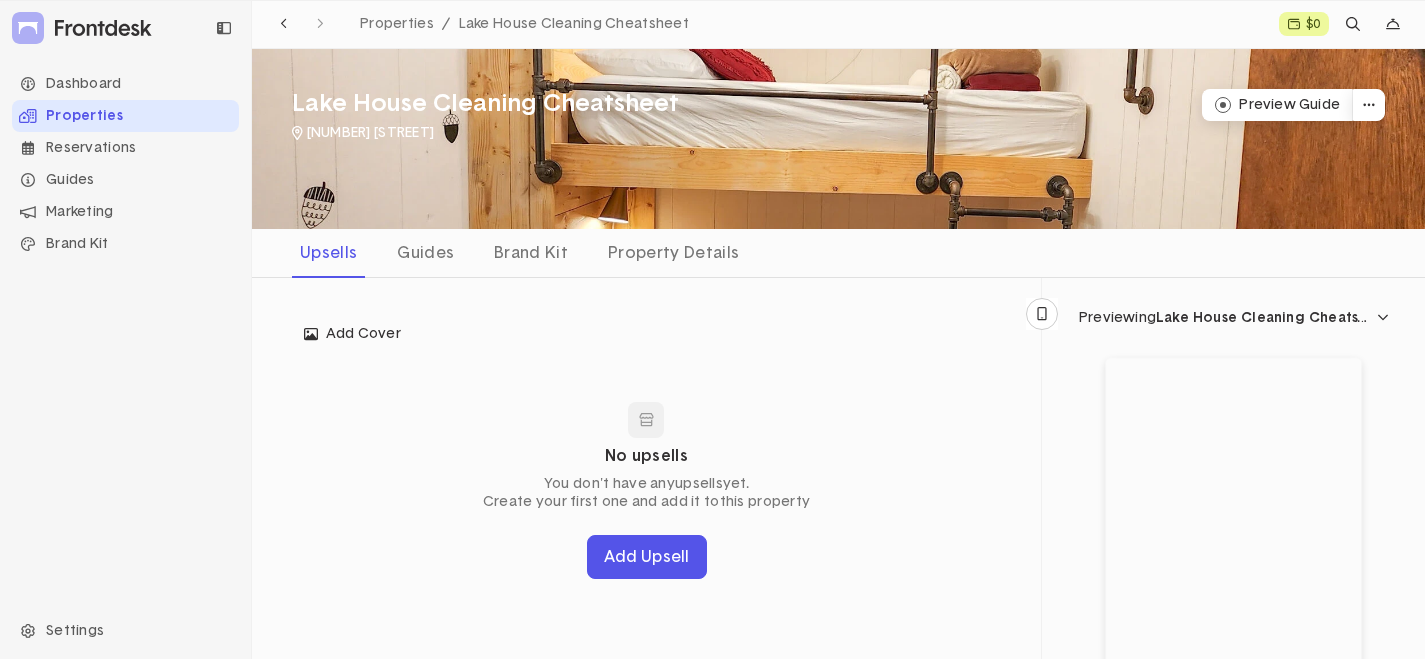 drag, startPoint x: 120, startPoint y: 112, endPoint x: 94, endPoint y: 110, distance: 26.076809 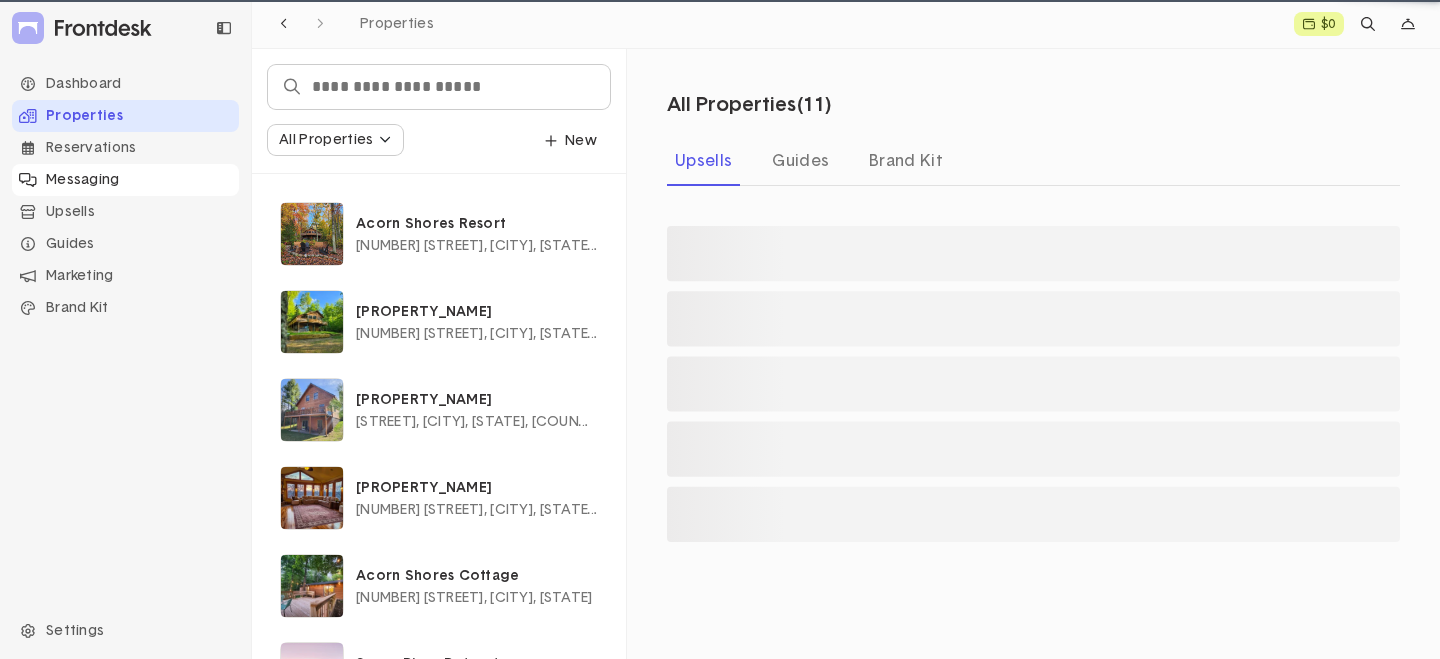 click on "Messaging" 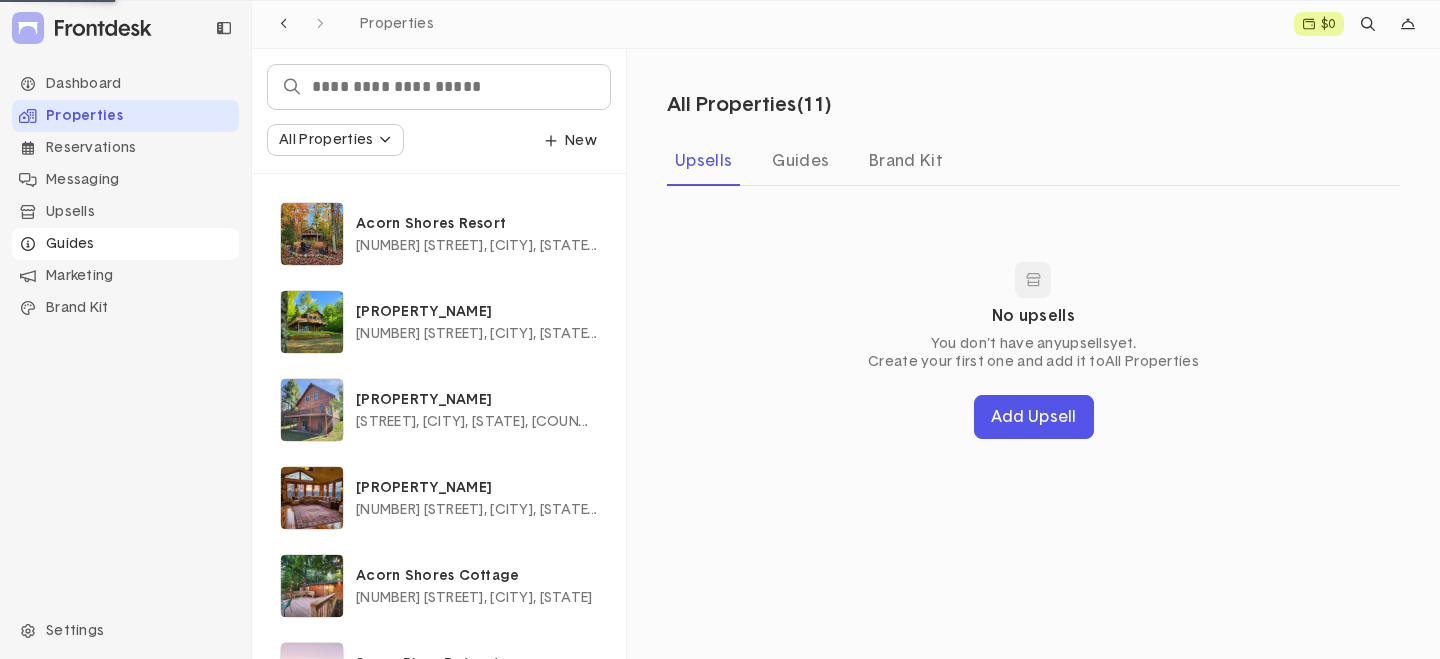 click on "Guides" 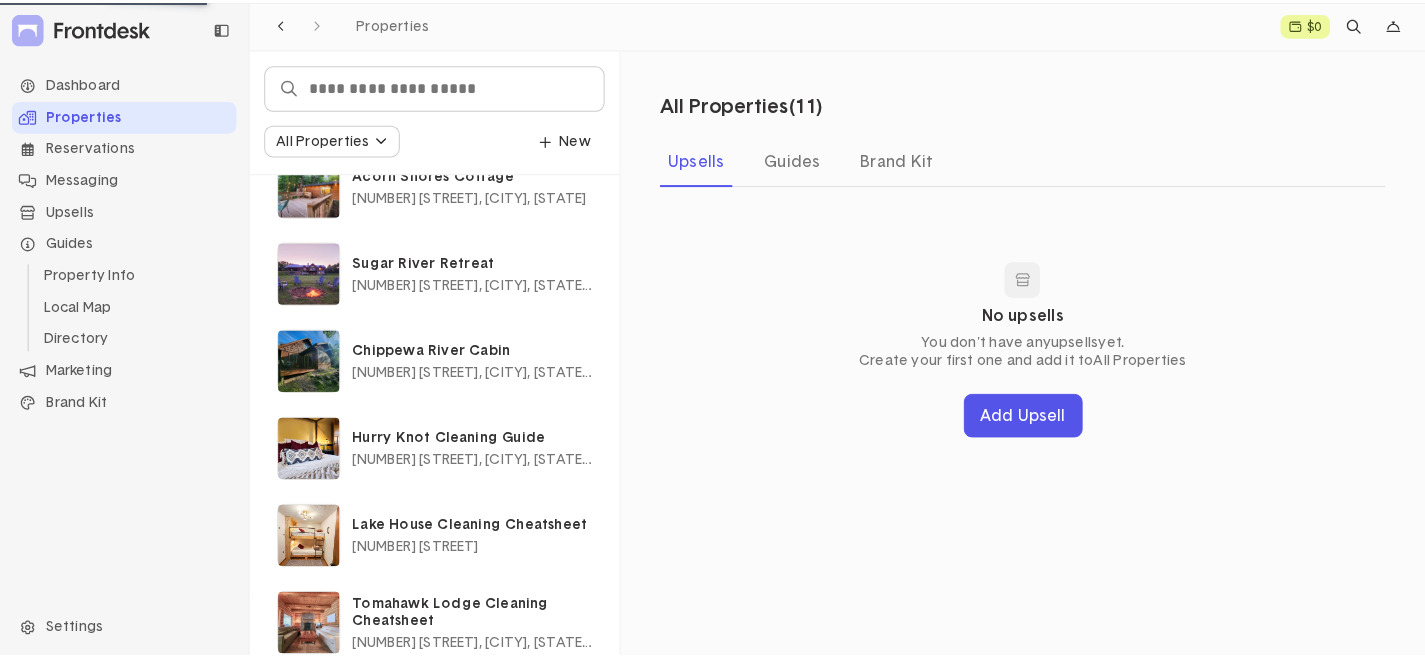 scroll, scrollTop: 515, scrollLeft: 0, axis: vertical 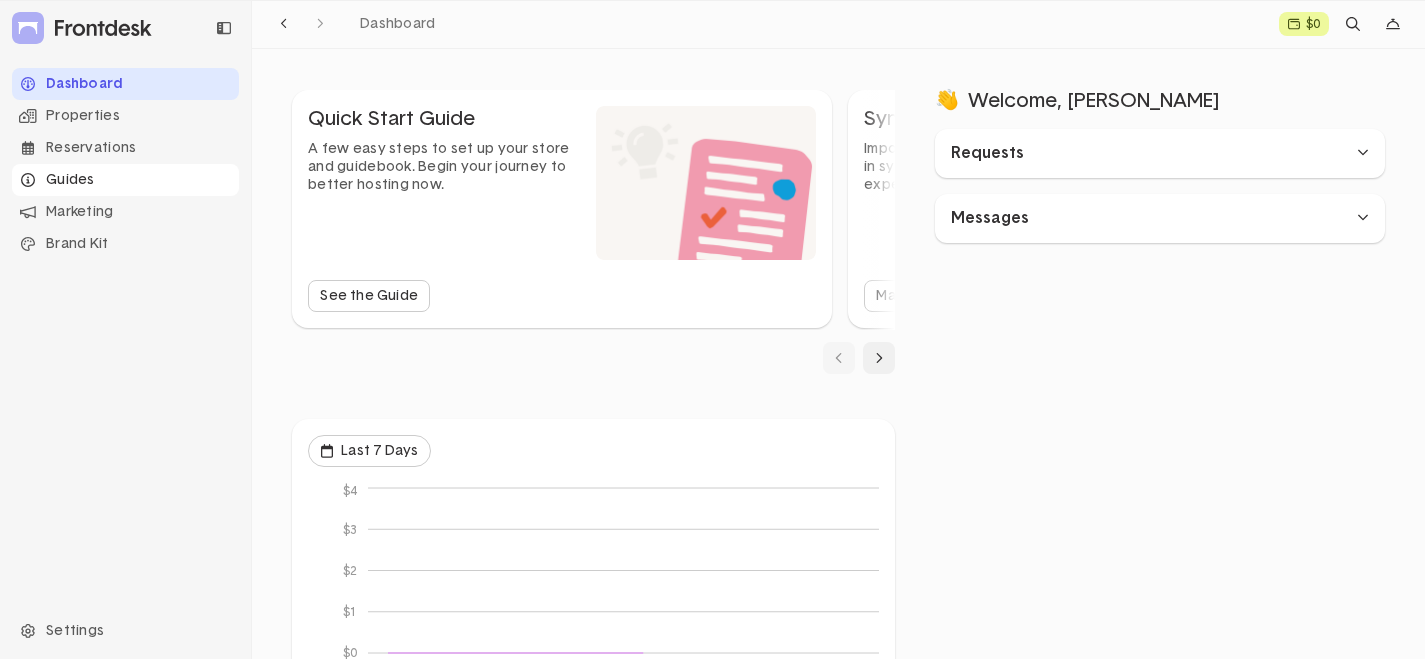click on "Guides" 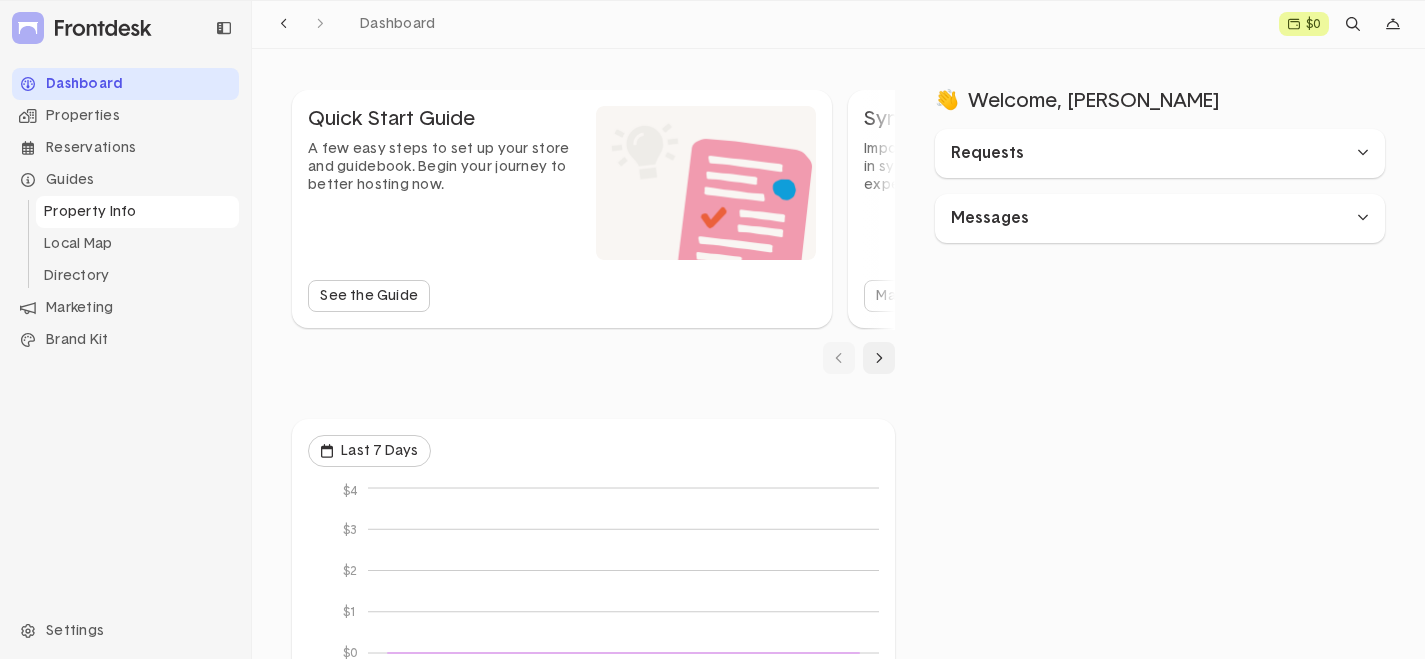click on "Property Info" 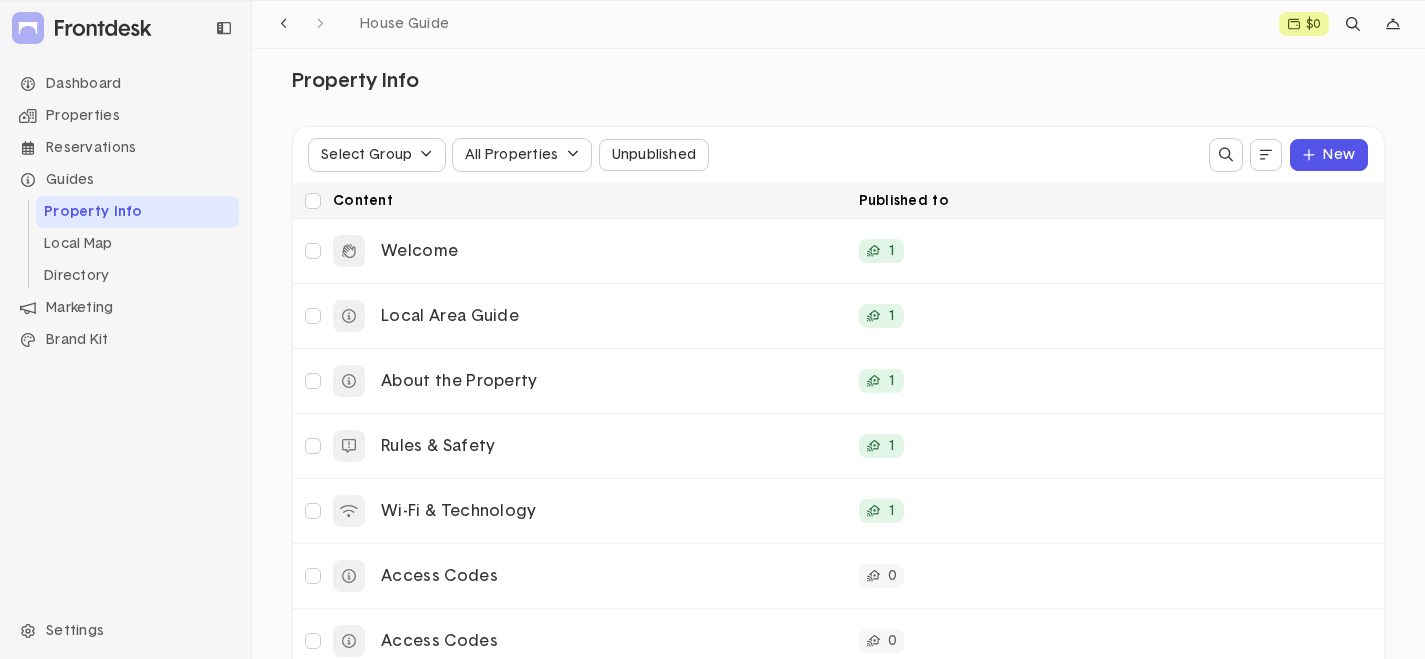 scroll, scrollTop: 0, scrollLeft: 0, axis: both 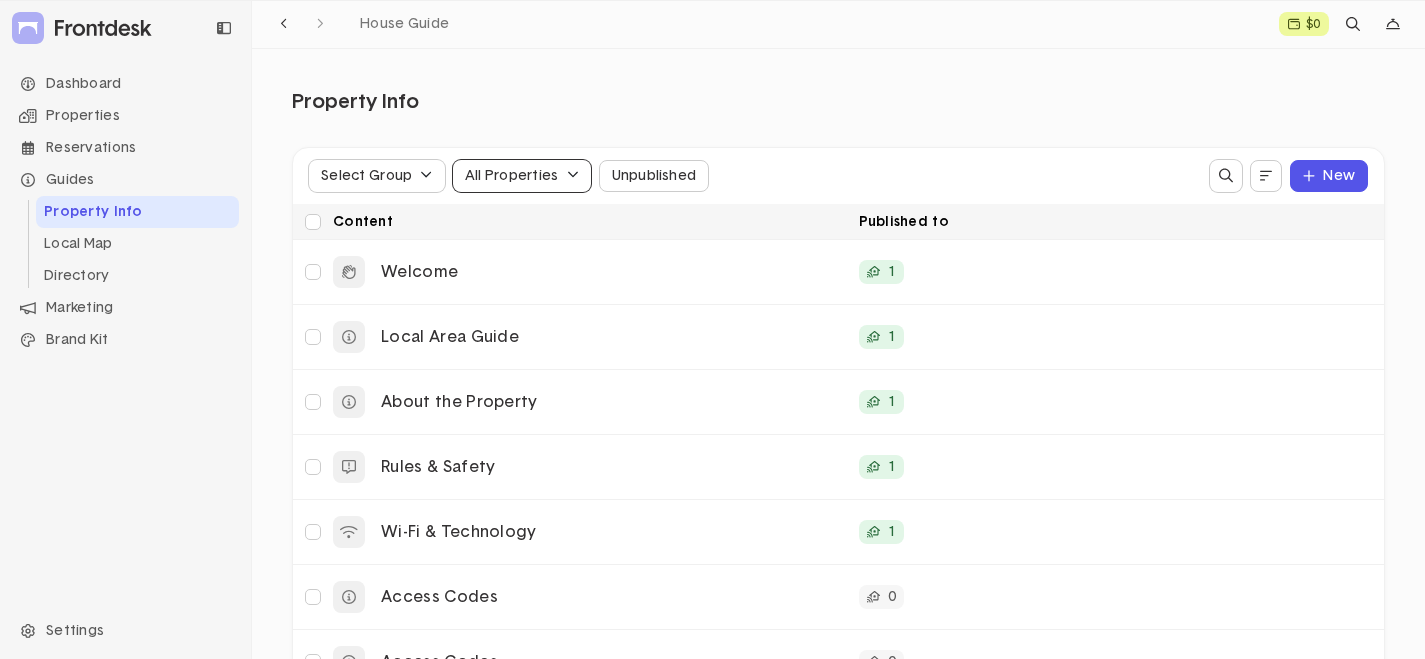 click on "All Properties" 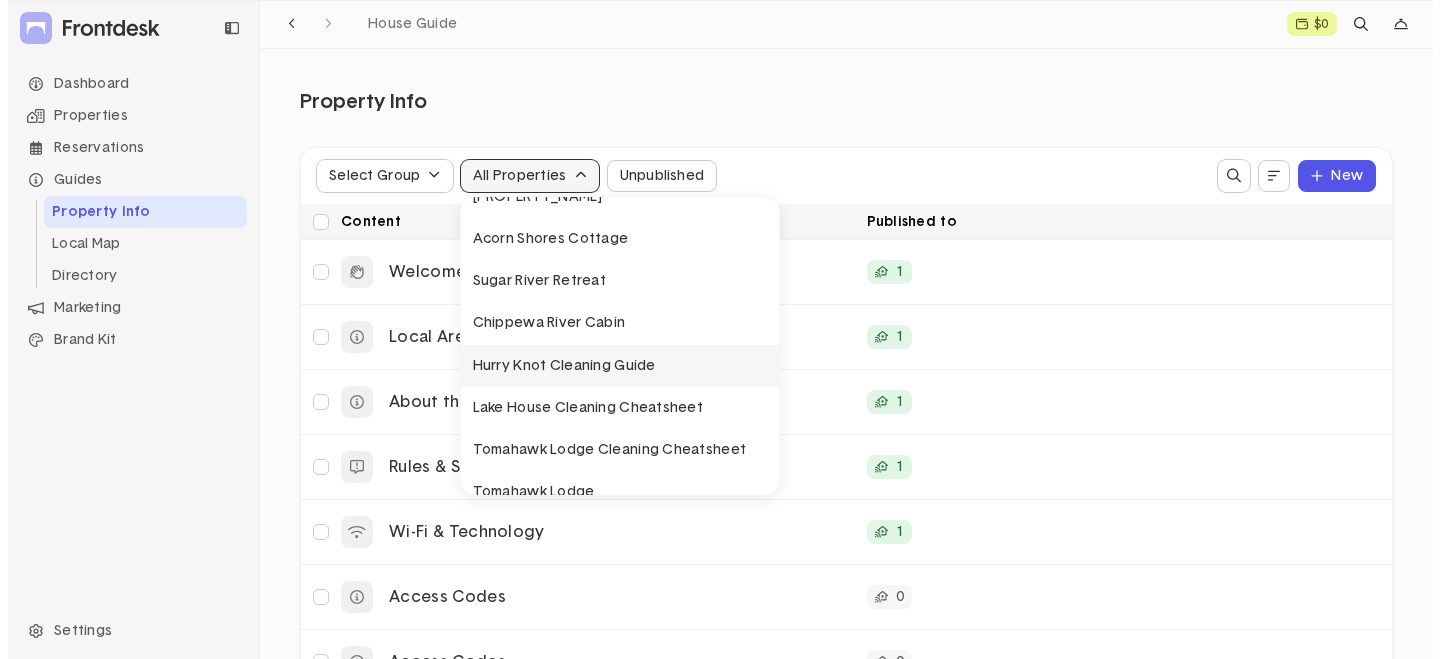 scroll, scrollTop: 216, scrollLeft: 0, axis: vertical 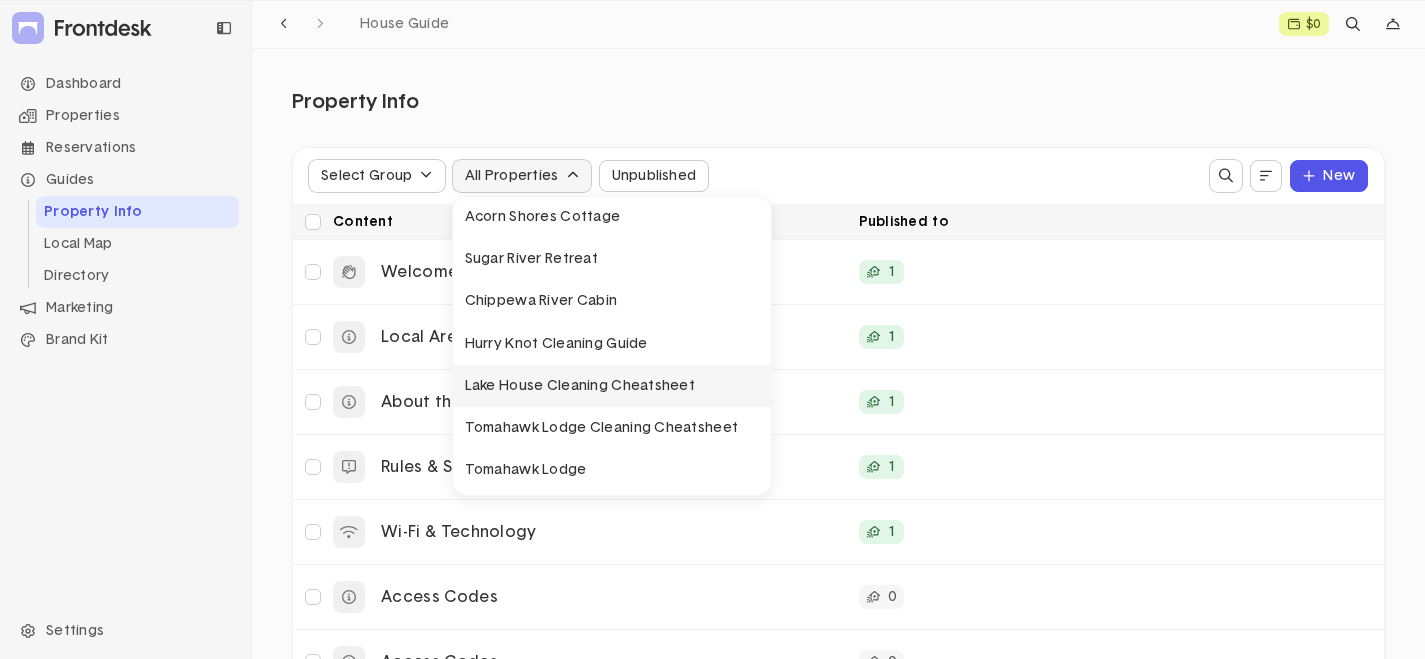 click on "Lake House Cleaning Cheatsheet" 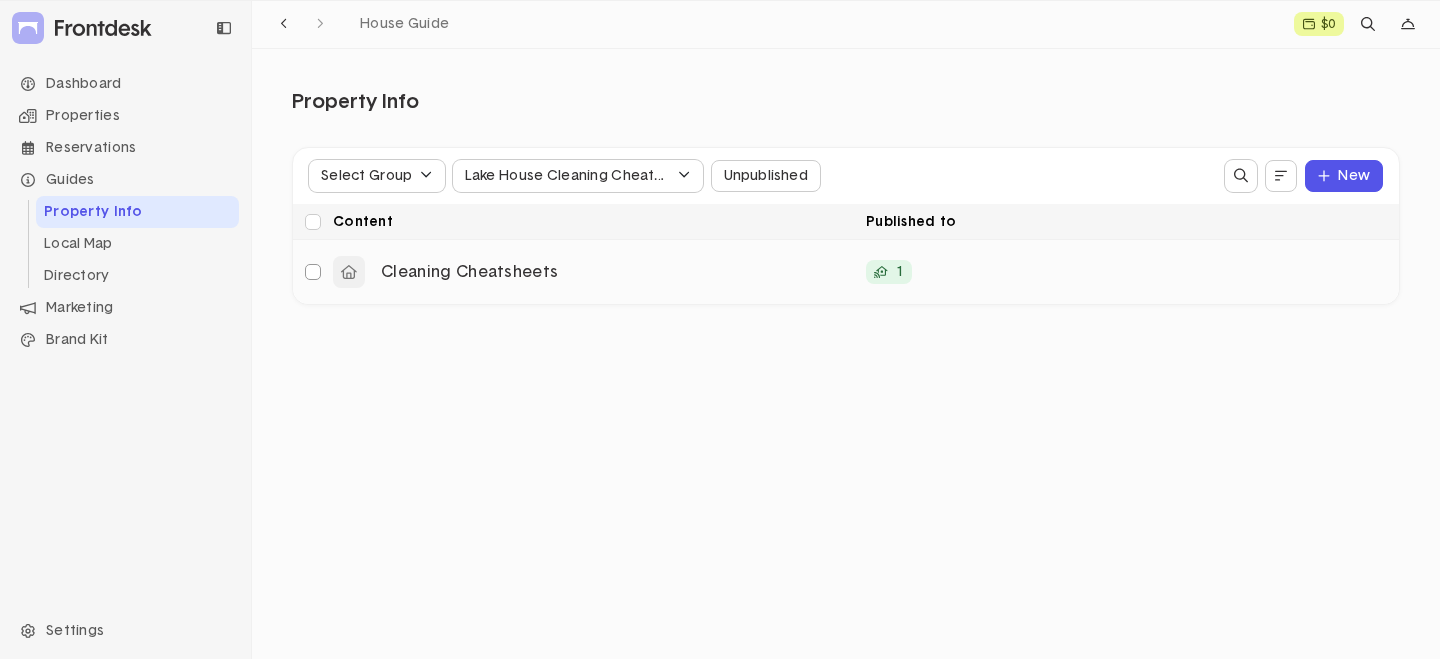 click 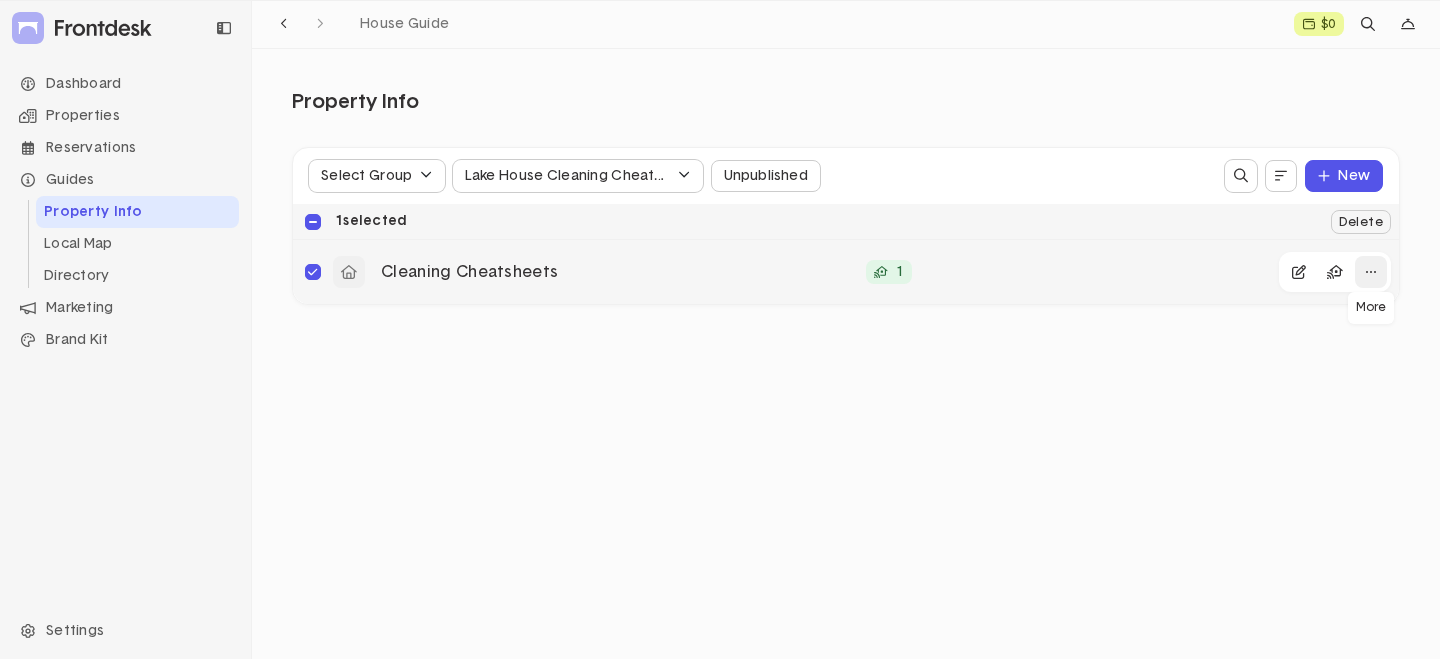 click 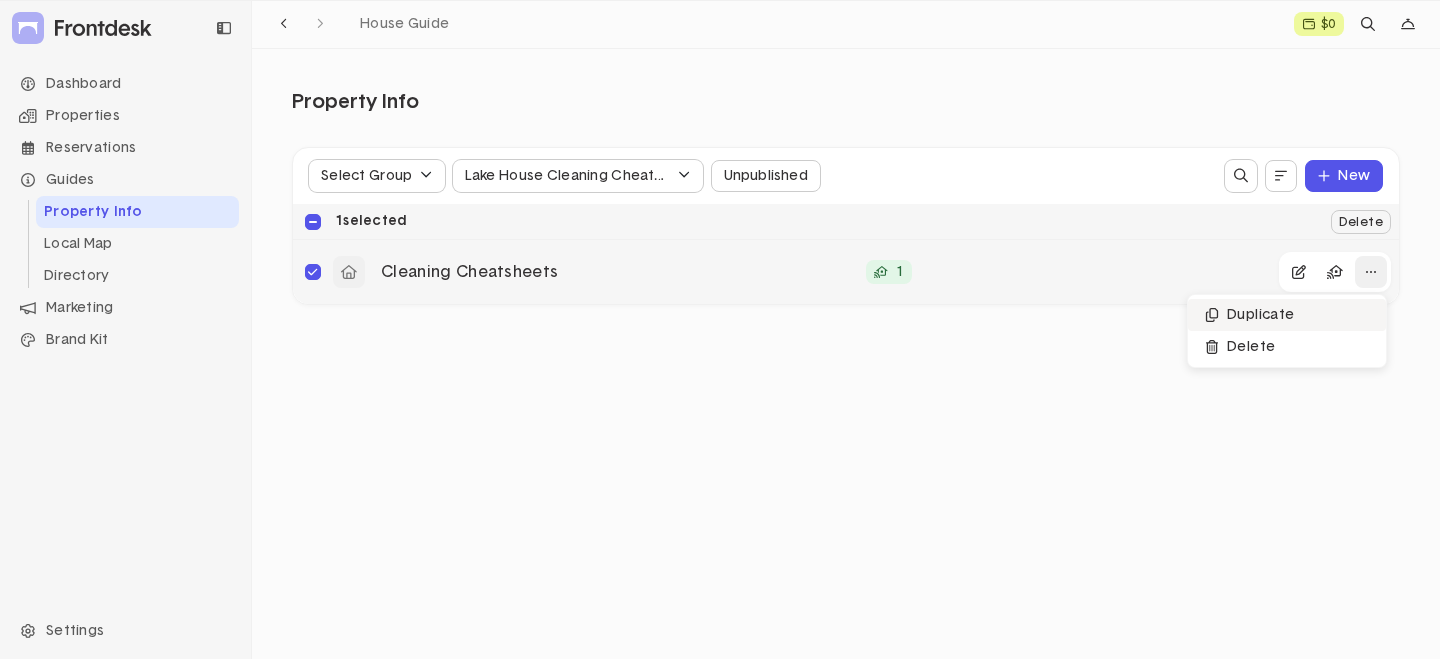 click on "Duplicate" 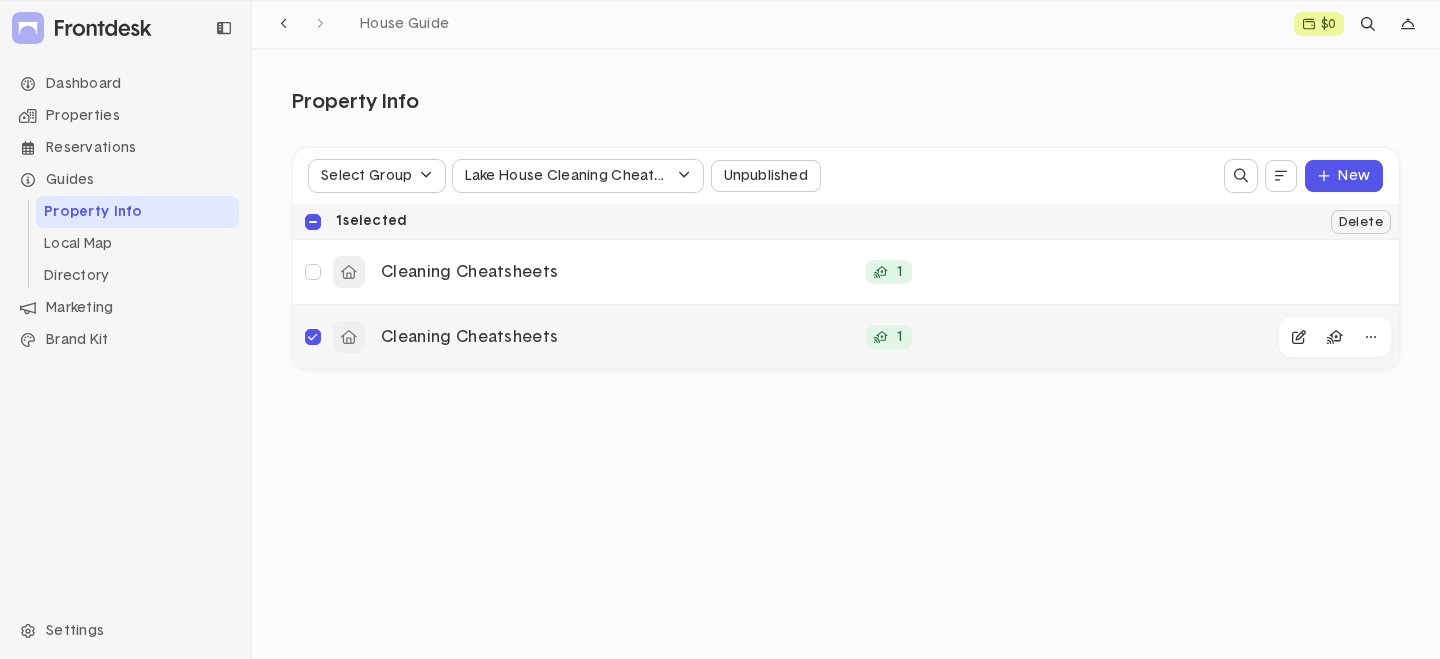 click on "1" 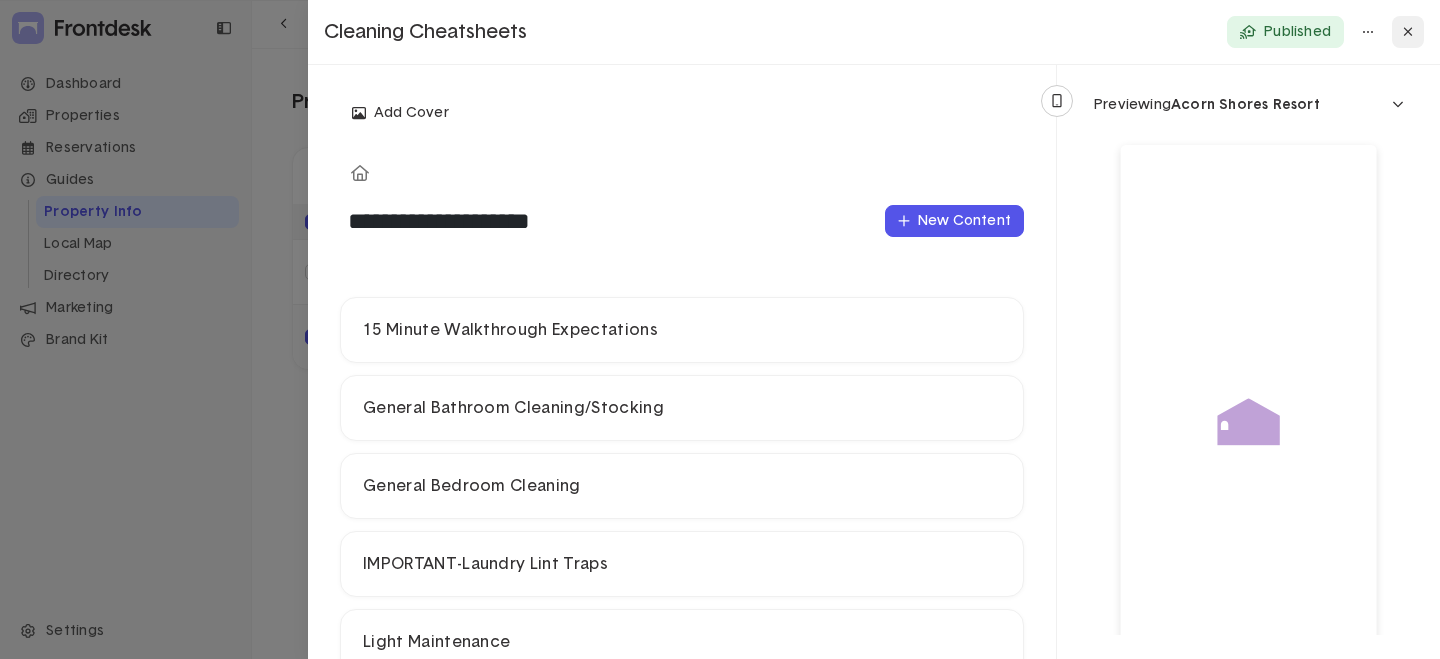 click 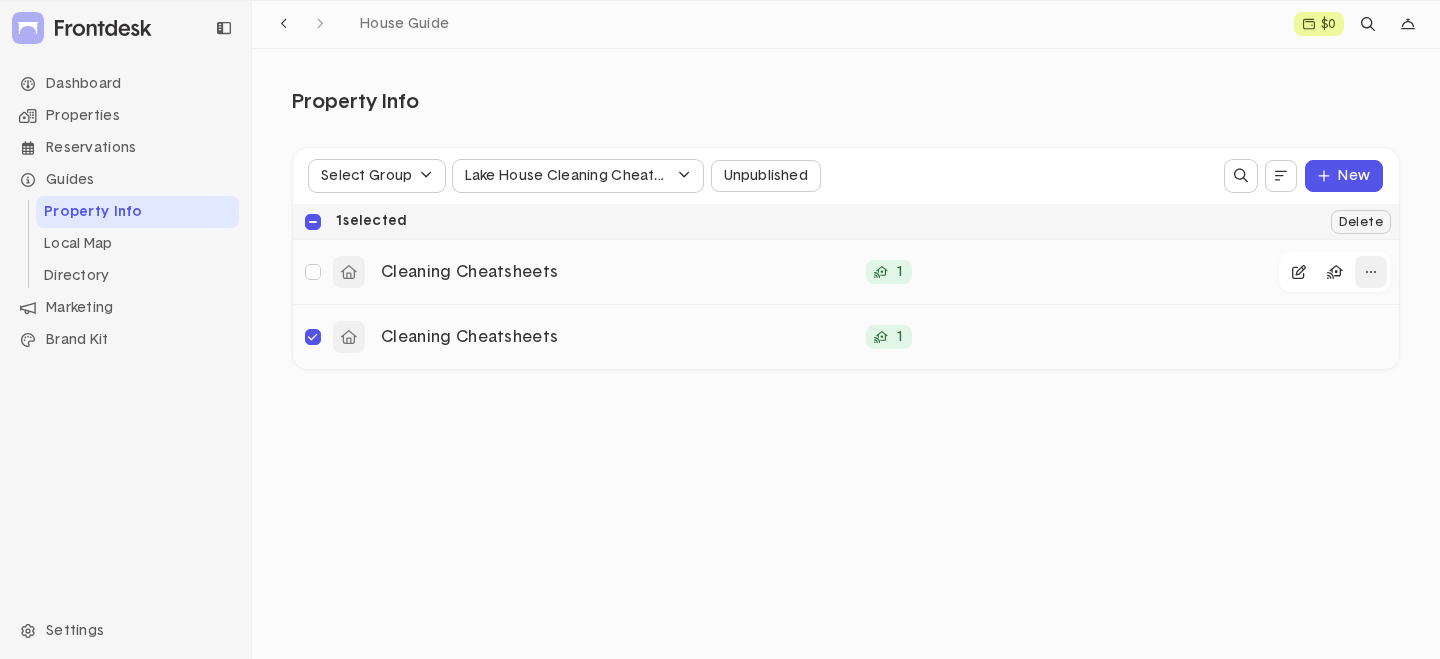 click 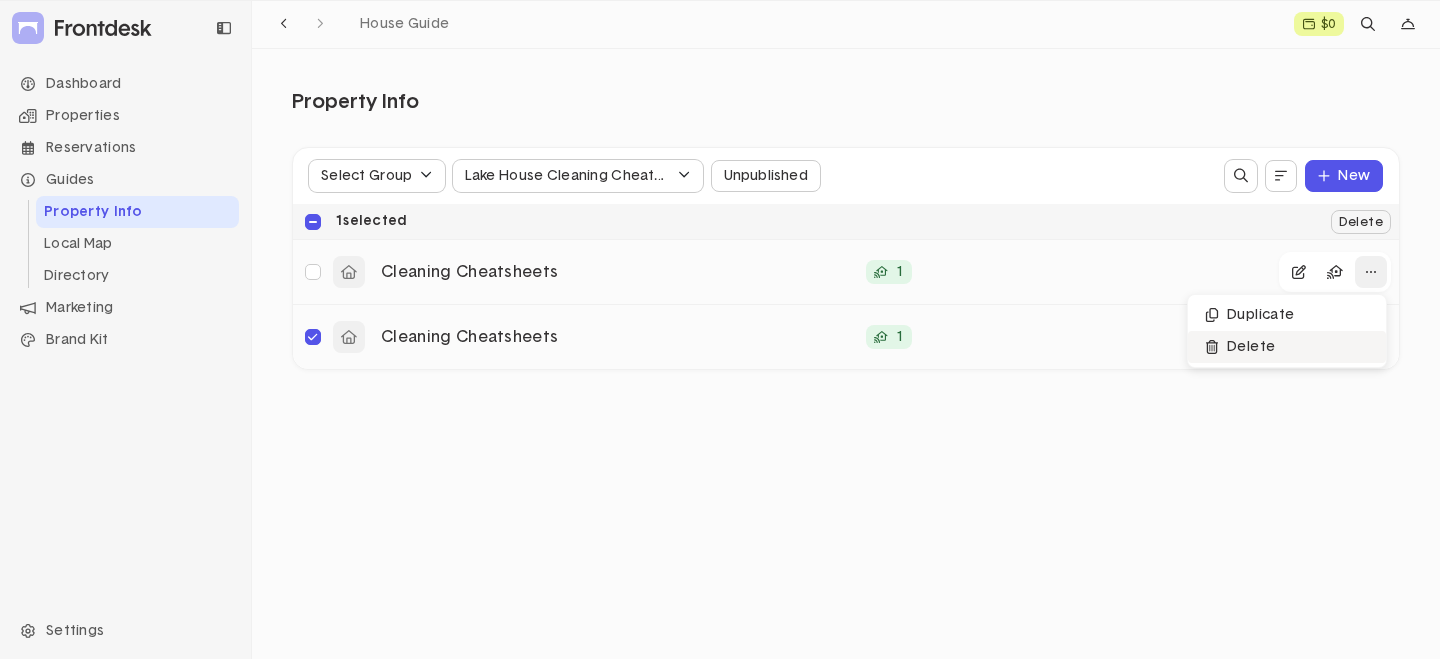 click on "Delete" 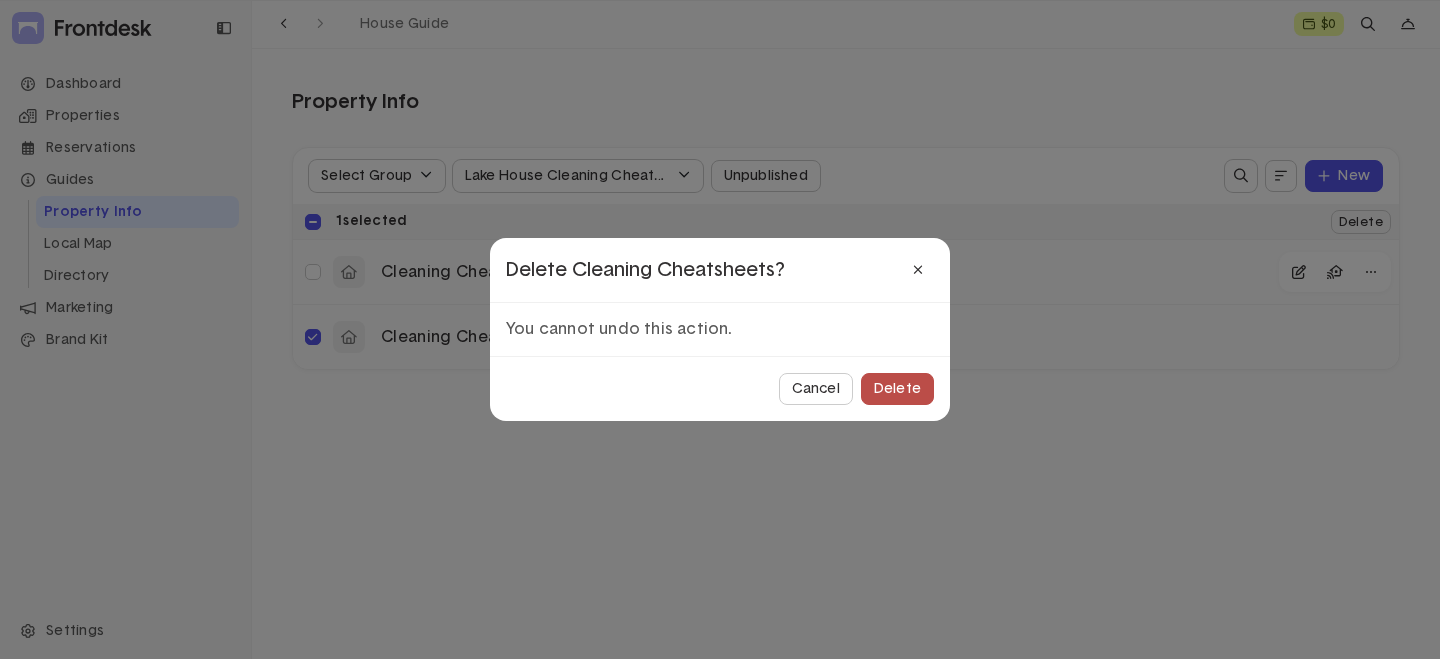 click on "Delete" 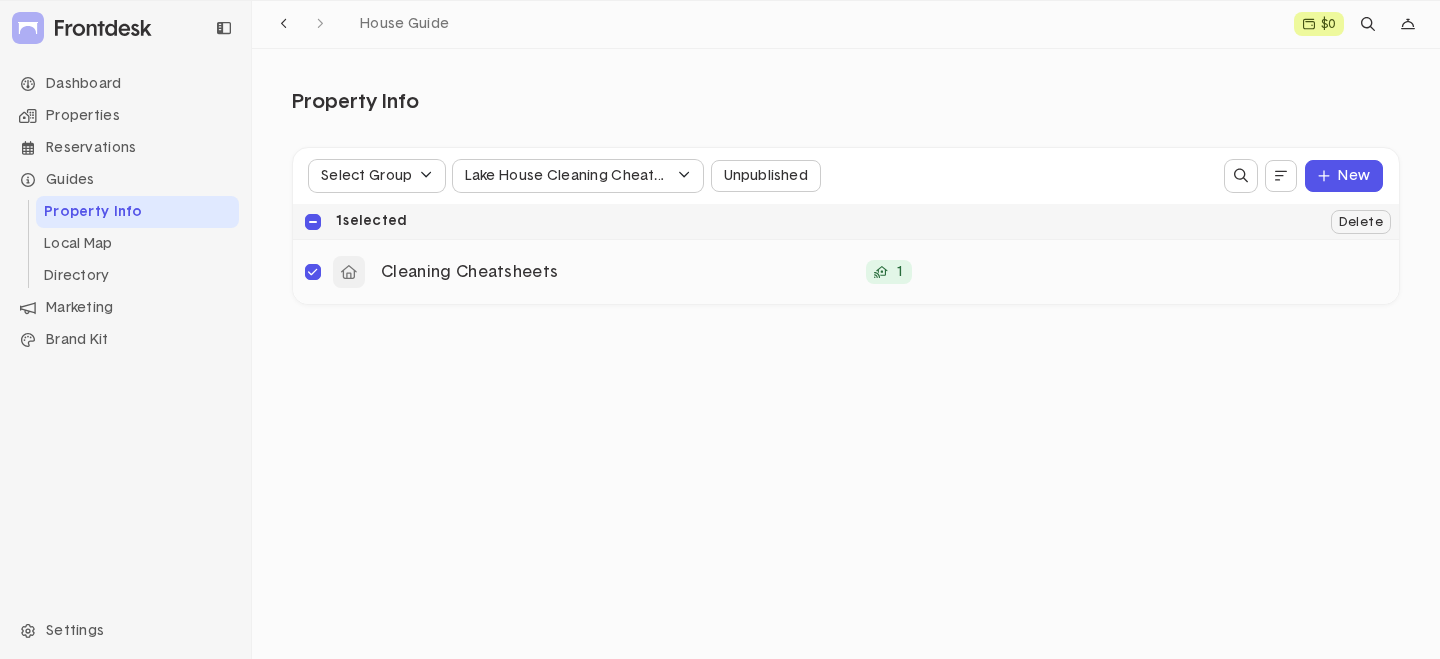 click on "House Guide $0 Property Info New Select Group Lake House Cleaning Cheatsheet Unpublished 1  selected Delete Cleaning Cheatsheets 1
To pick up a draggable item, press the space bar.
While dragging, use the arrow keys to move the item.
Press space again to drop the item in its new position, or press escape to cancel." 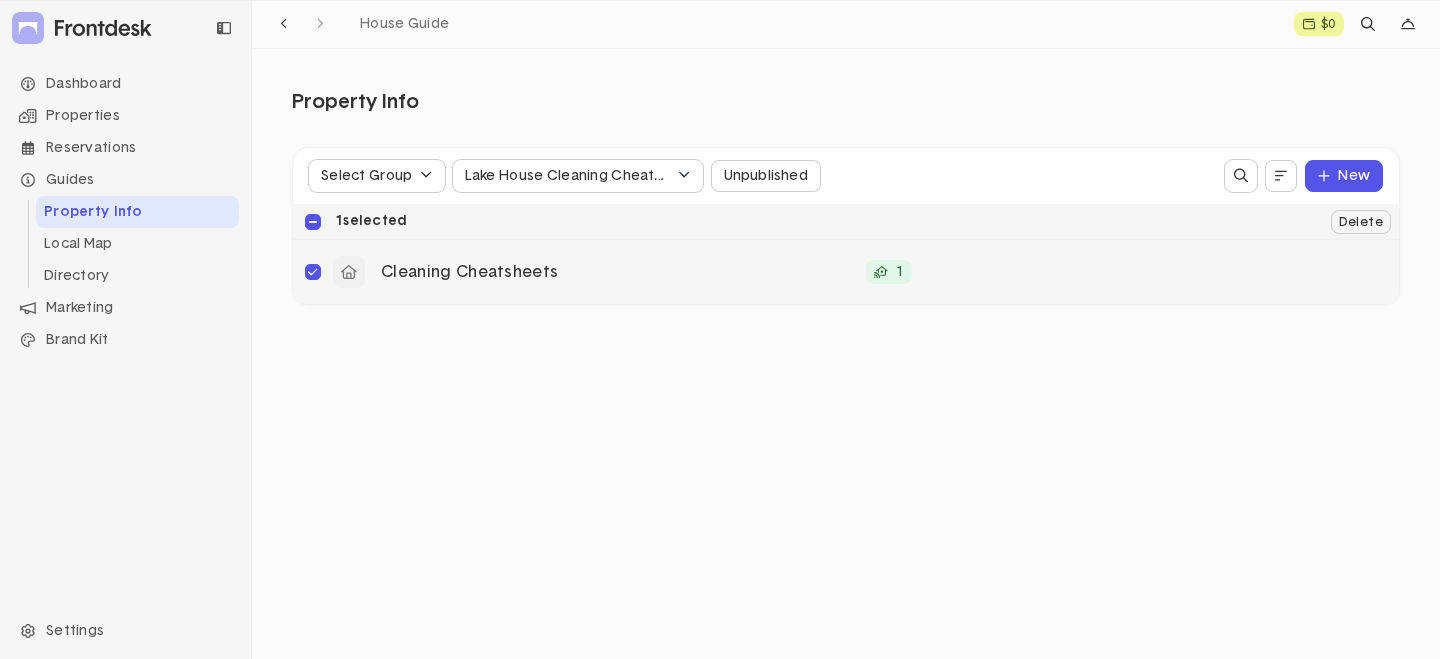 click 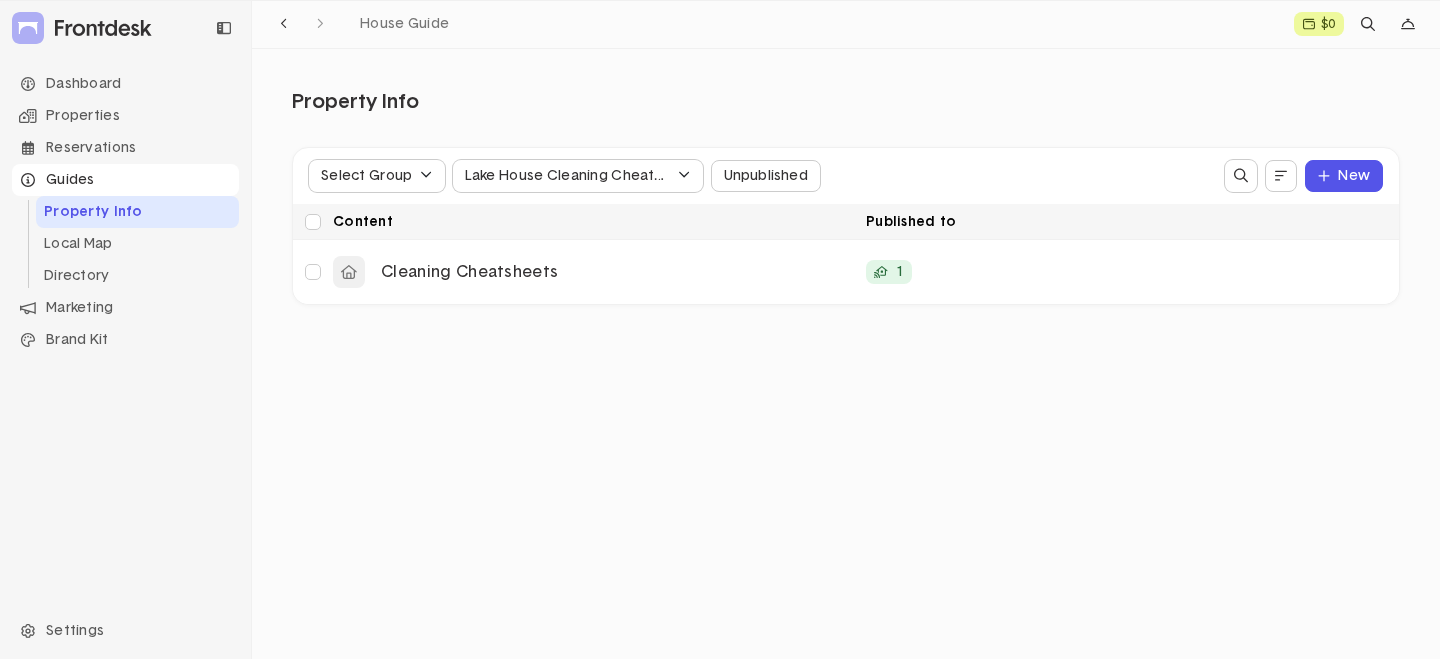 click on "Guides" 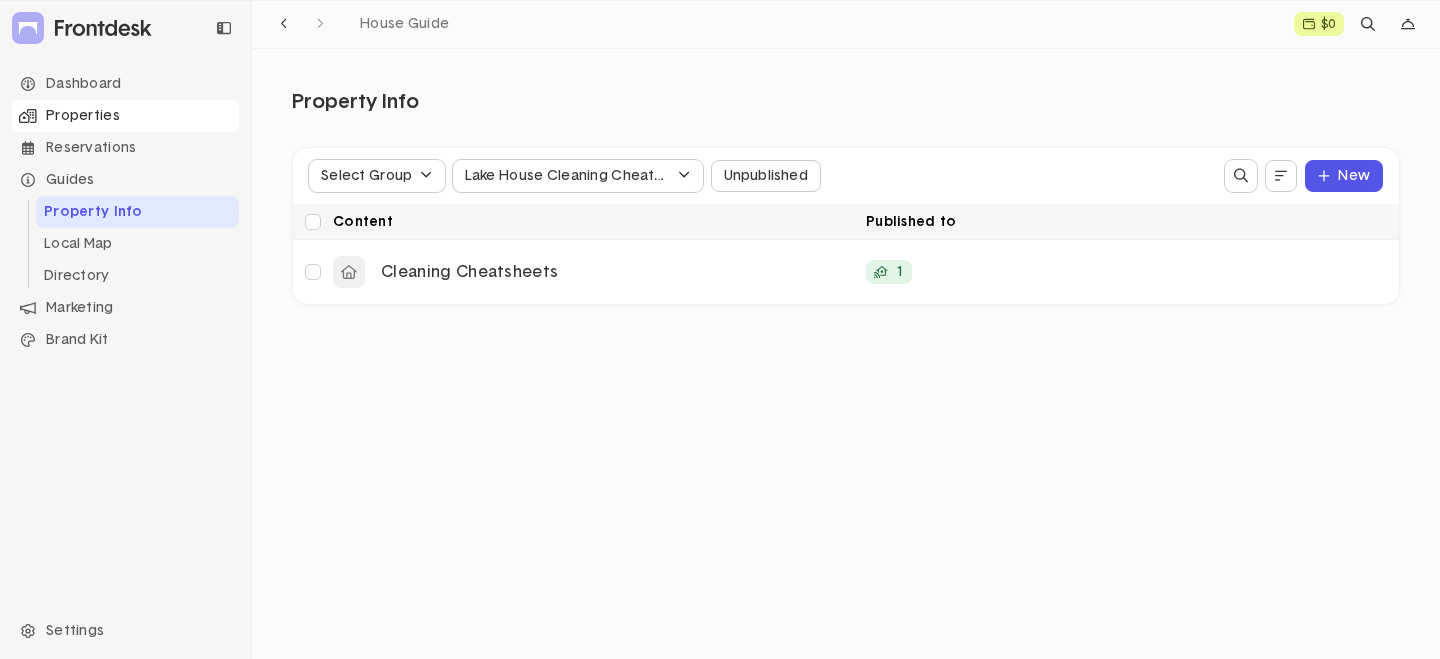 click on "Properties" 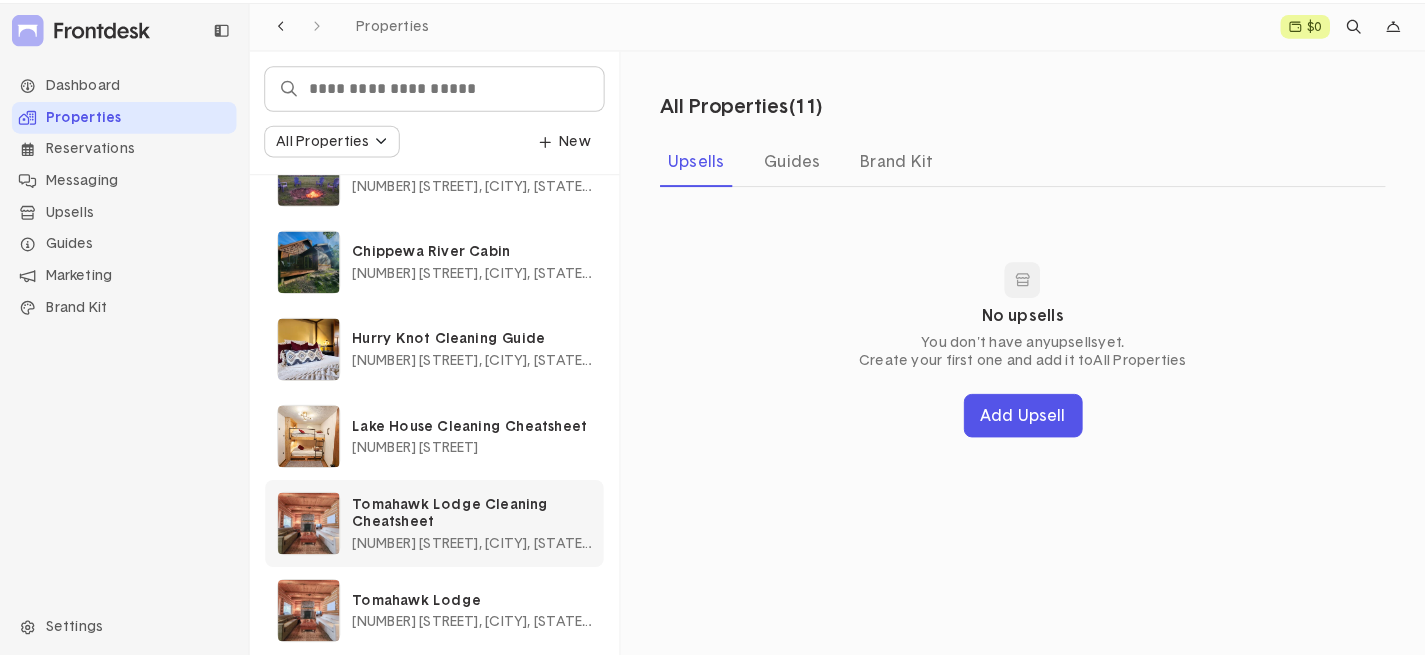 scroll, scrollTop: 515, scrollLeft: 0, axis: vertical 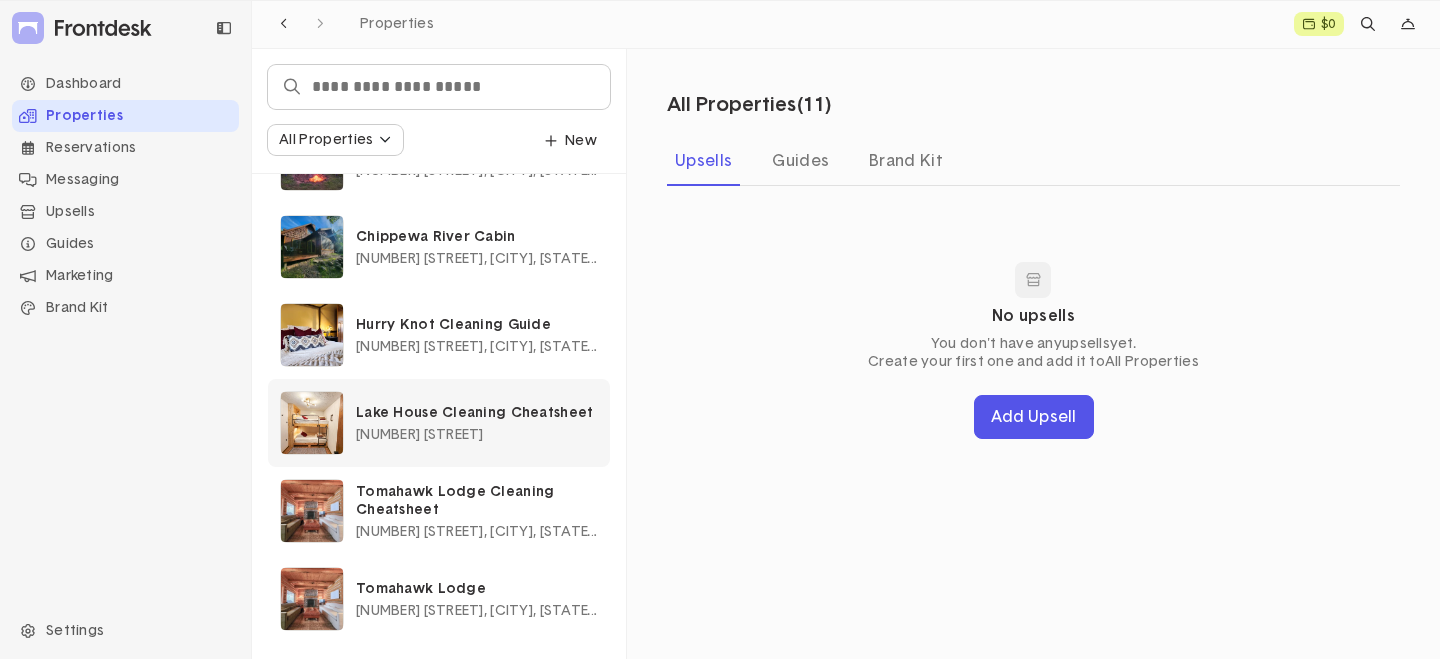 click on "[NUMBER] [STREET]" 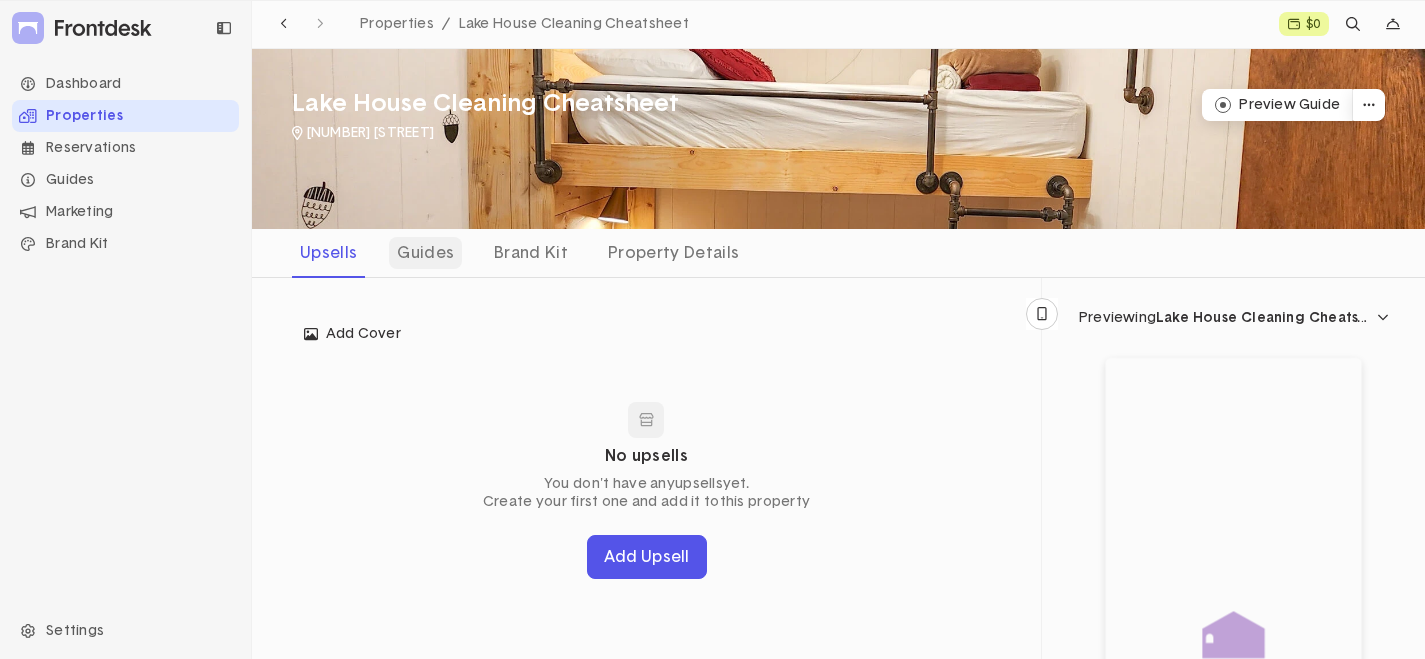 click on "Guides" 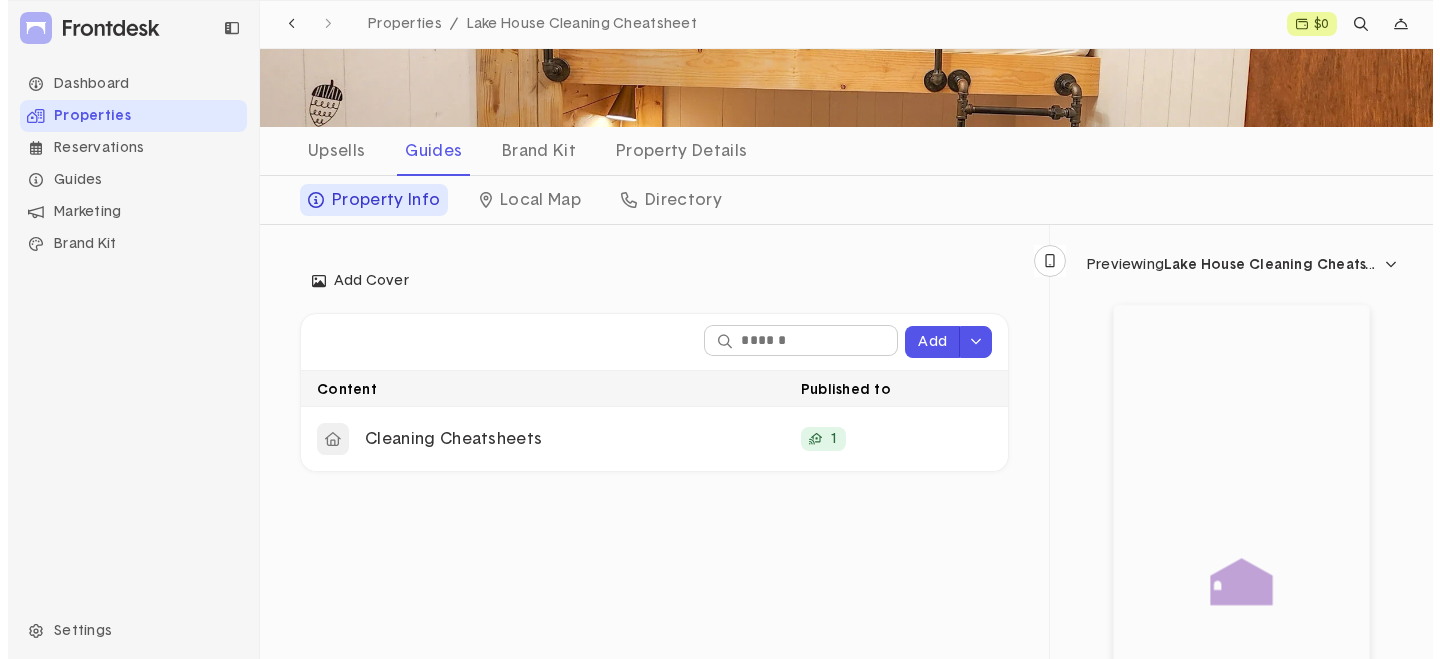 scroll, scrollTop: 200, scrollLeft: 0, axis: vertical 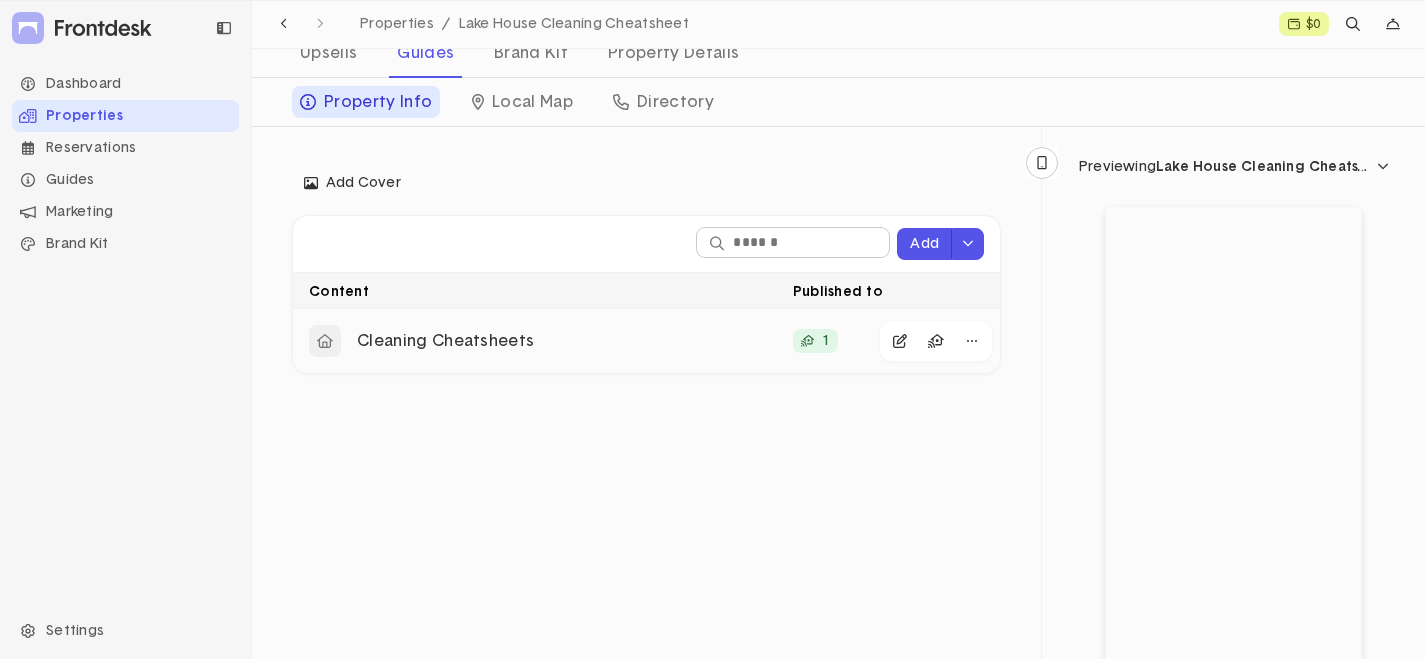 click on "Cleaning Cheatsheets" 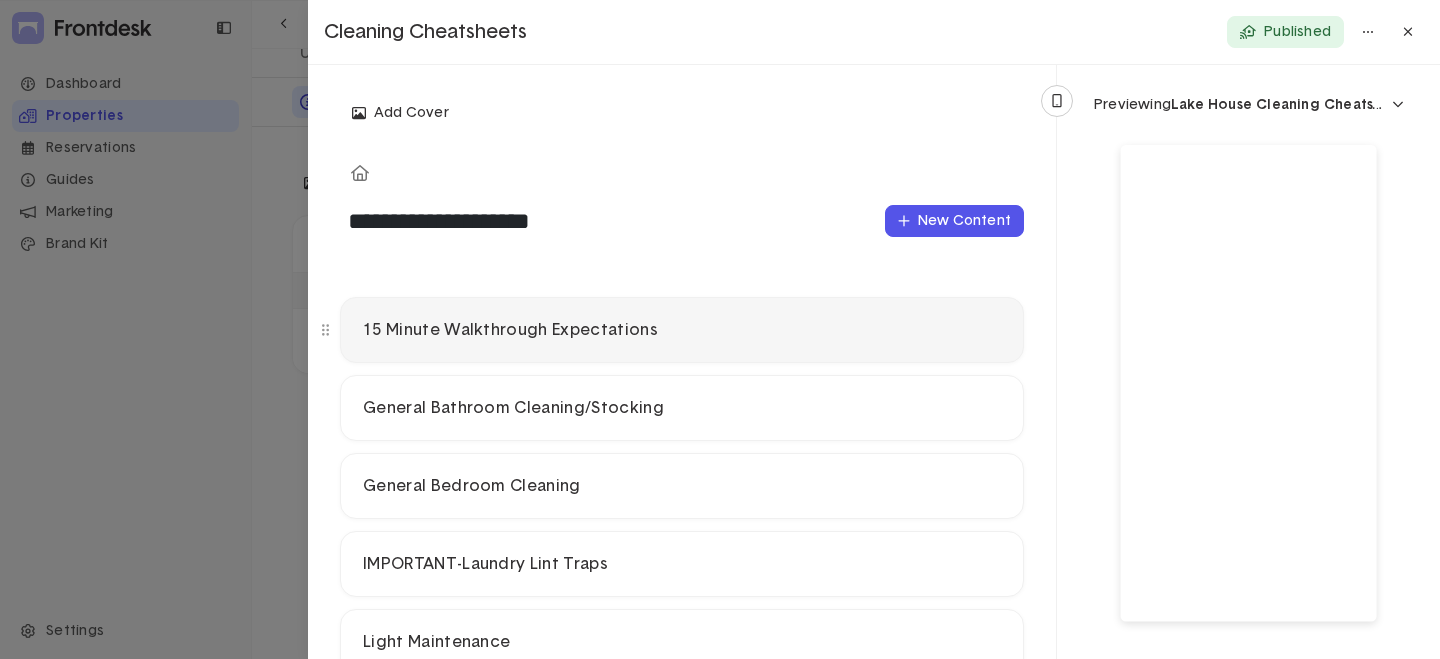click on "15 Minute Walkthrough Expectations" 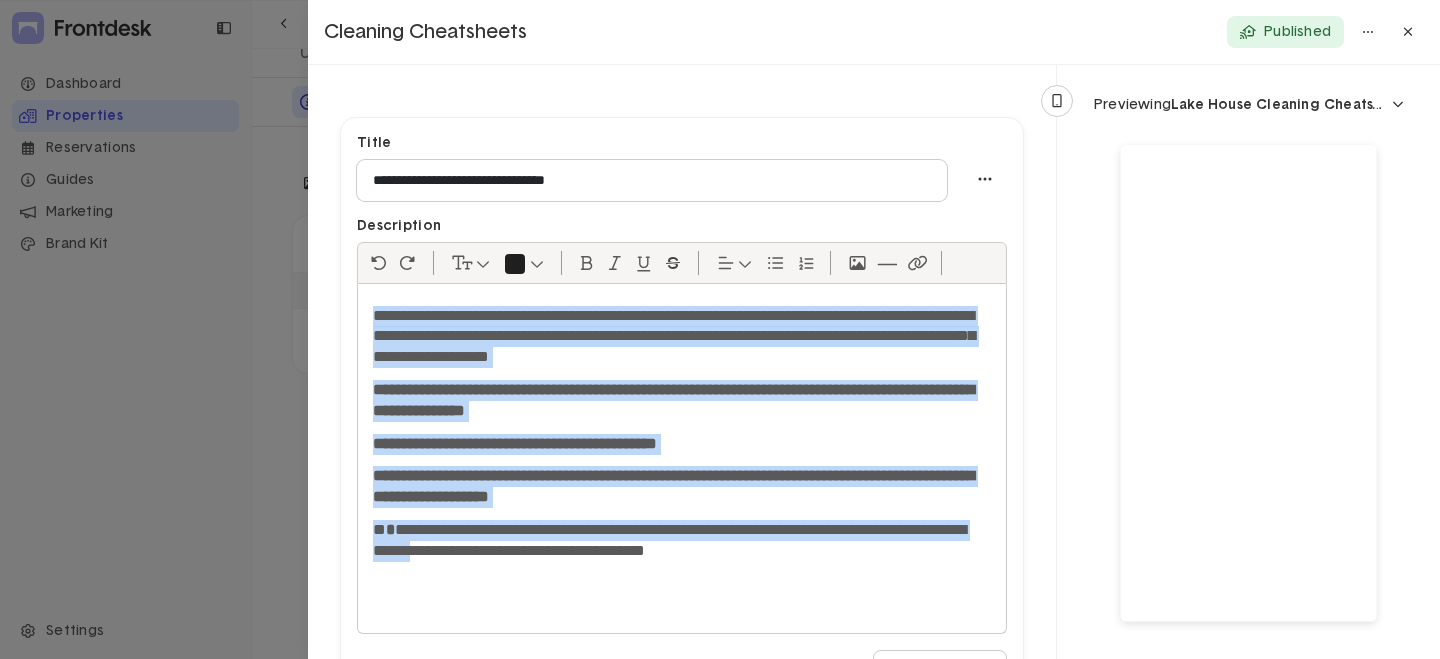 scroll, scrollTop: 200, scrollLeft: 0, axis: vertical 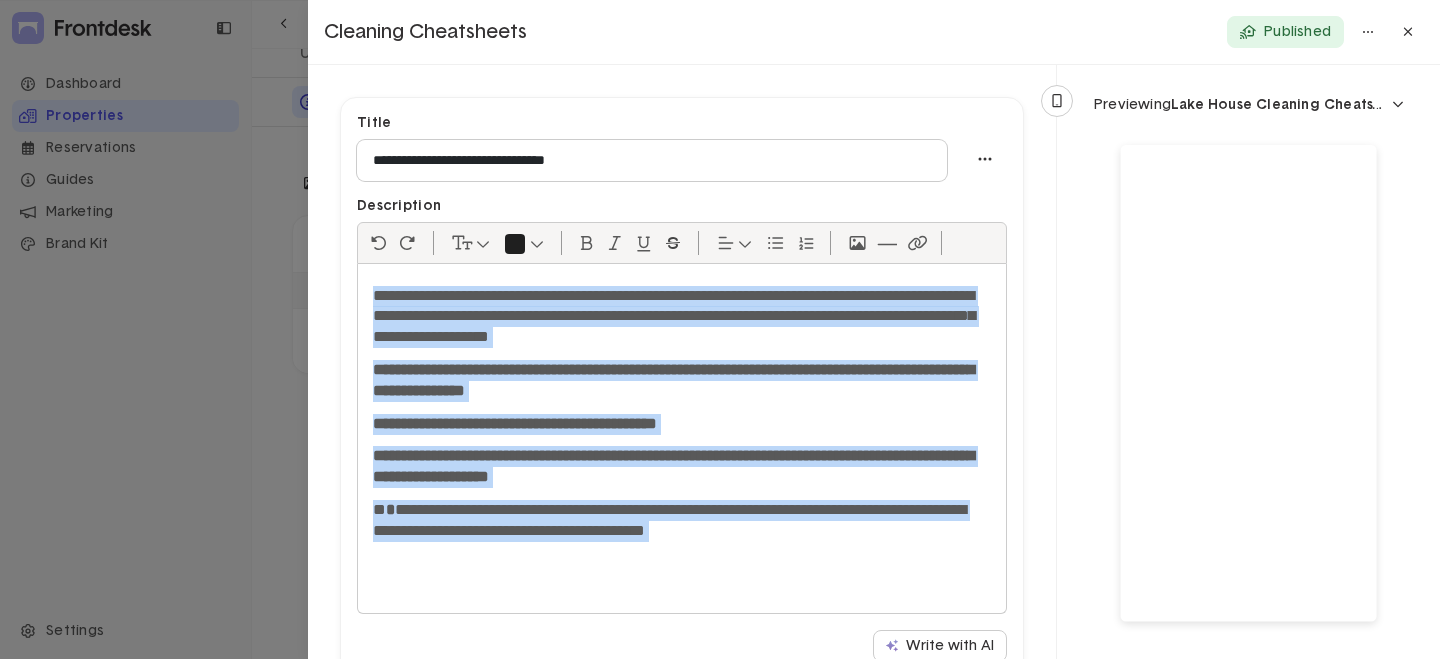 drag, startPoint x: 377, startPoint y: 496, endPoint x: 911, endPoint y: 536, distance: 535.49603 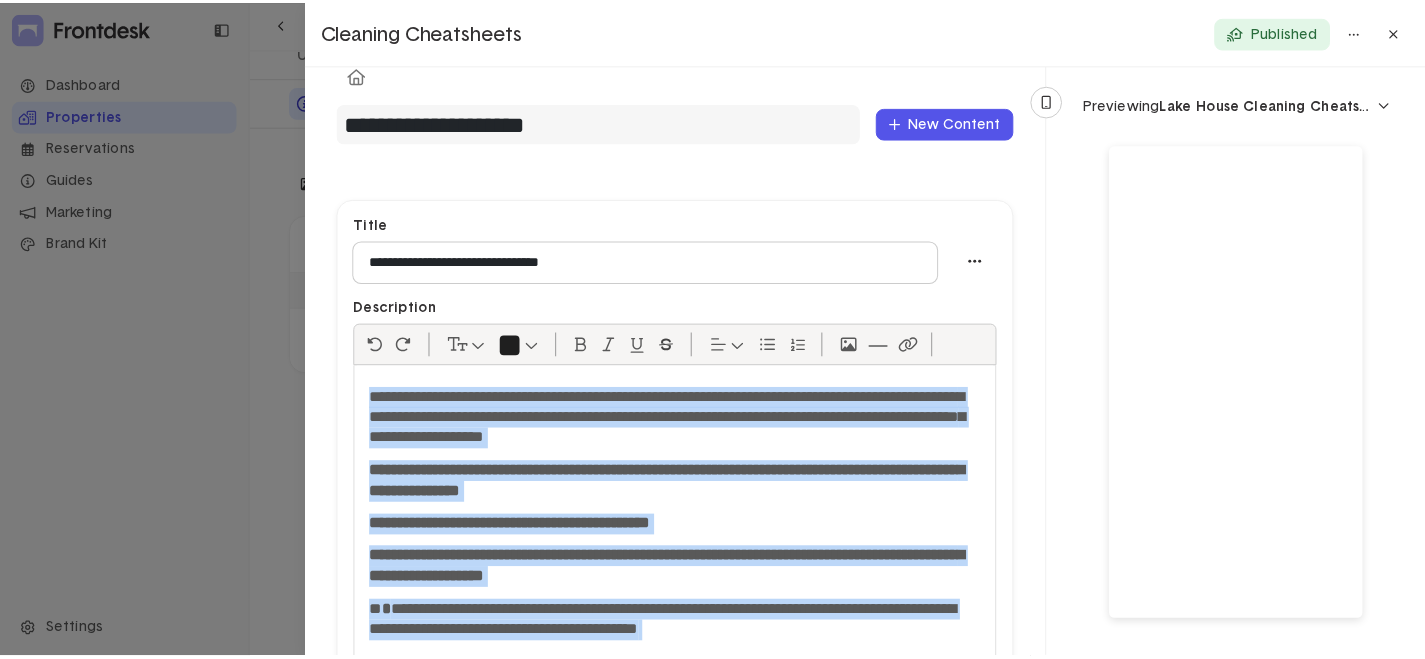 scroll, scrollTop: 0, scrollLeft: 0, axis: both 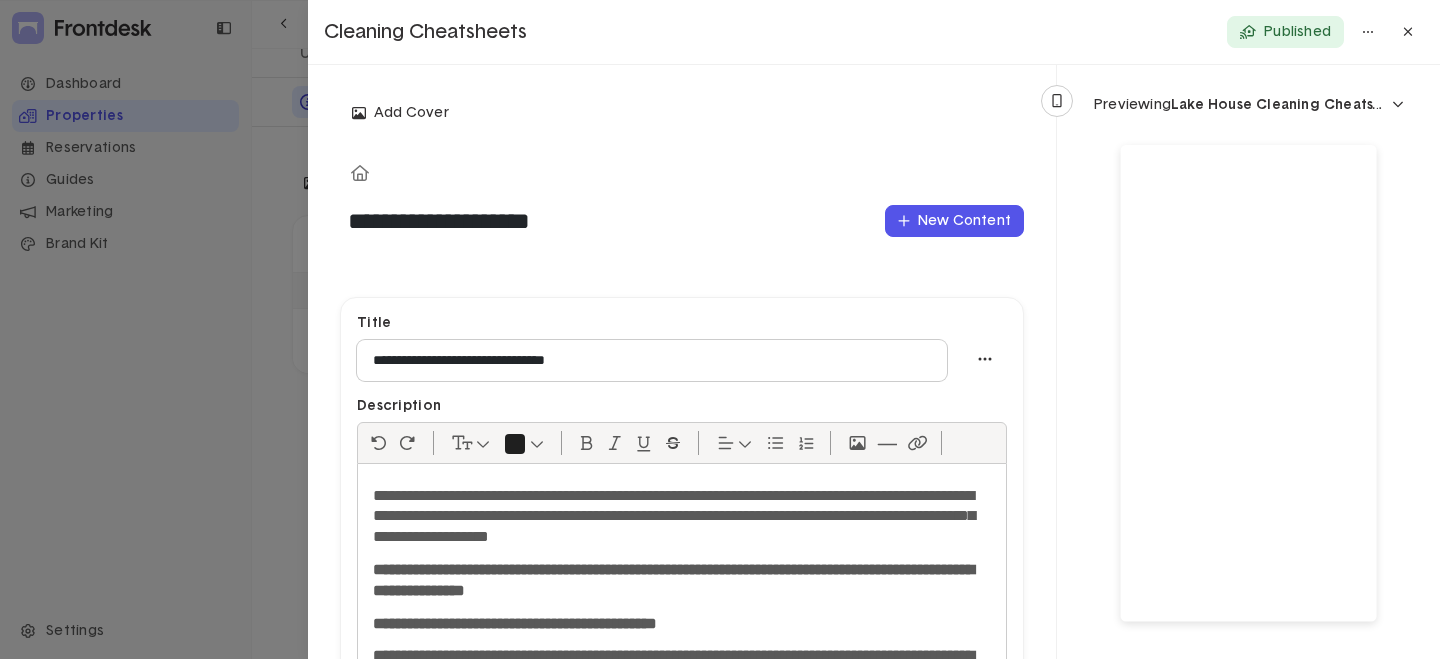 click 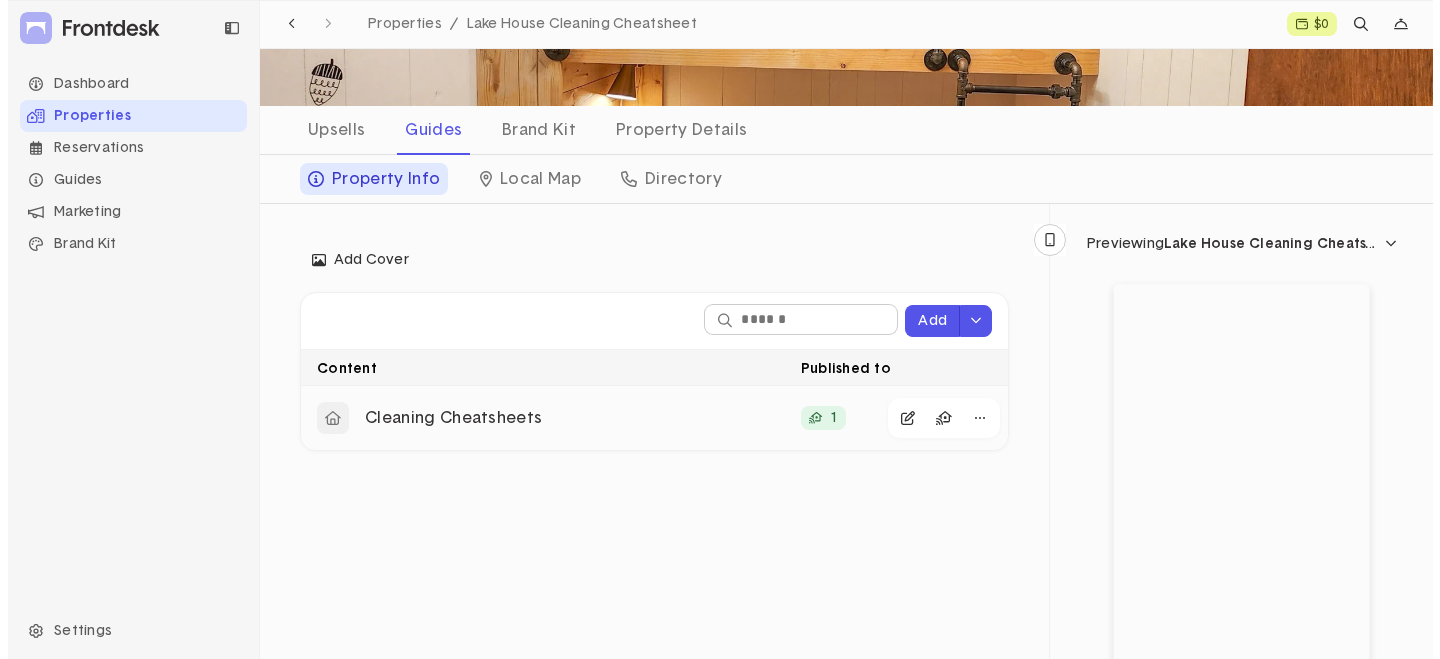scroll, scrollTop: 100, scrollLeft: 0, axis: vertical 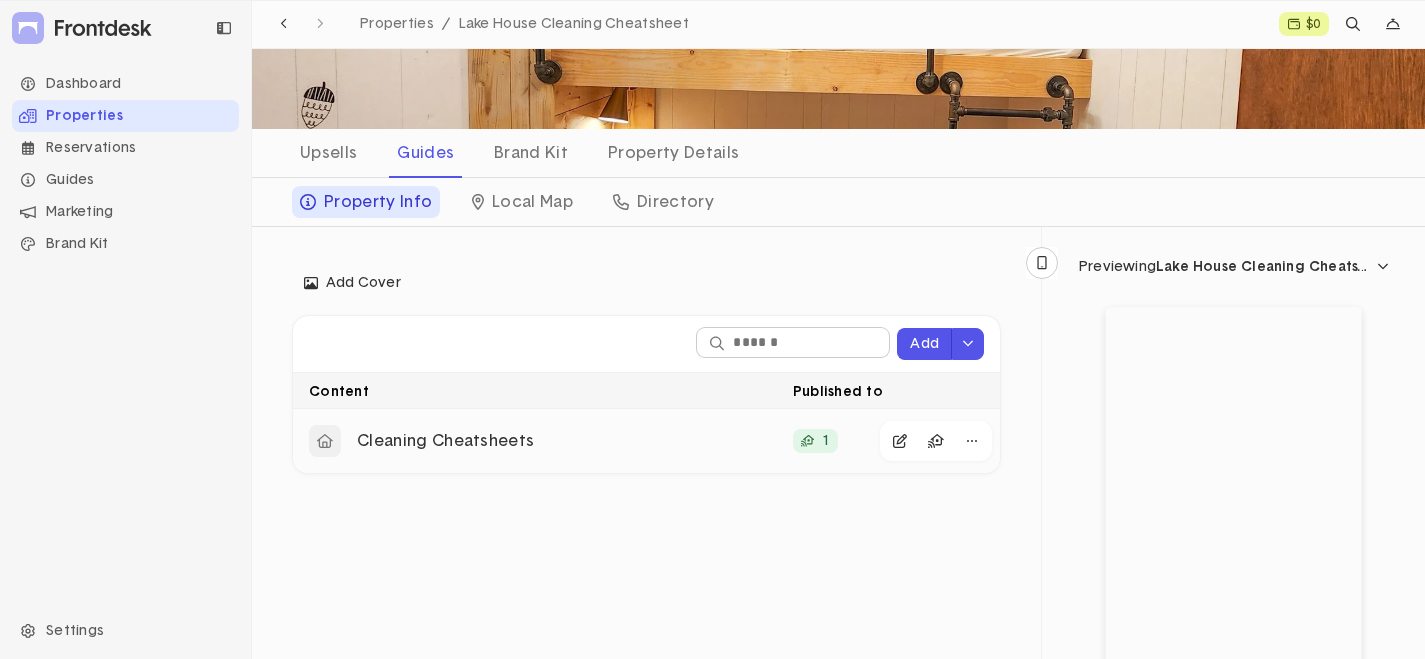 click on "Cleaning Cheatsheets" 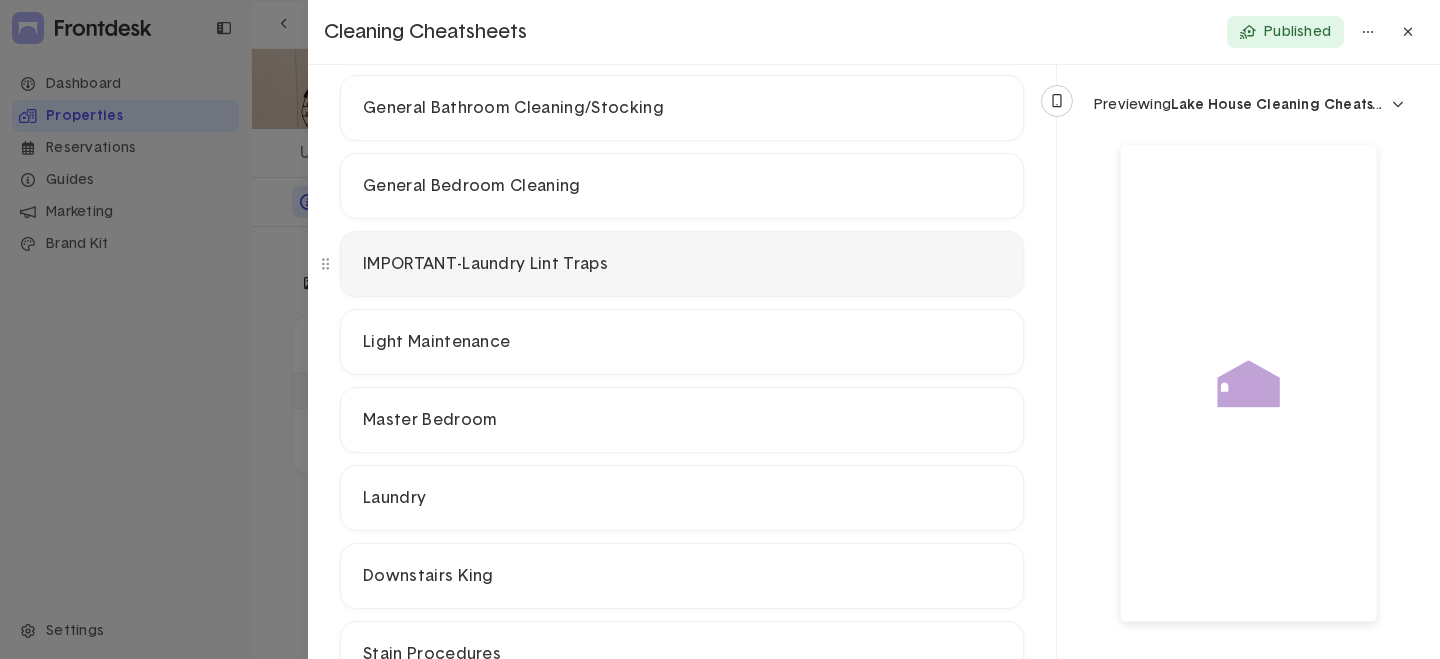 scroll, scrollTop: 100, scrollLeft: 0, axis: vertical 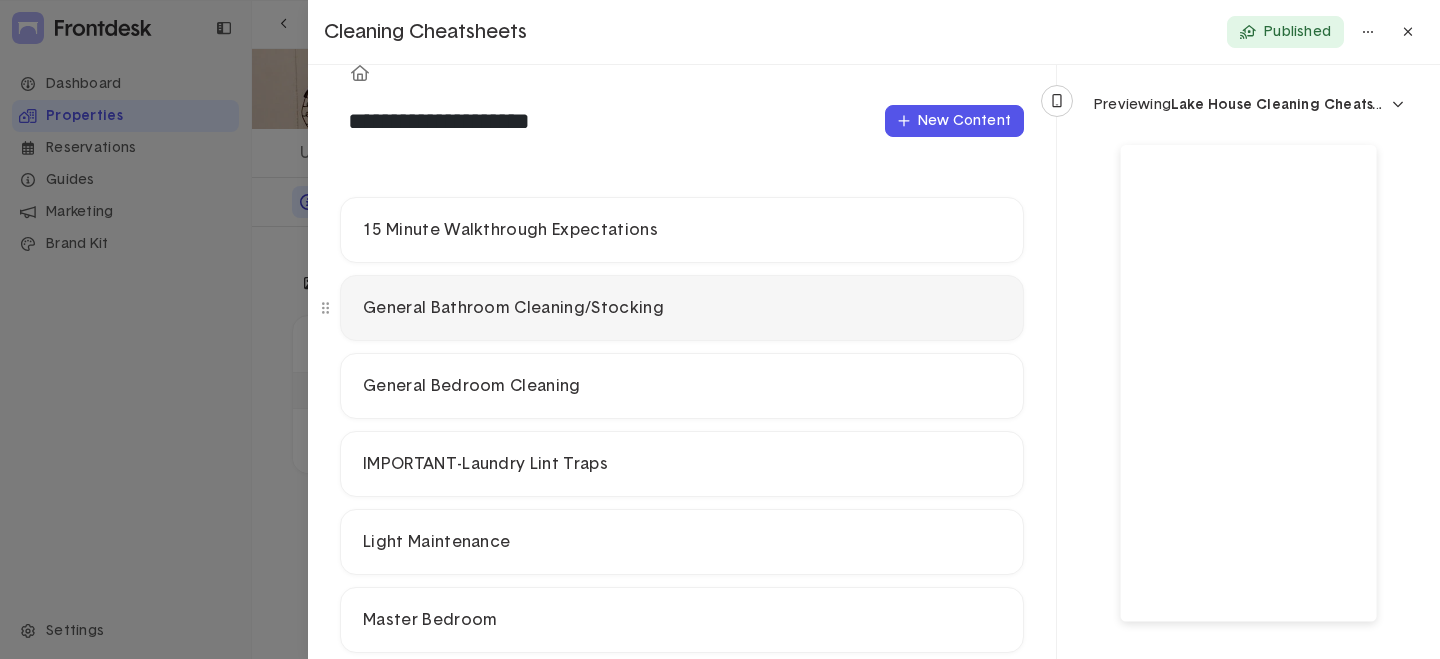 click on "General Bathroom Cleaning/Stocking" 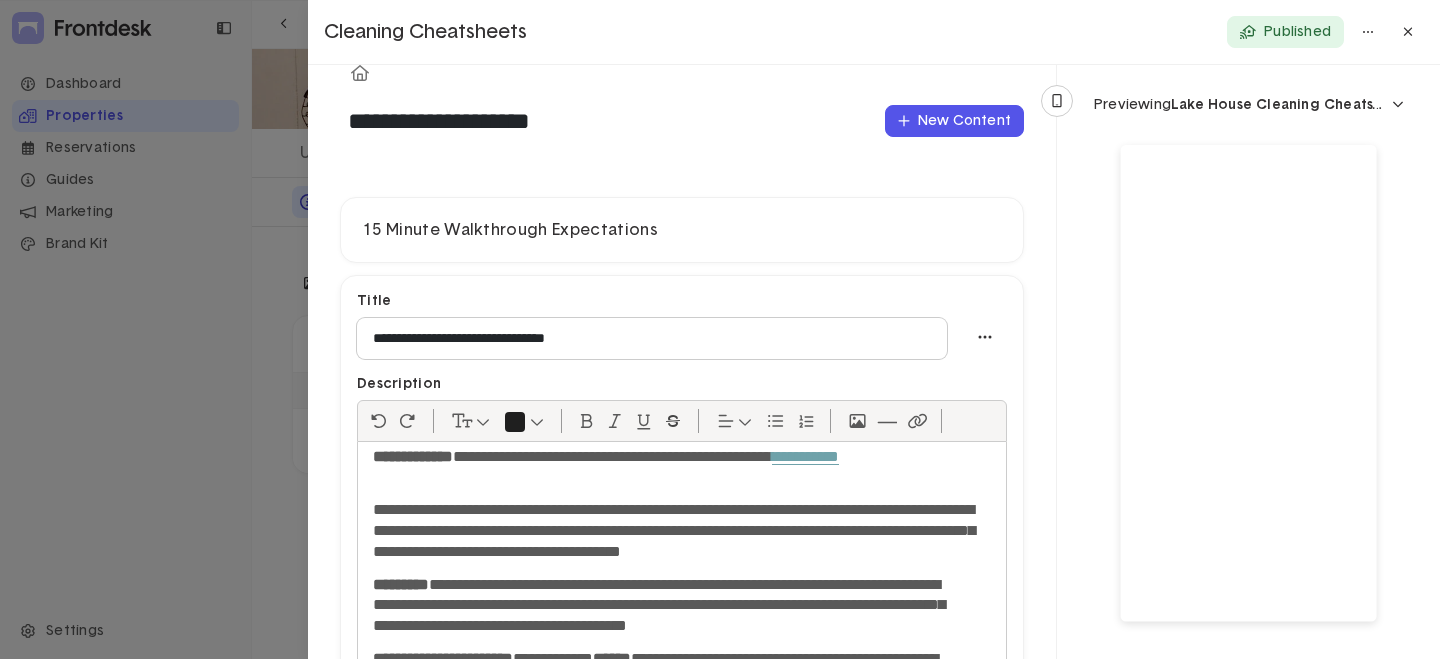 scroll, scrollTop: 0, scrollLeft: 0, axis: both 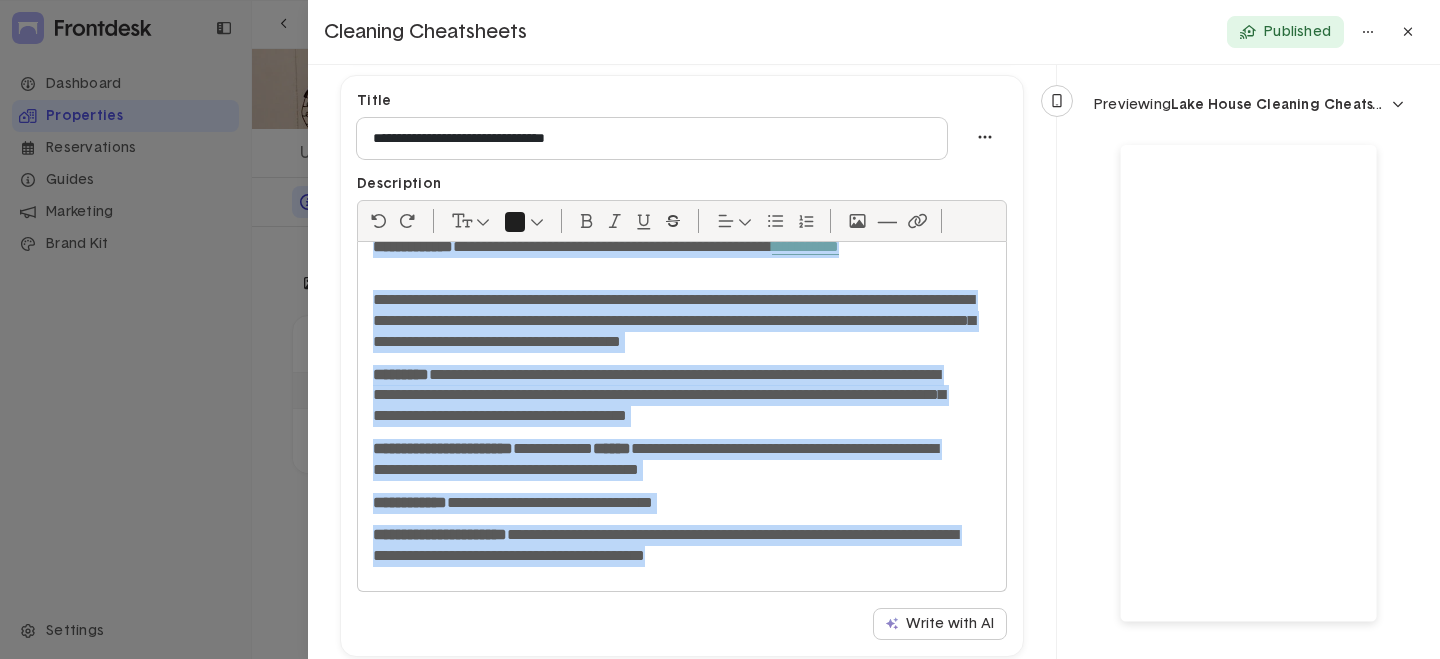 drag, startPoint x: 375, startPoint y: 467, endPoint x: 891, endPoint y: 582, distance: 528.6596 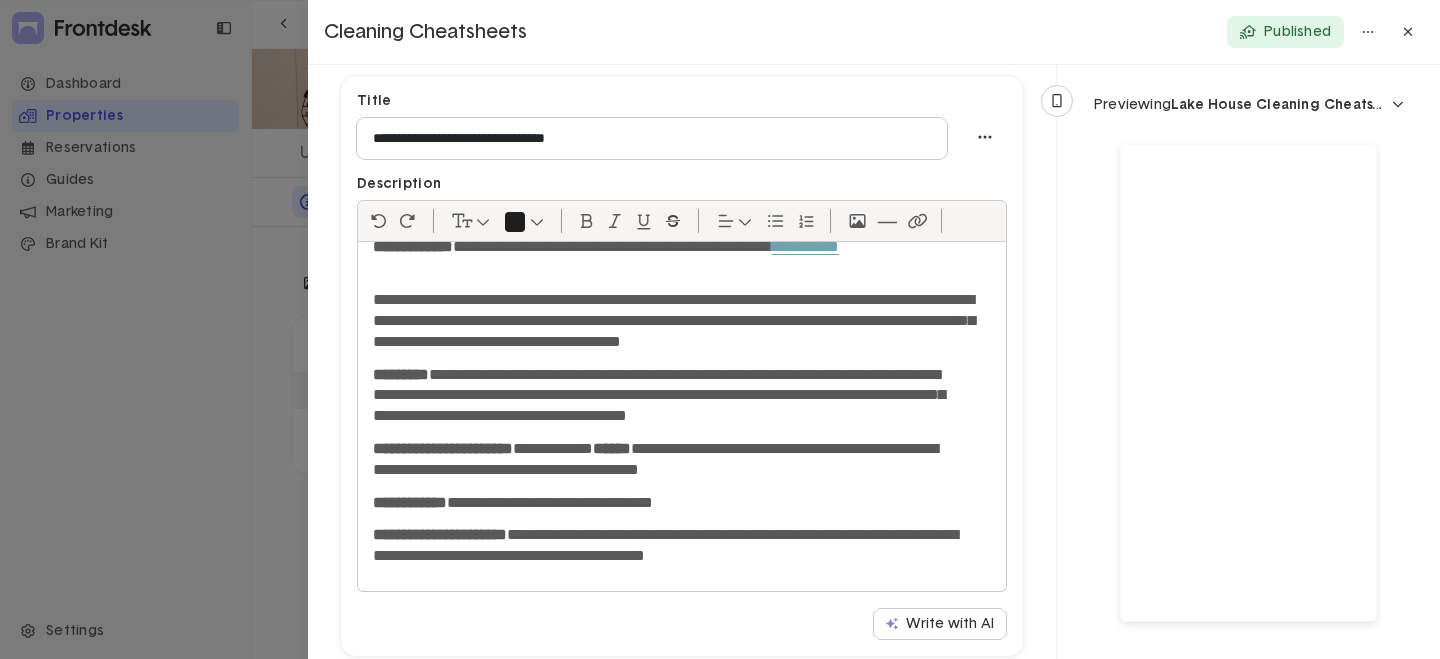 click 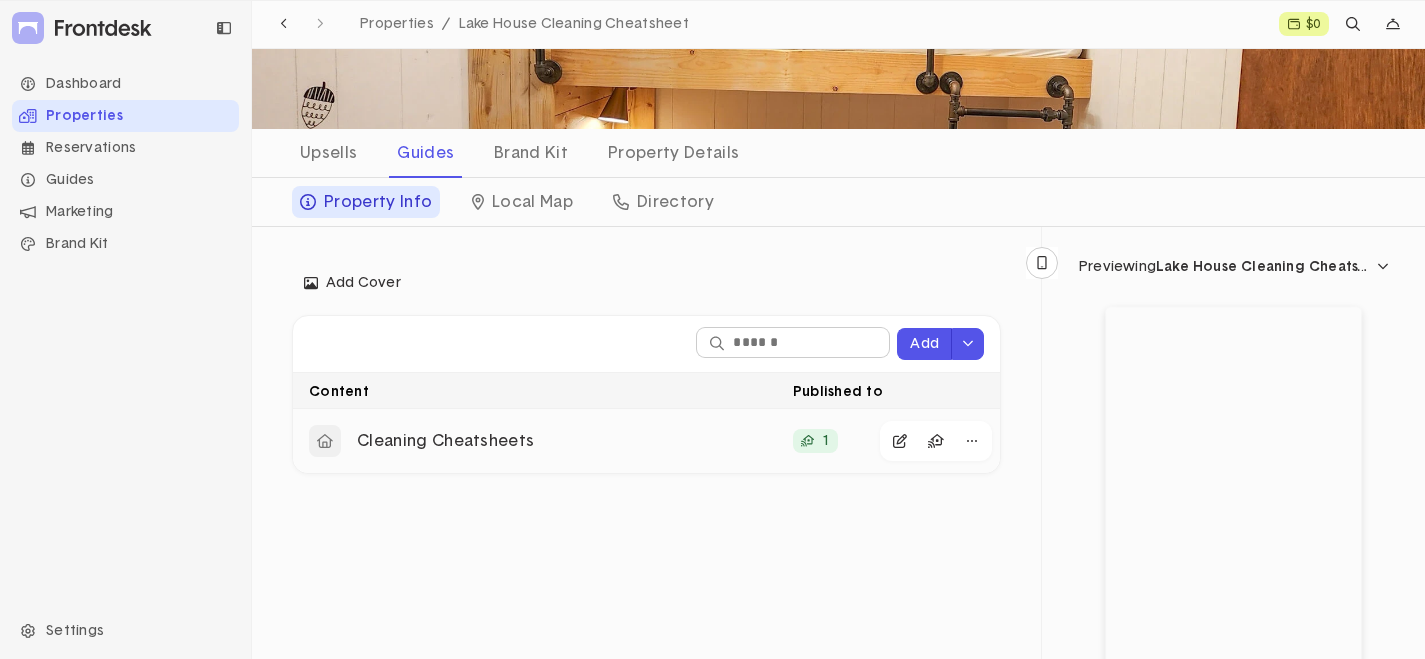 click on "Cleaning Cheatsheets" 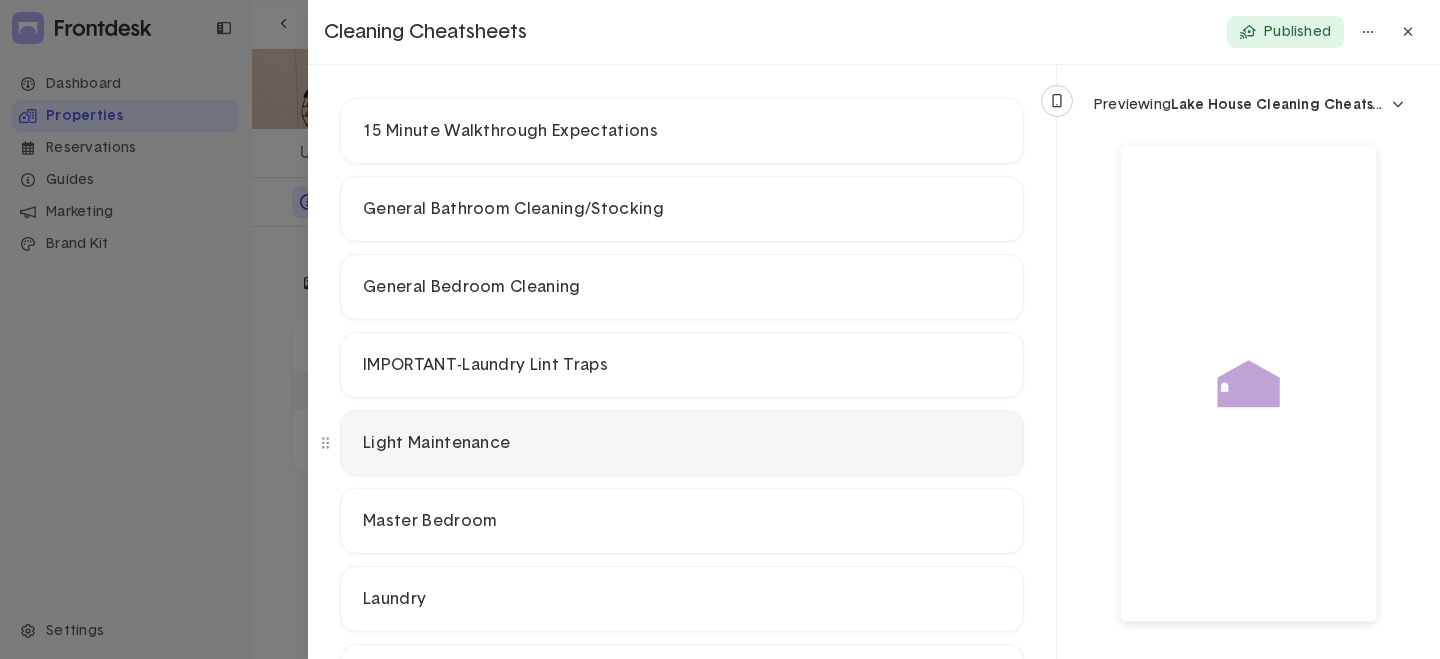 scroll, scrollTop: 200, scrollLeft: 0, axis: vertical 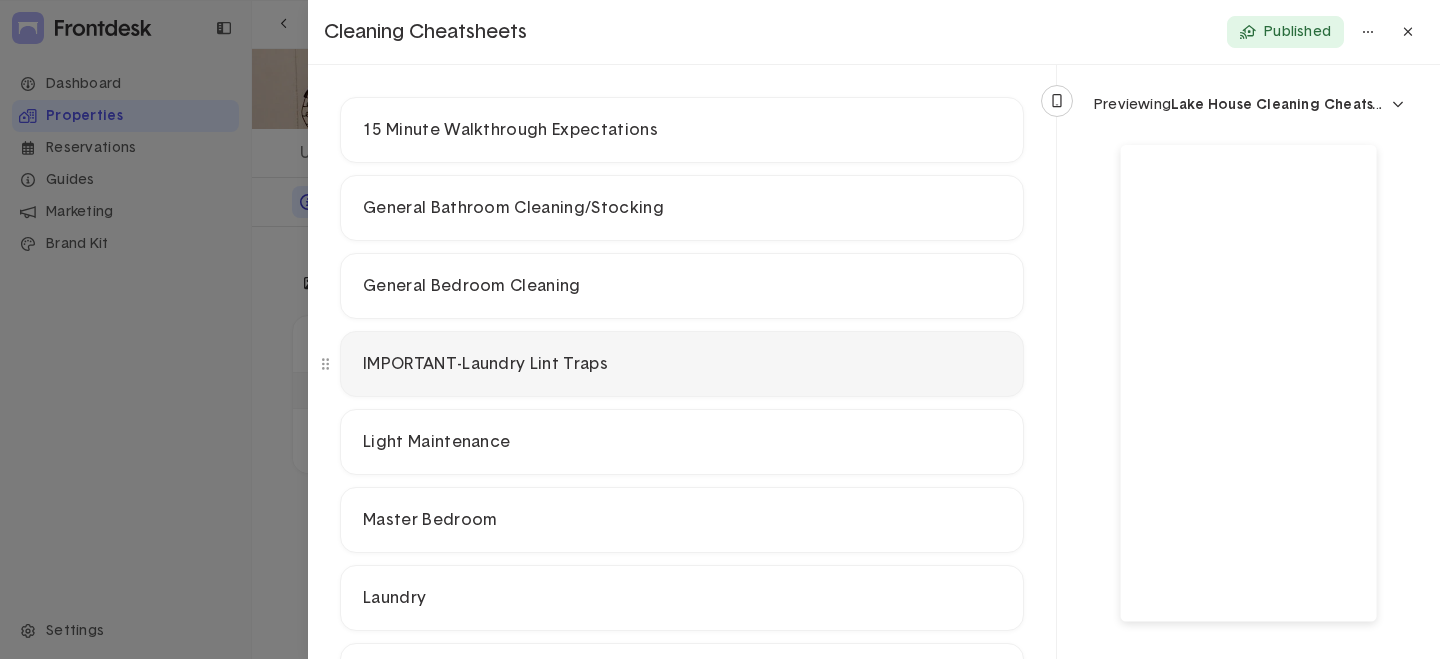 click on "IMPORTANT-Laundry Lint Traps" 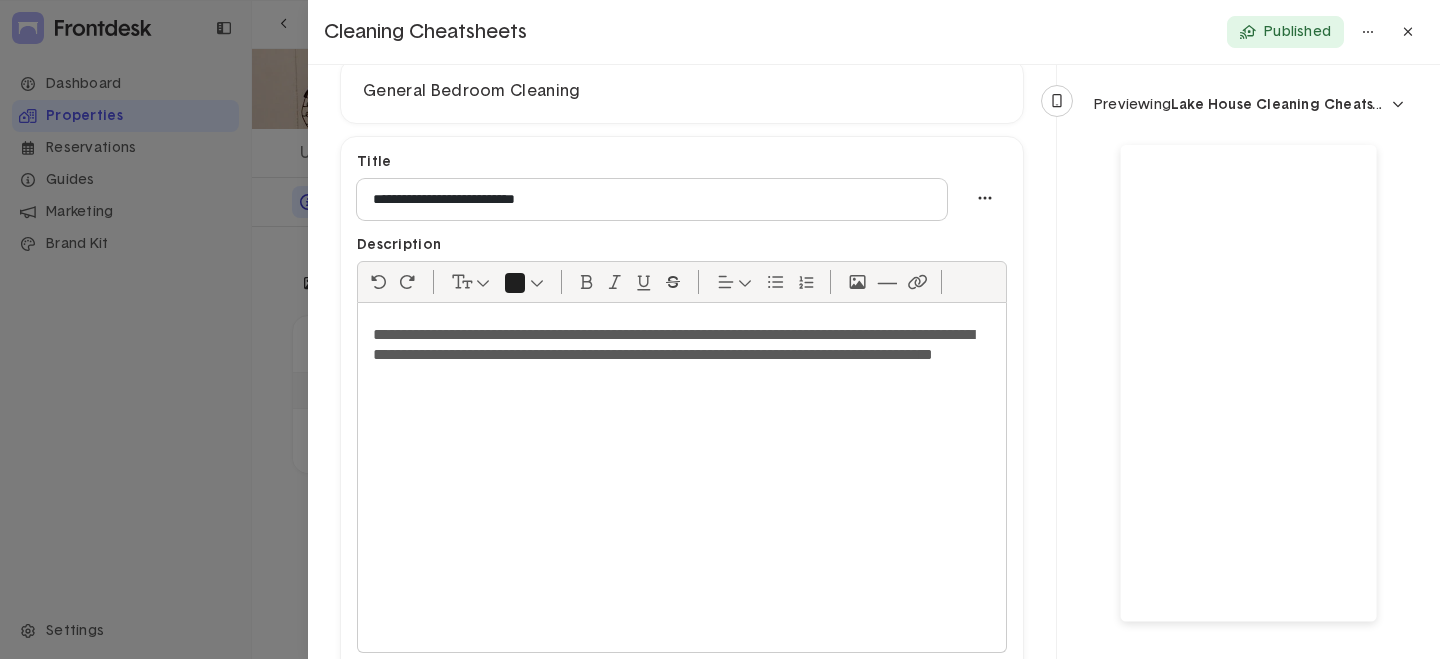 scroll, scrollTop: 400, scrollLeft: 0, axis: vertical 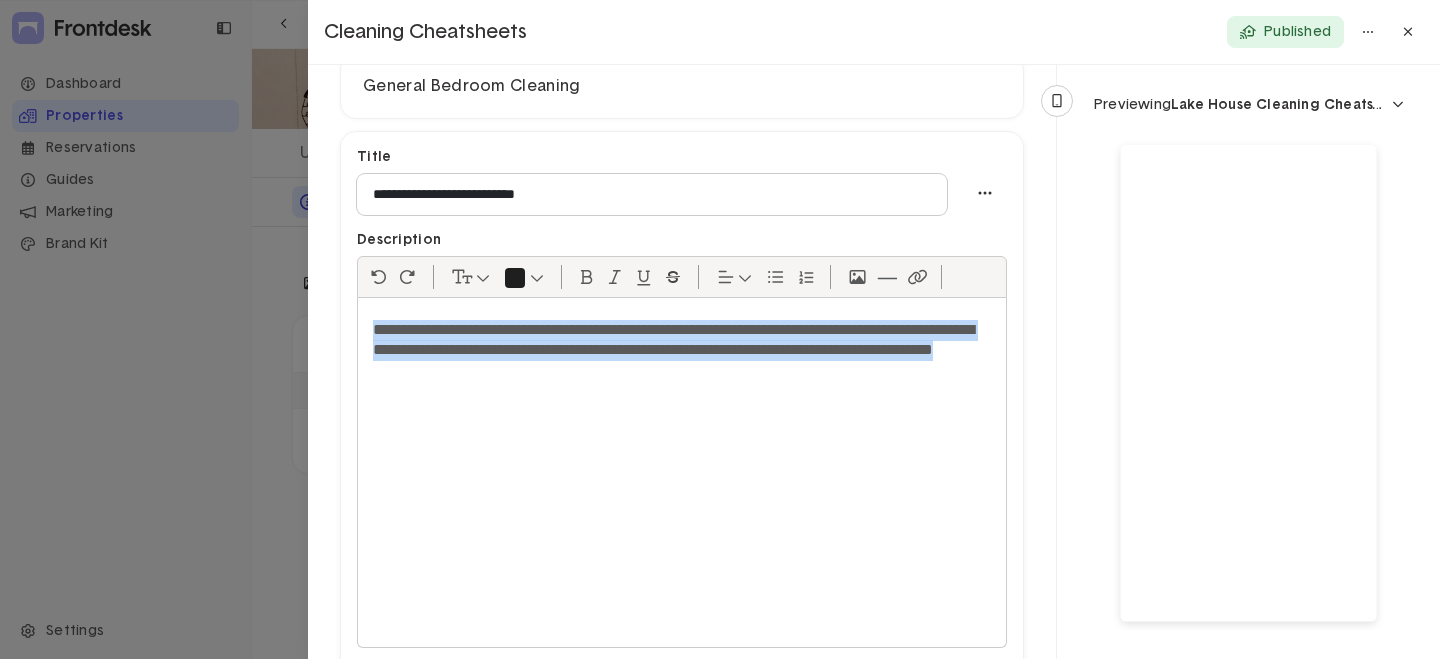 drag, startPoint x: 370, startPoint y: 327, endPoint x: 763, endPoint y: 391, distance: 398.1771 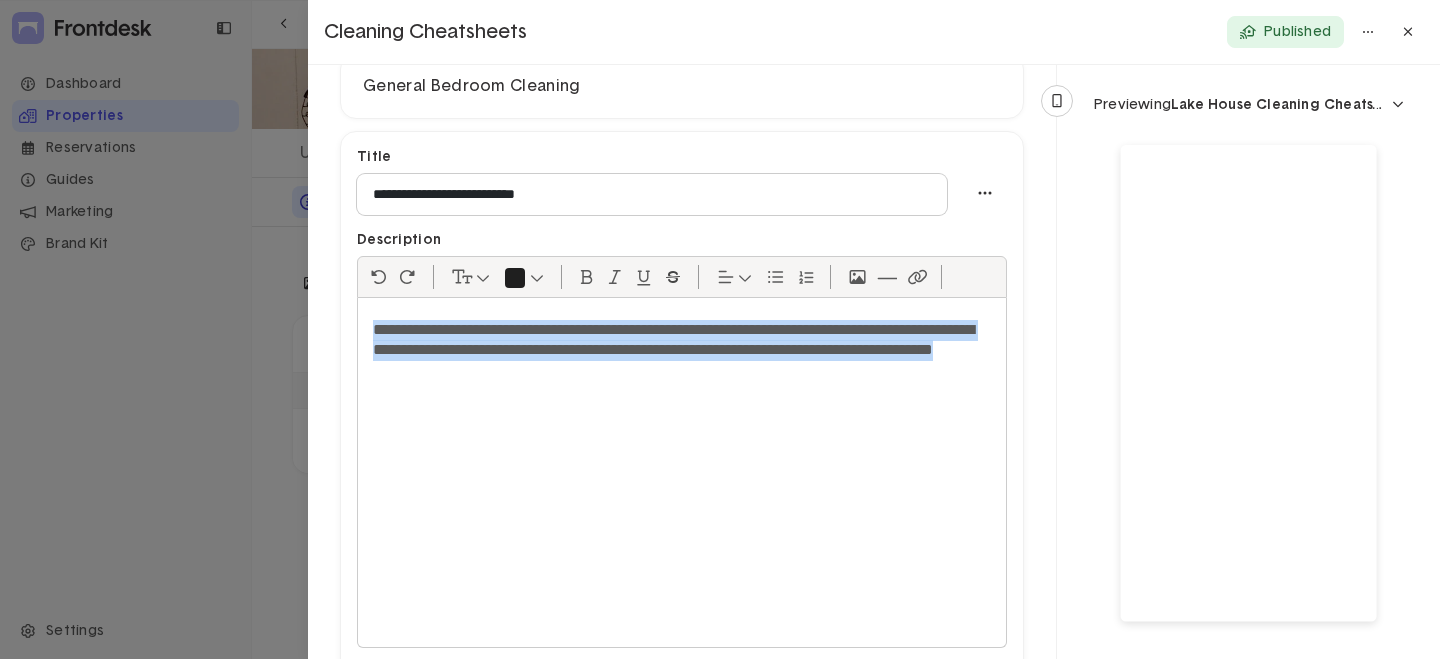 click on "**********" 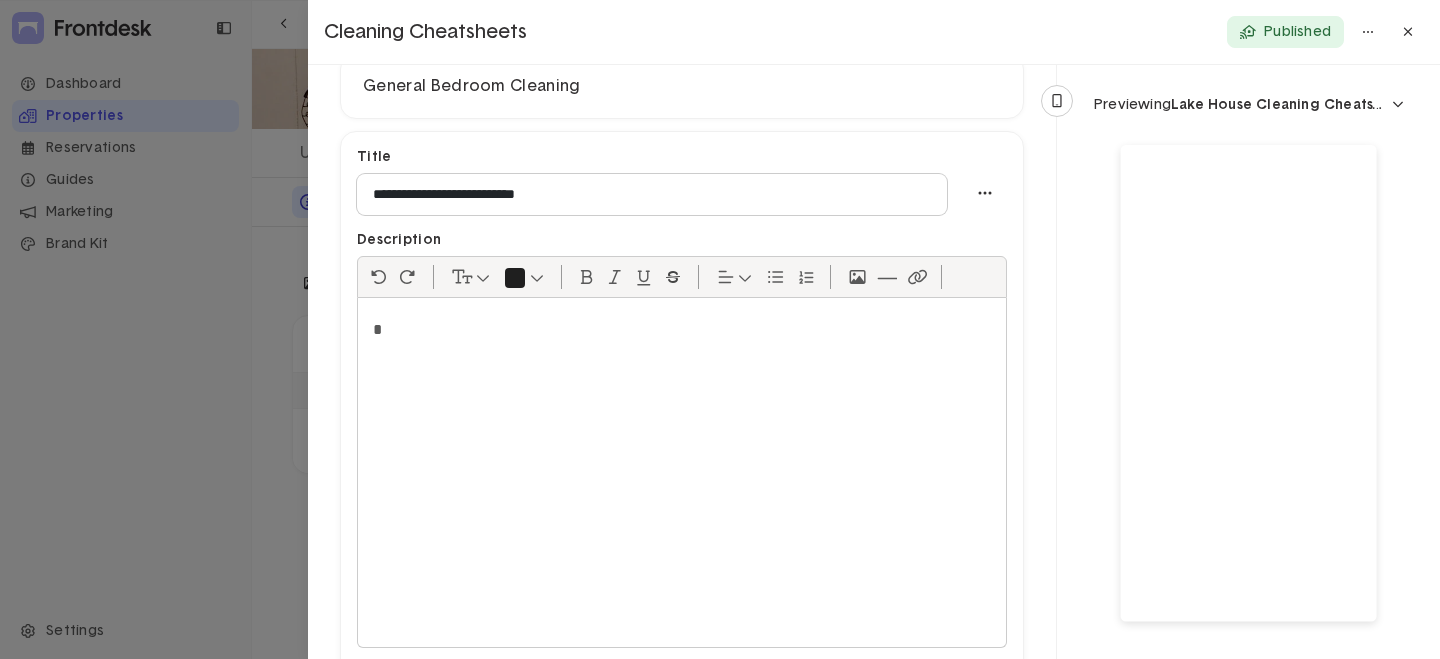 click 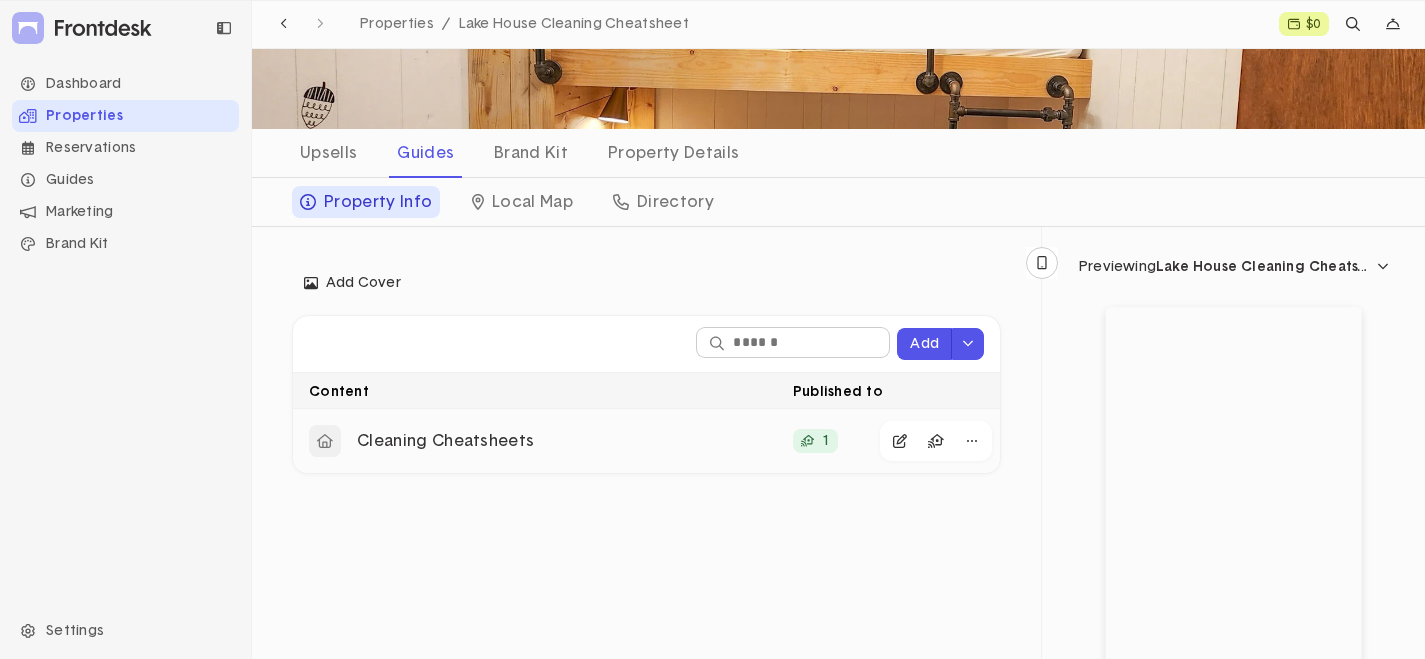 click on "Cleaning Cheatsheets" 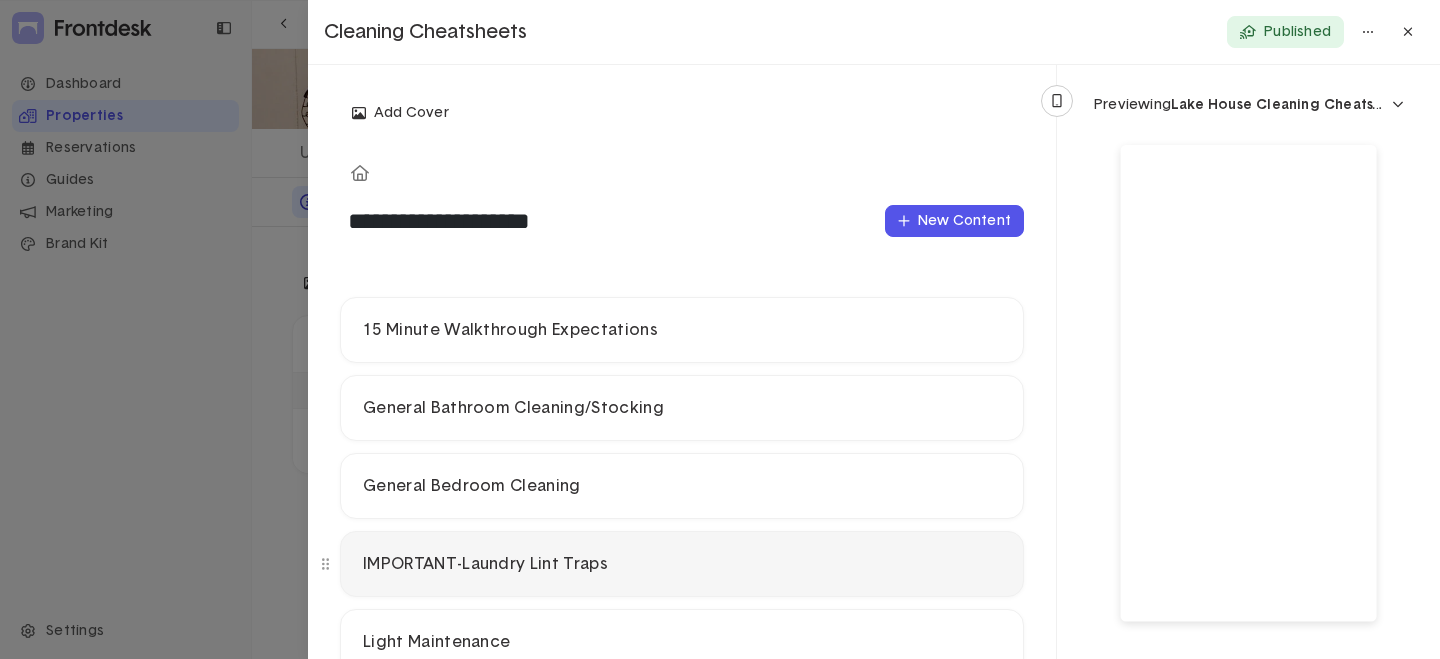 click on "IMPORTANT-Laundry Lint Traps" 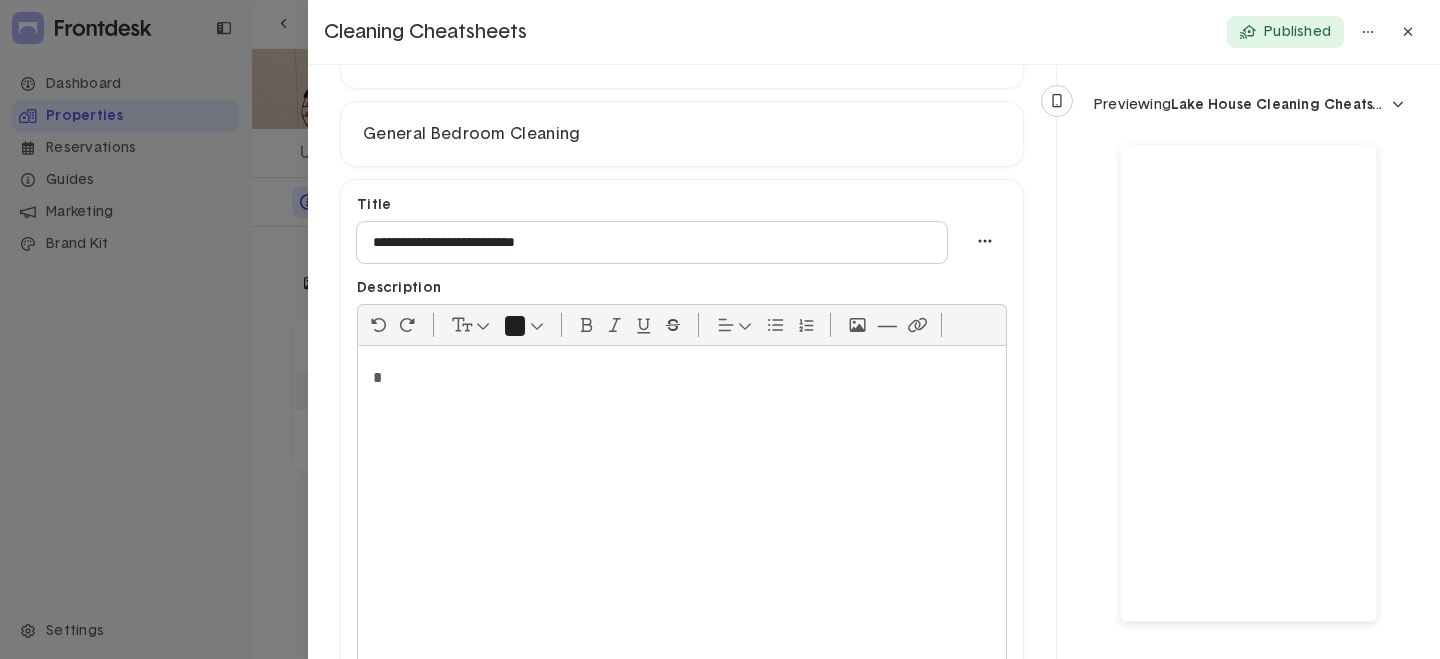 scroll, scrollTop: 200, scrollLeft: 0, axis: vertical 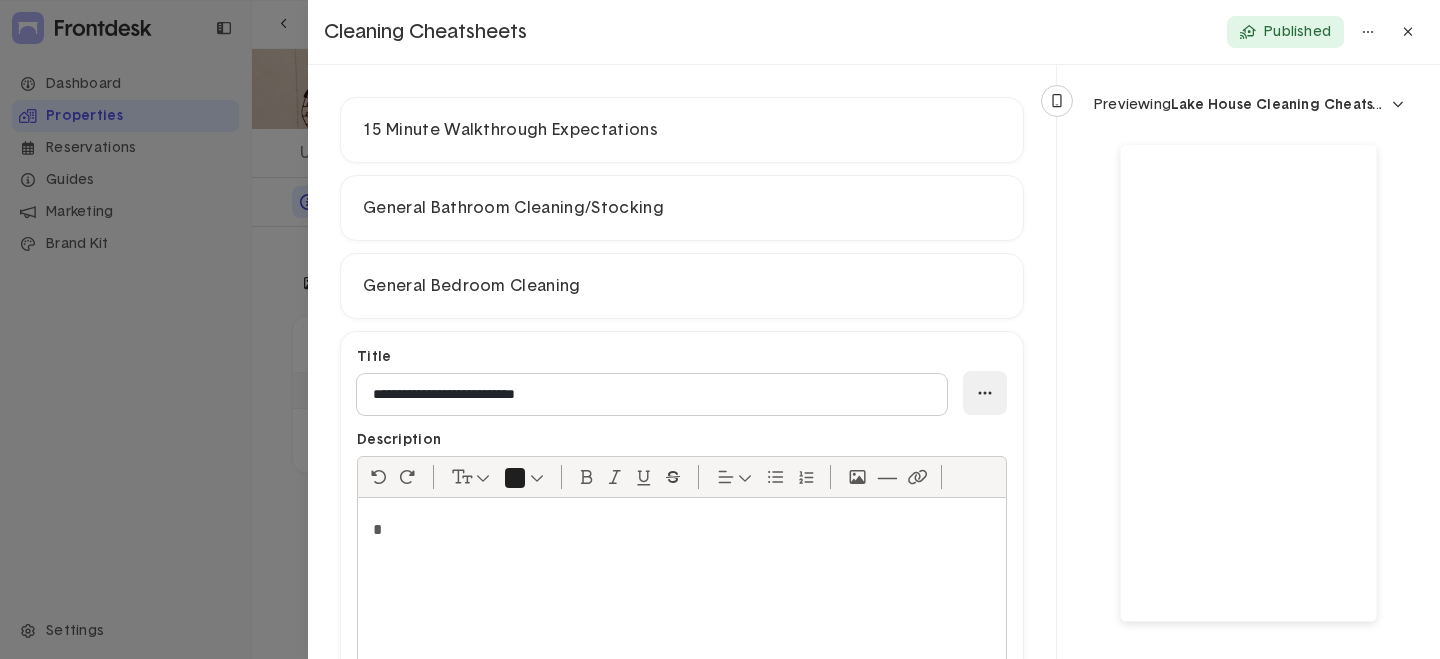 click 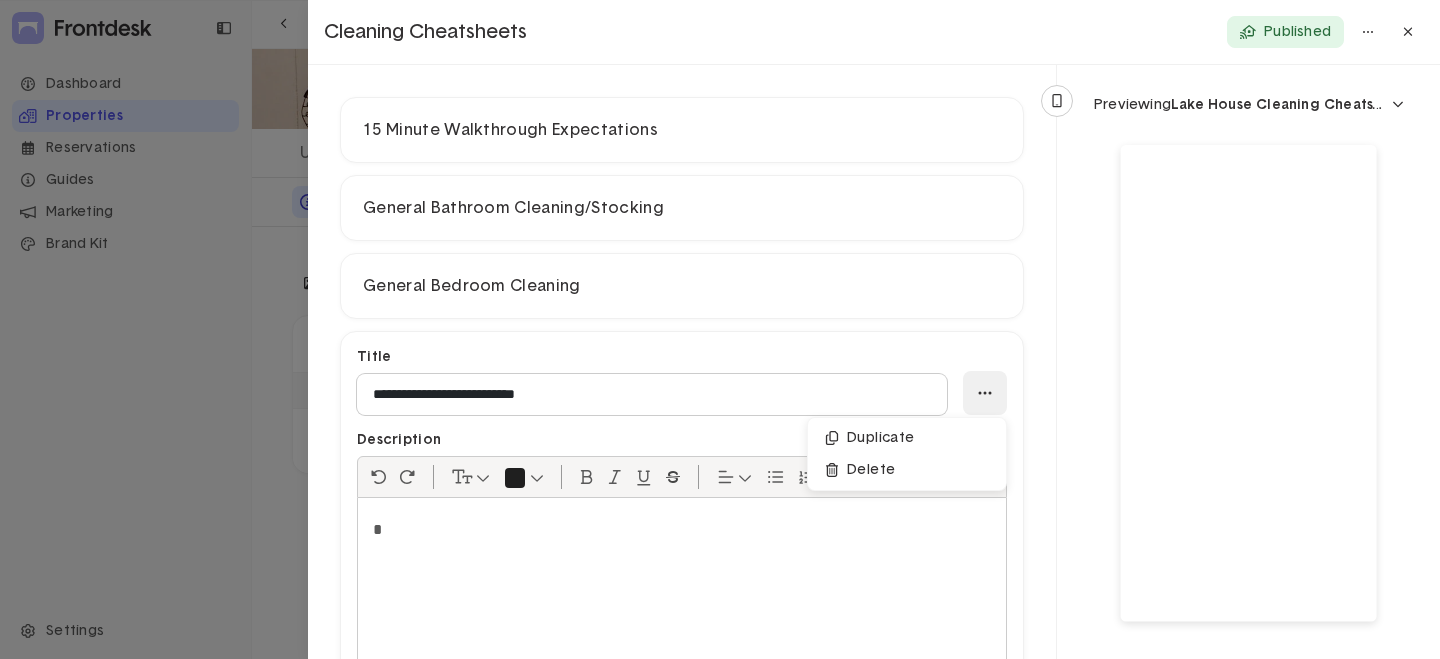 click on "*" 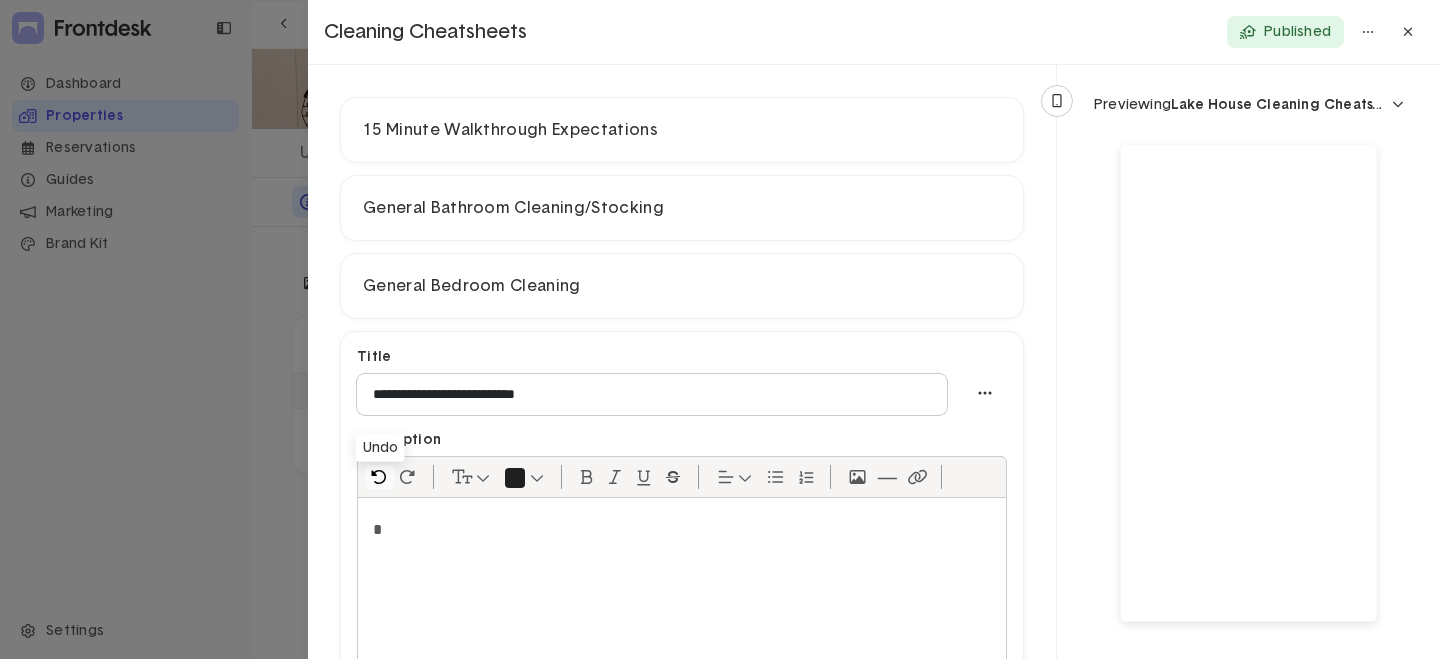click 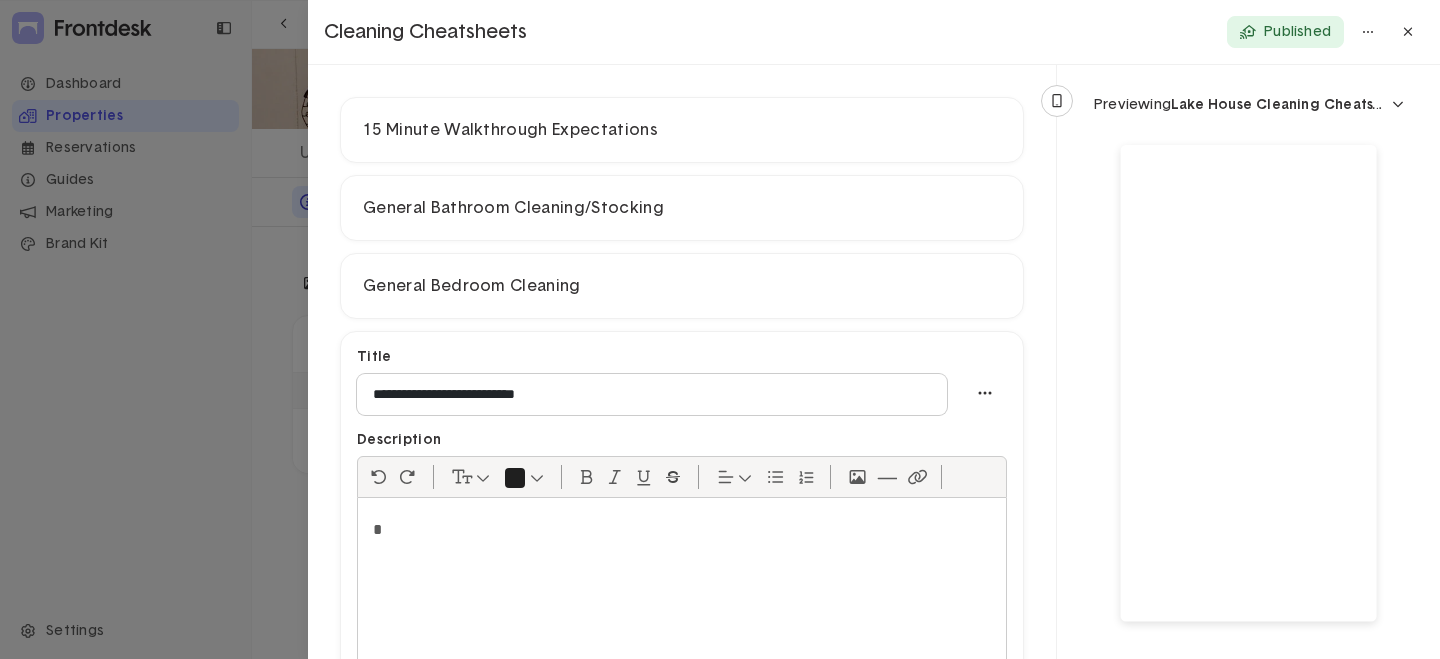 click on "*" 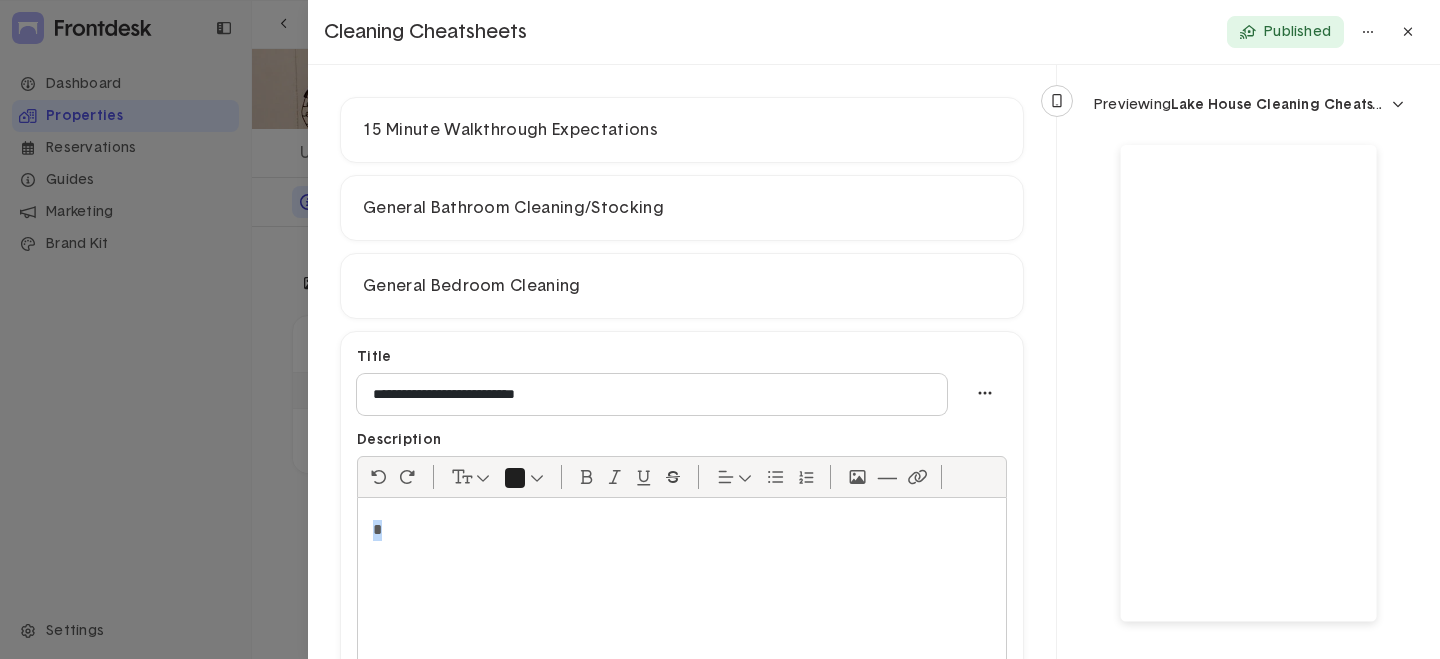 drag, startPoint x: 430, startPoint y: 533, endPoint x: 372, endPoint y: 525, distance: 58.549126 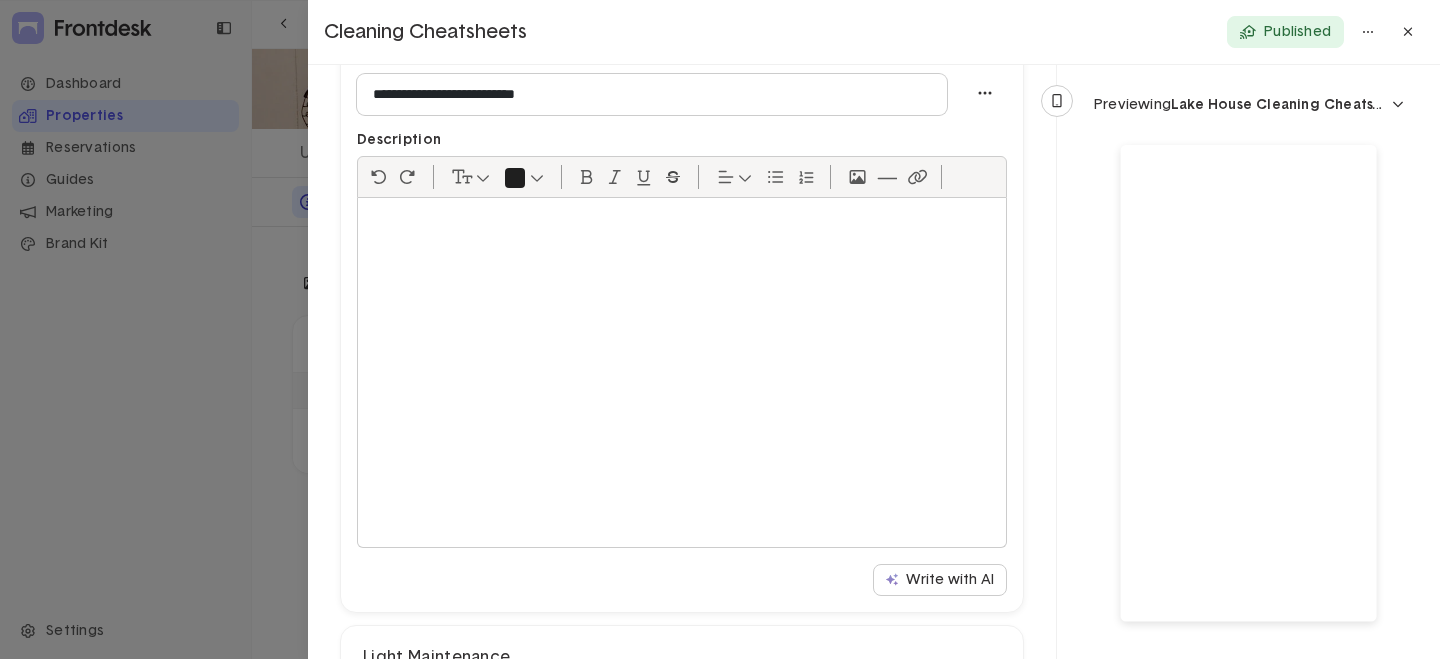 scroll, scrollTop: 800, scrollLeft: 0, axis: vertical 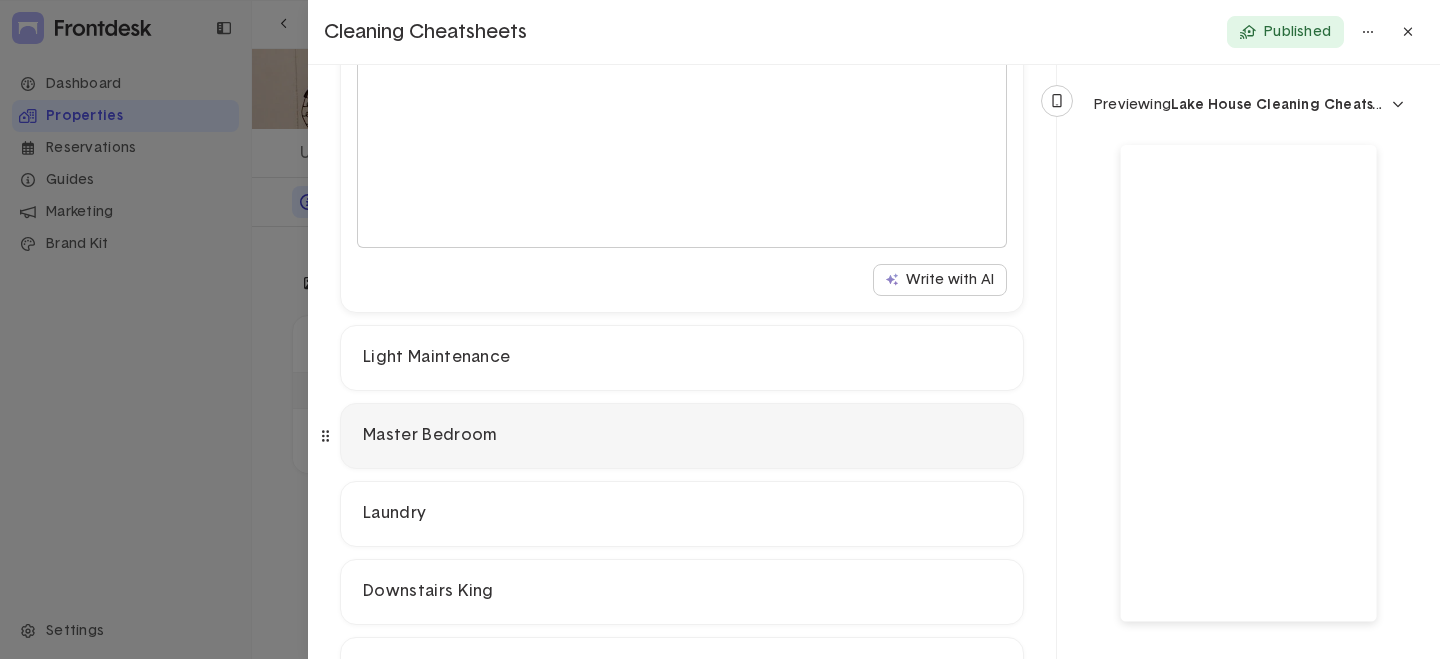click 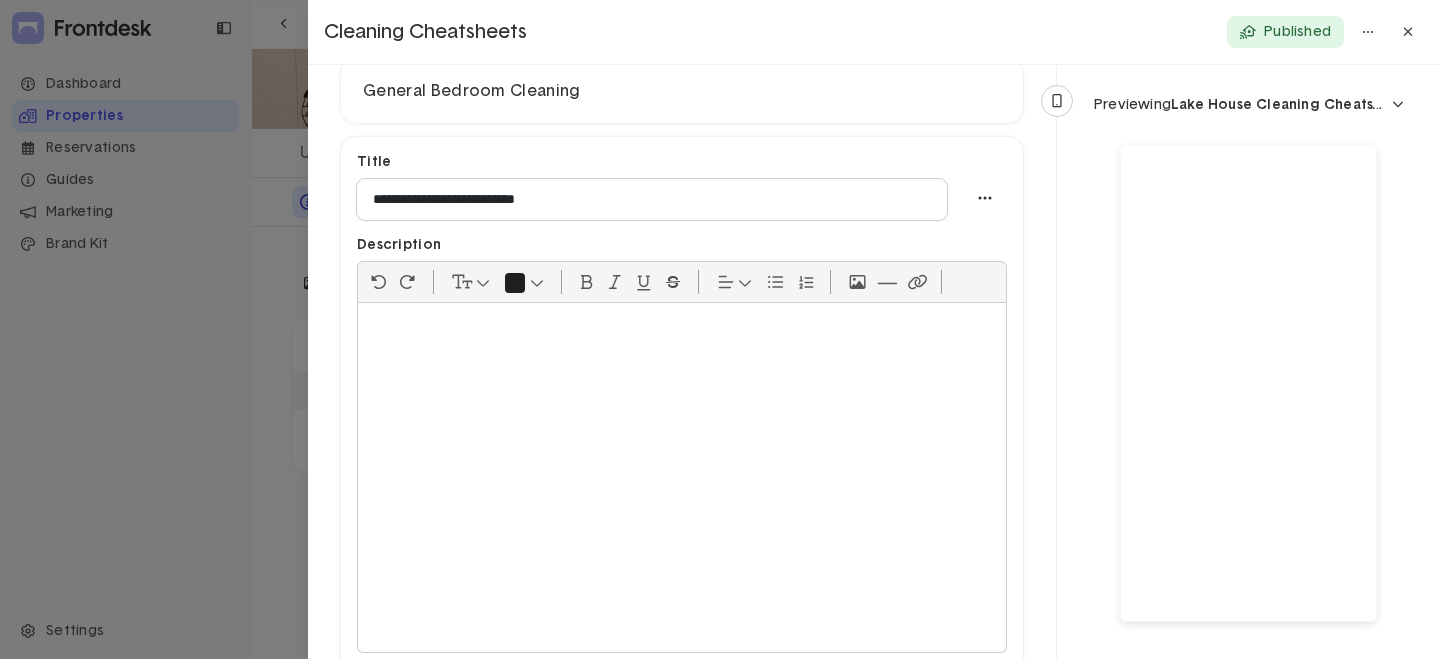 scroll, scrollTop: 400, scrollLeft: 0, axis: vertical 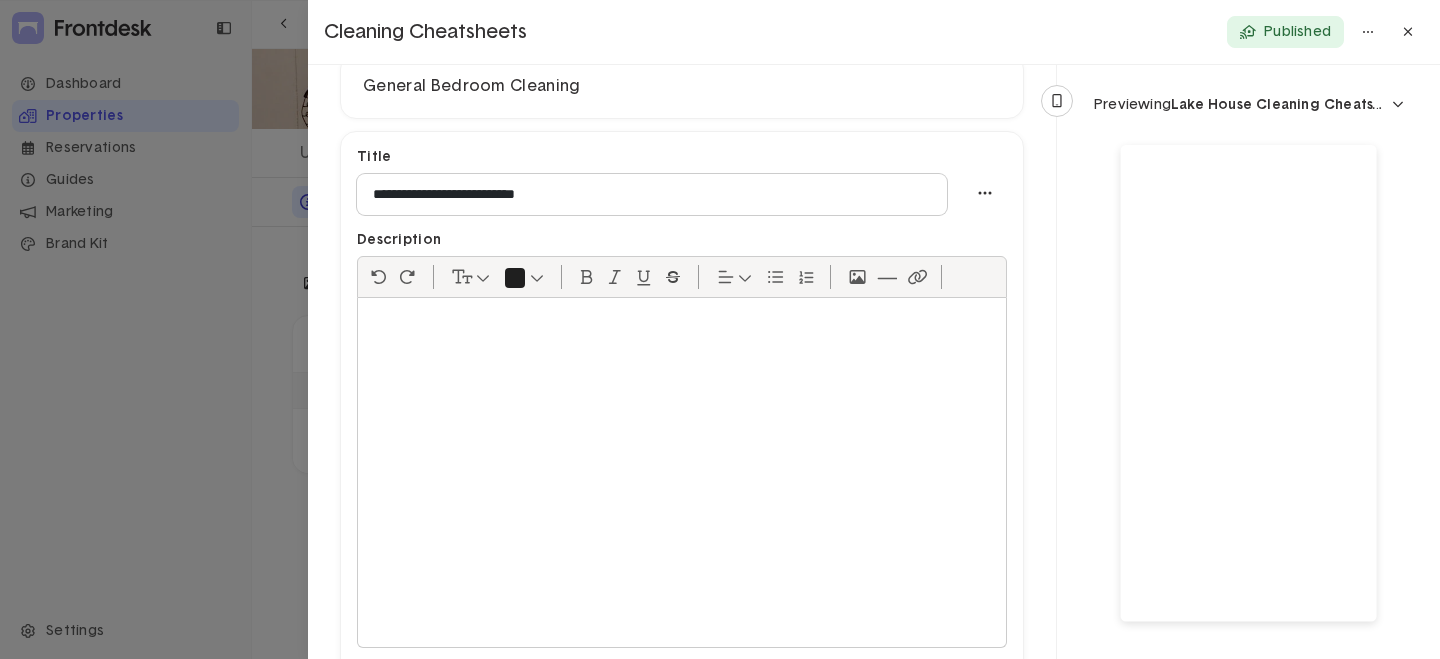 click 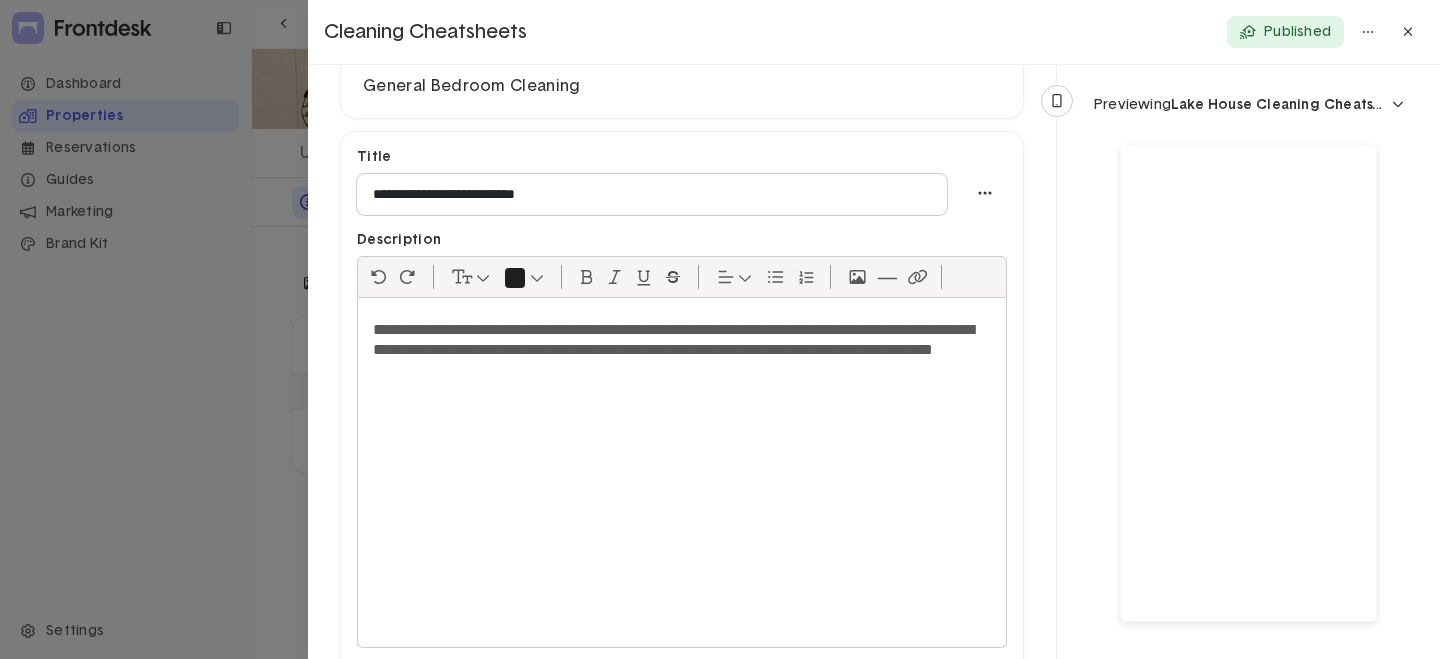 scroll, scrollTop: 0, scrollLeft: 0, axis: both 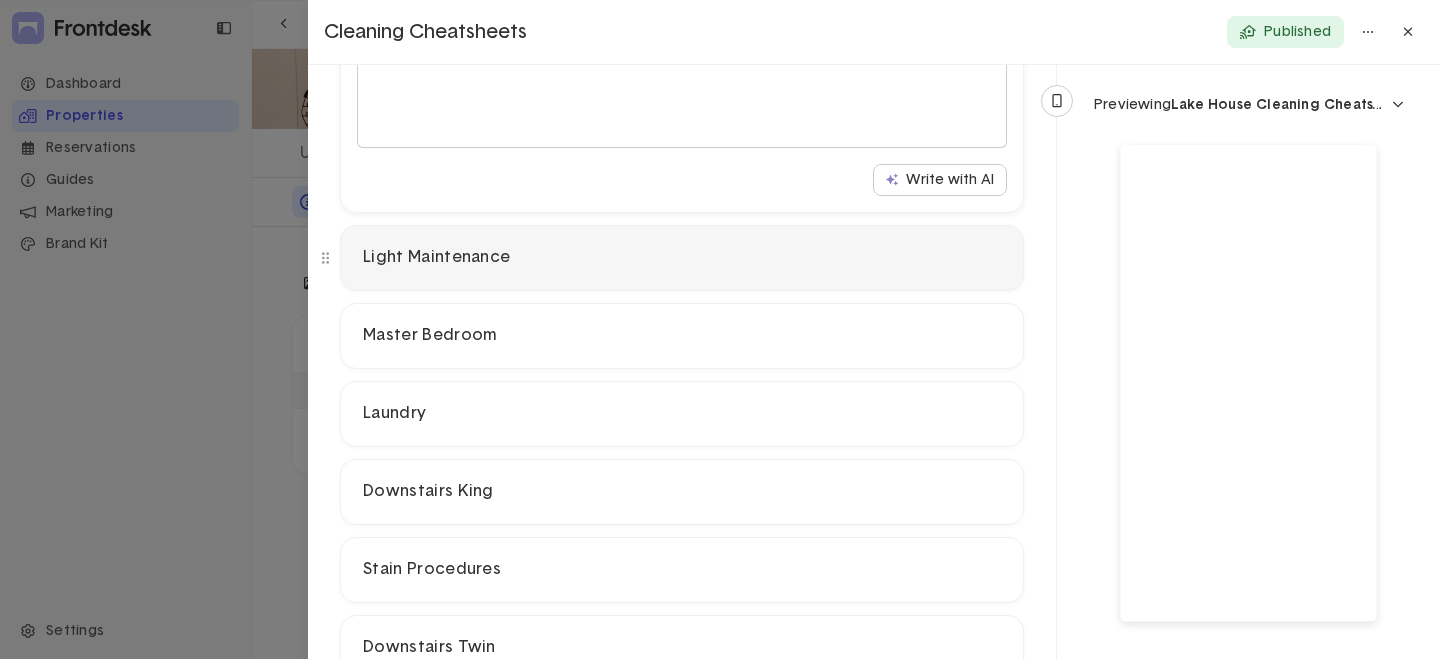 click on "Light Maintenance" 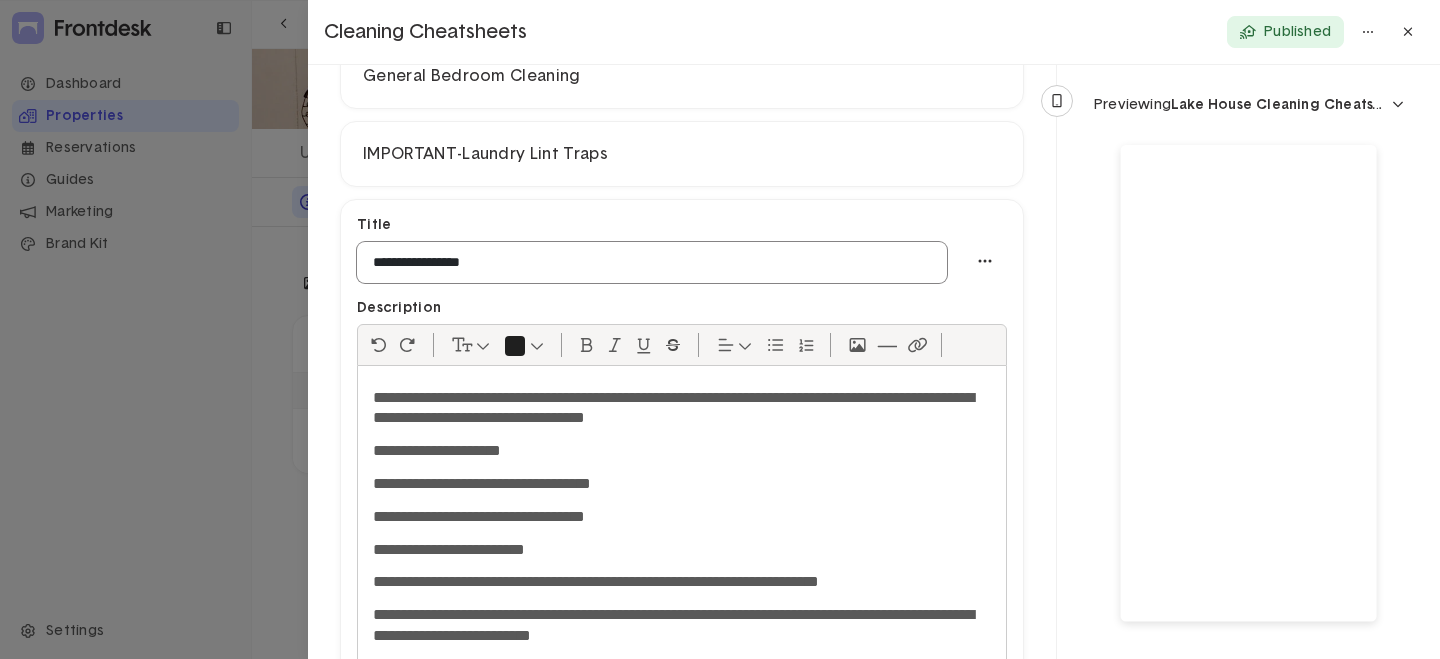 scroll, scrollTop: 511, scrollLeft: 0, axis: vertical 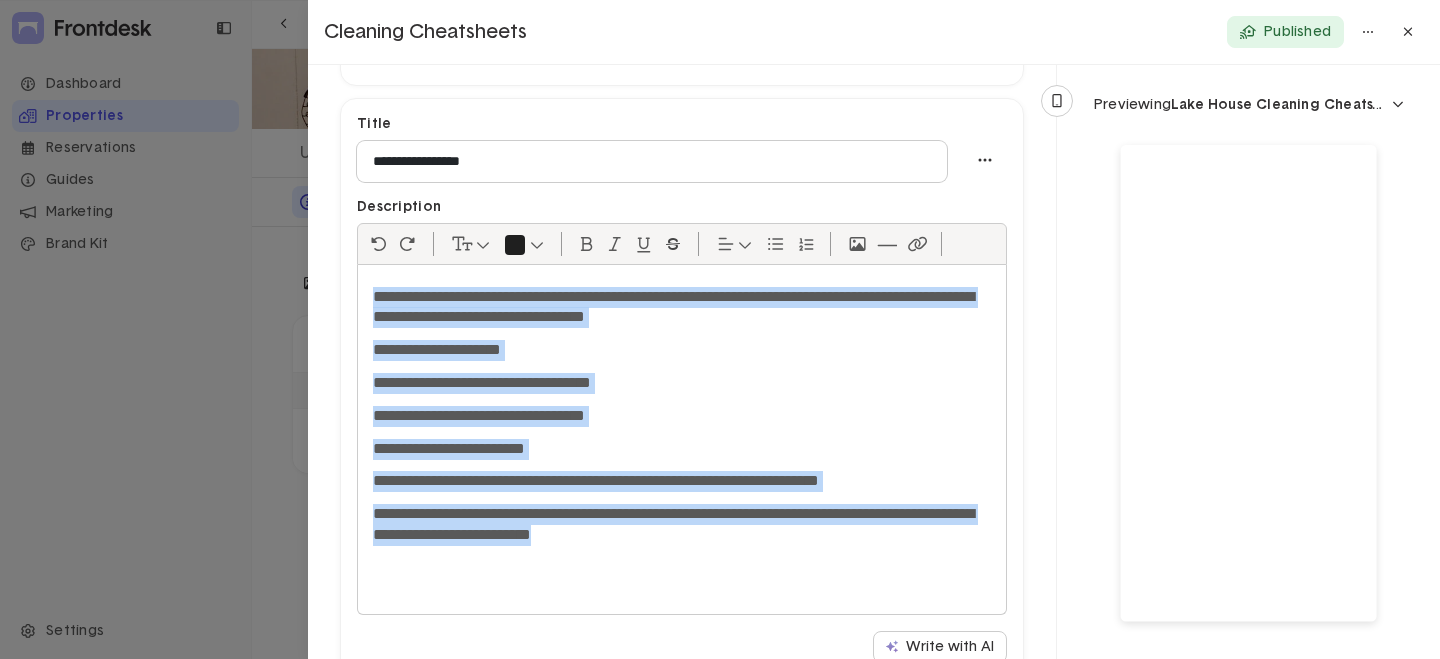 drag, startPoint x: 373, startPoint y: 295, endPoint x: 782, endPoint y: 544, distance: 478.834 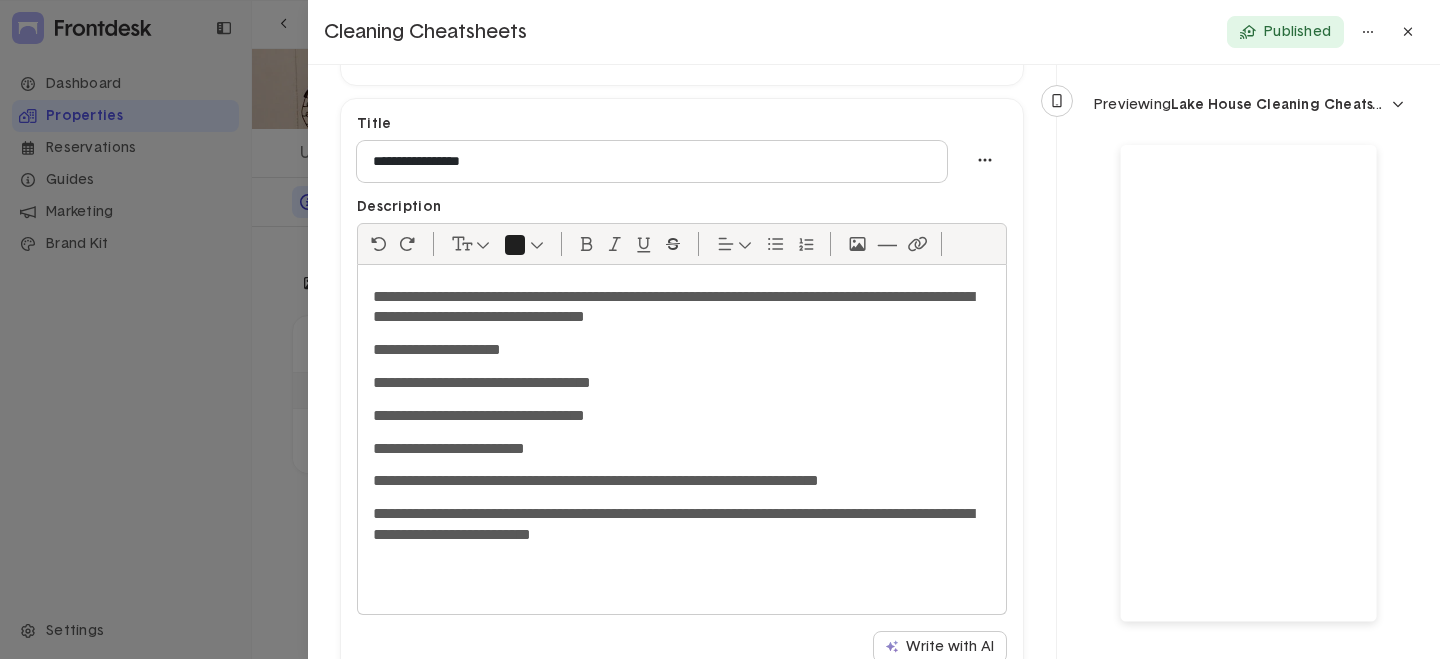 click 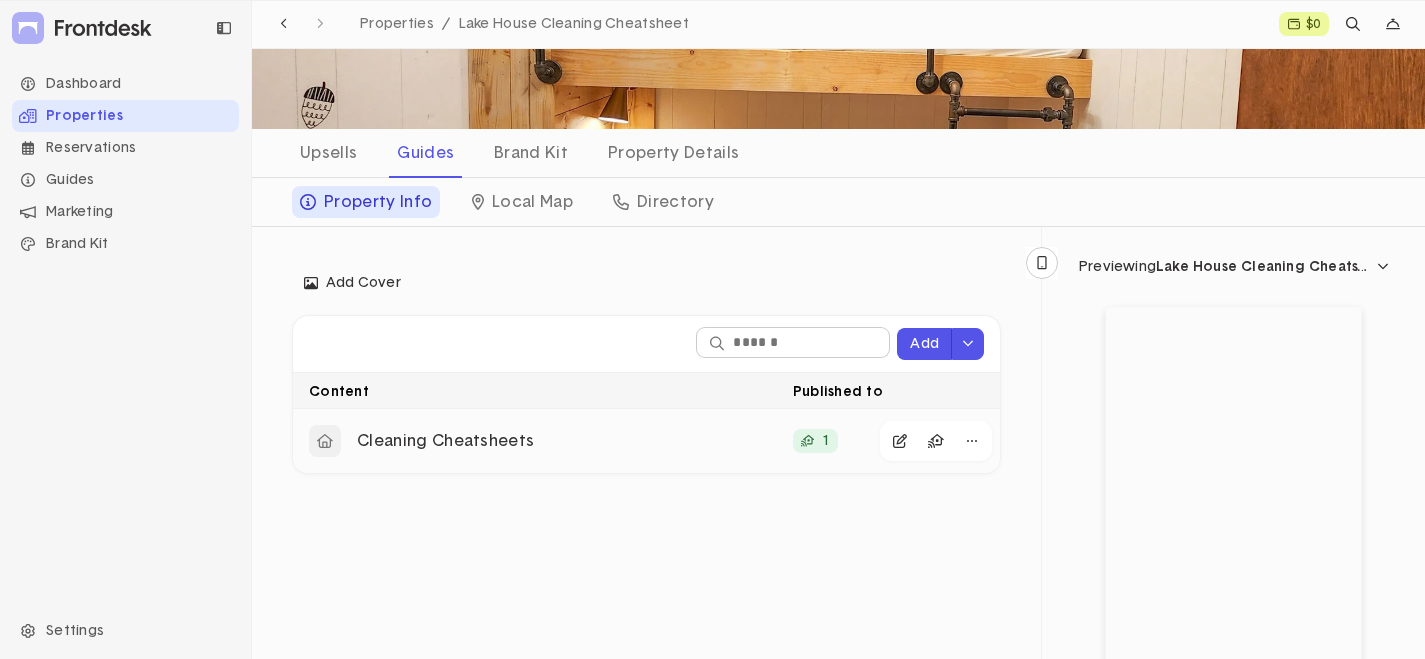 click on "Cleaning Cheatsheets" 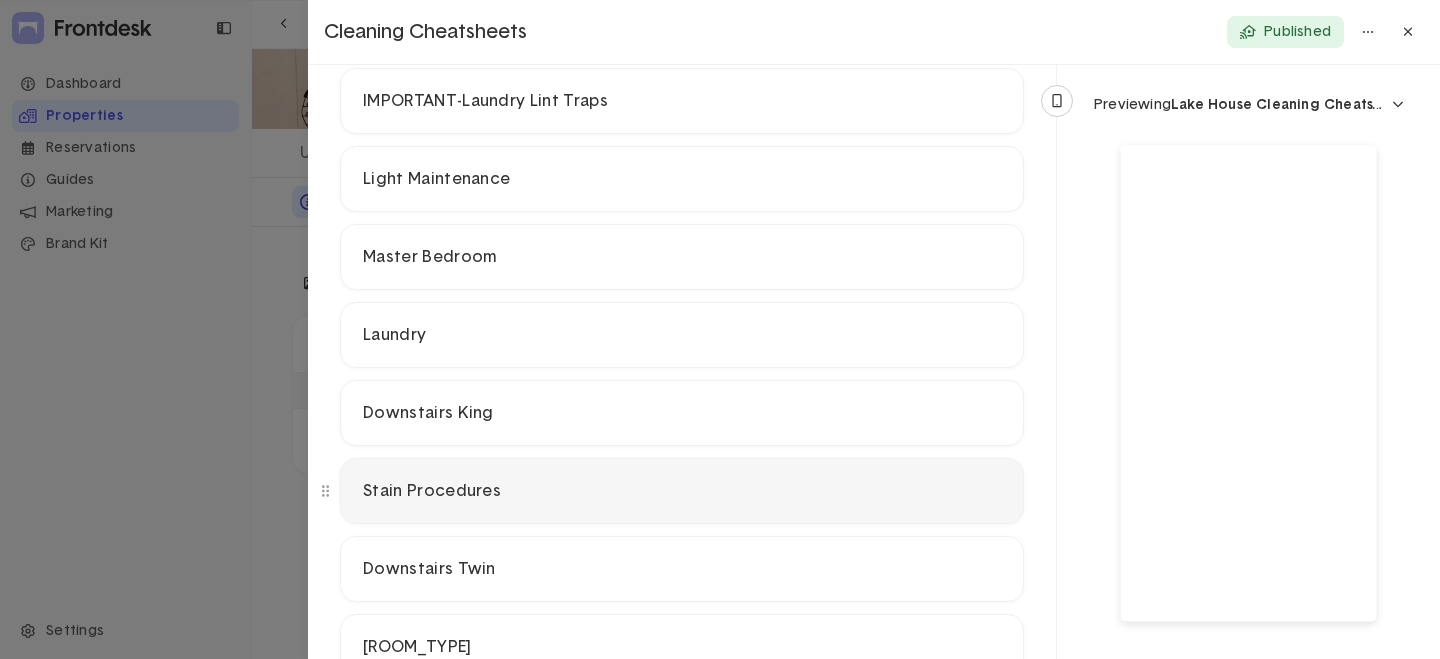 scroll, scrollTop: 500, scrollLeft: 0, axis: vertical 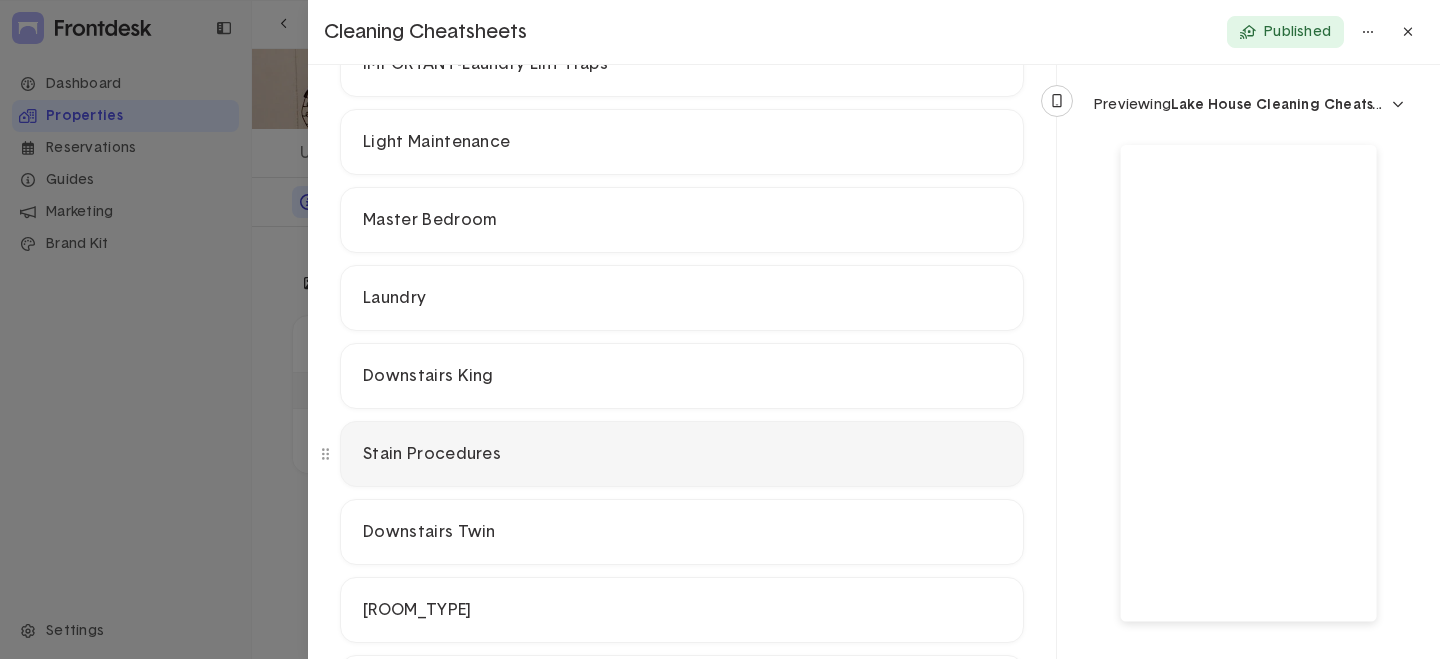 click on "Stain Procedures" 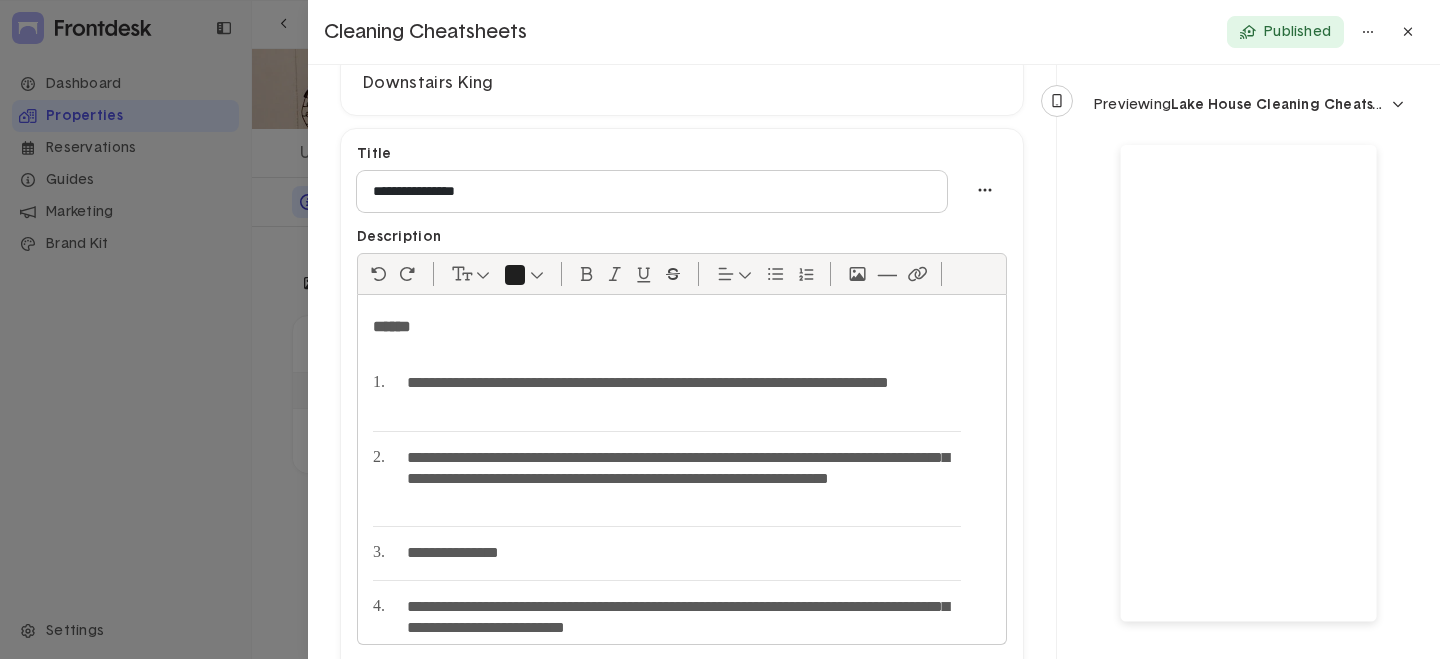 scroll, scrollTop: 700, scrollLeft: 0, axis: vertical 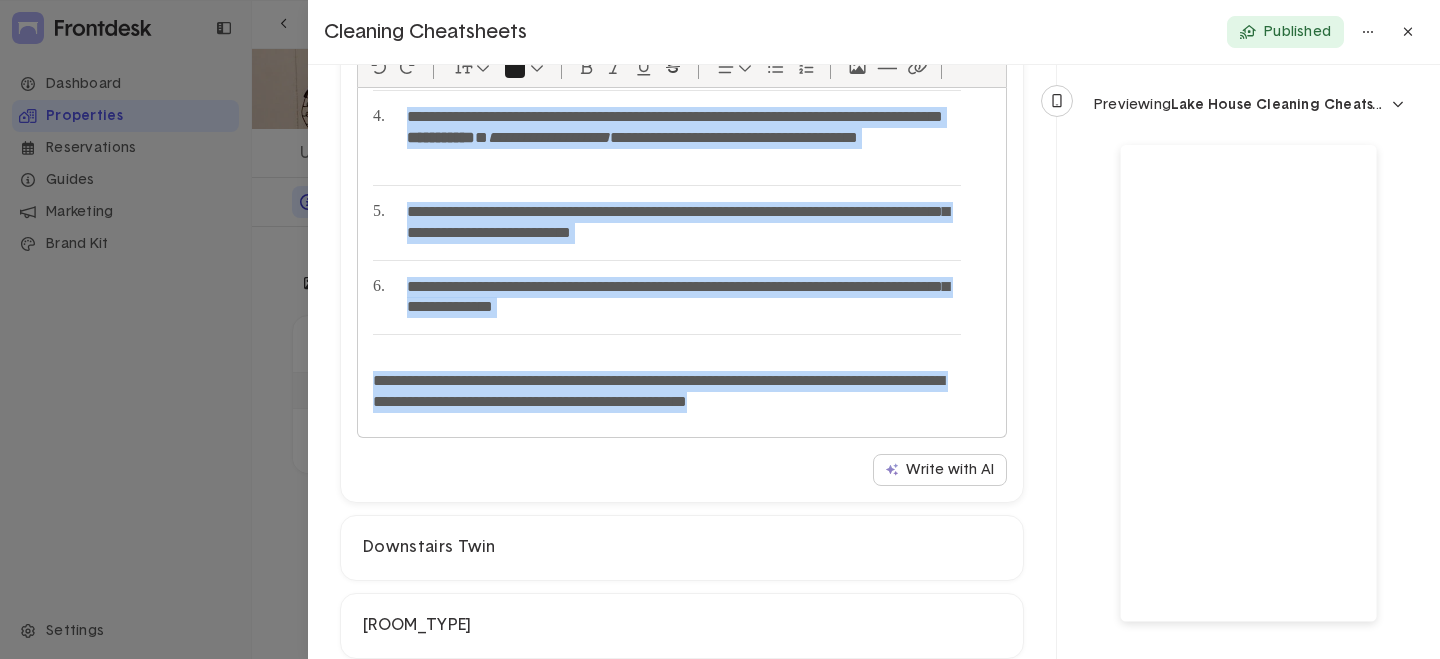 drag, startPoint x: 367, startPoint y: 414, endPoint x: 971, endPoint y: 418, distance: 604.01324 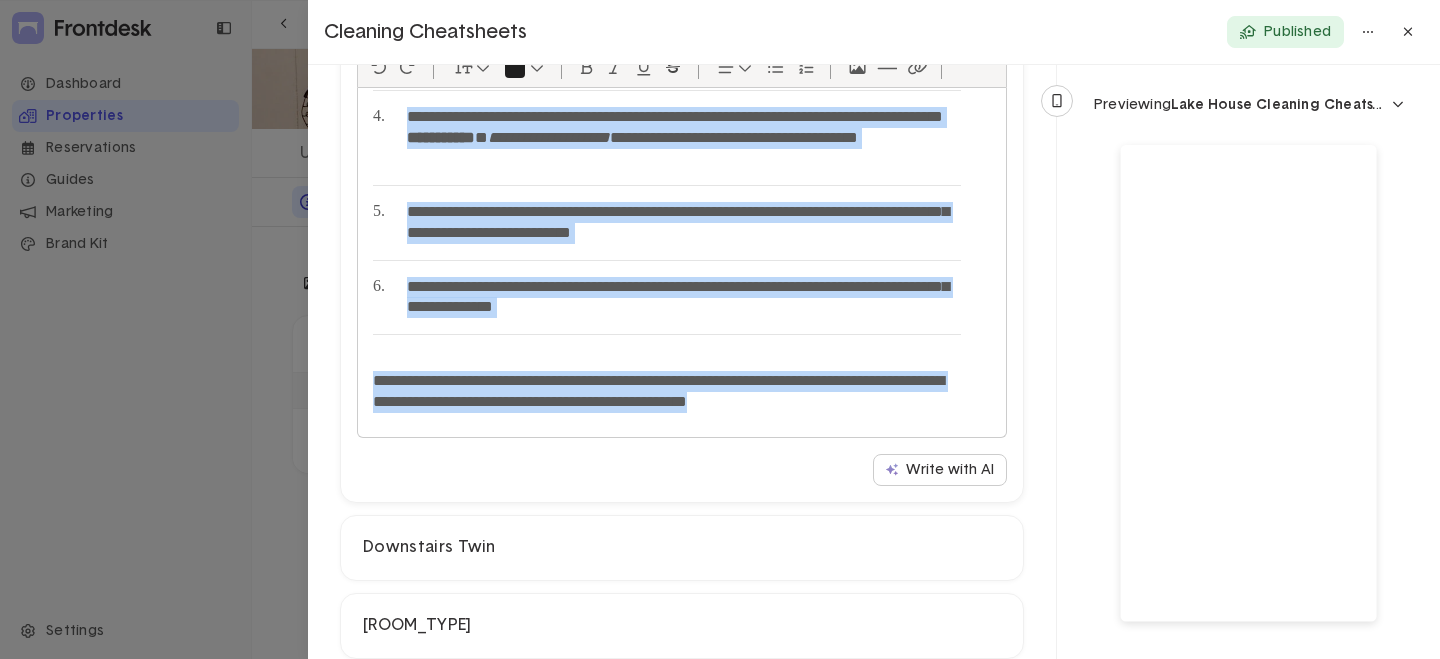 copy on "**********" 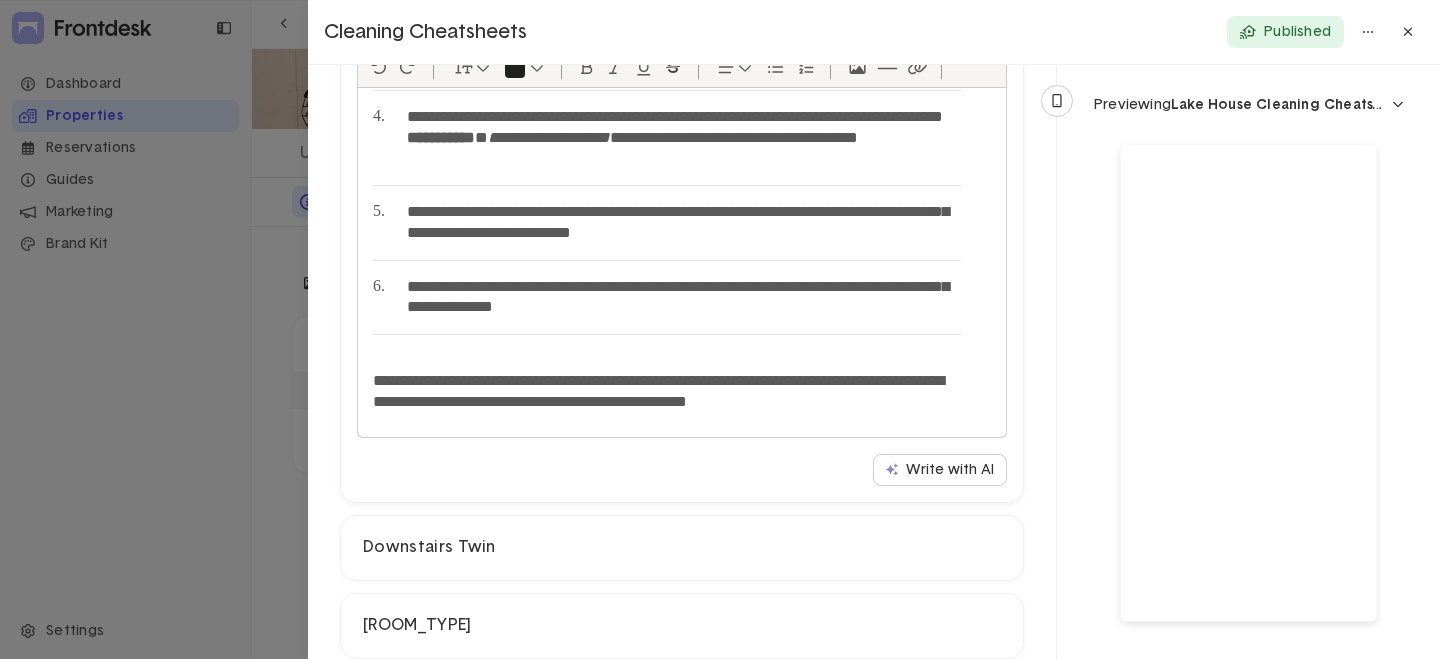 click 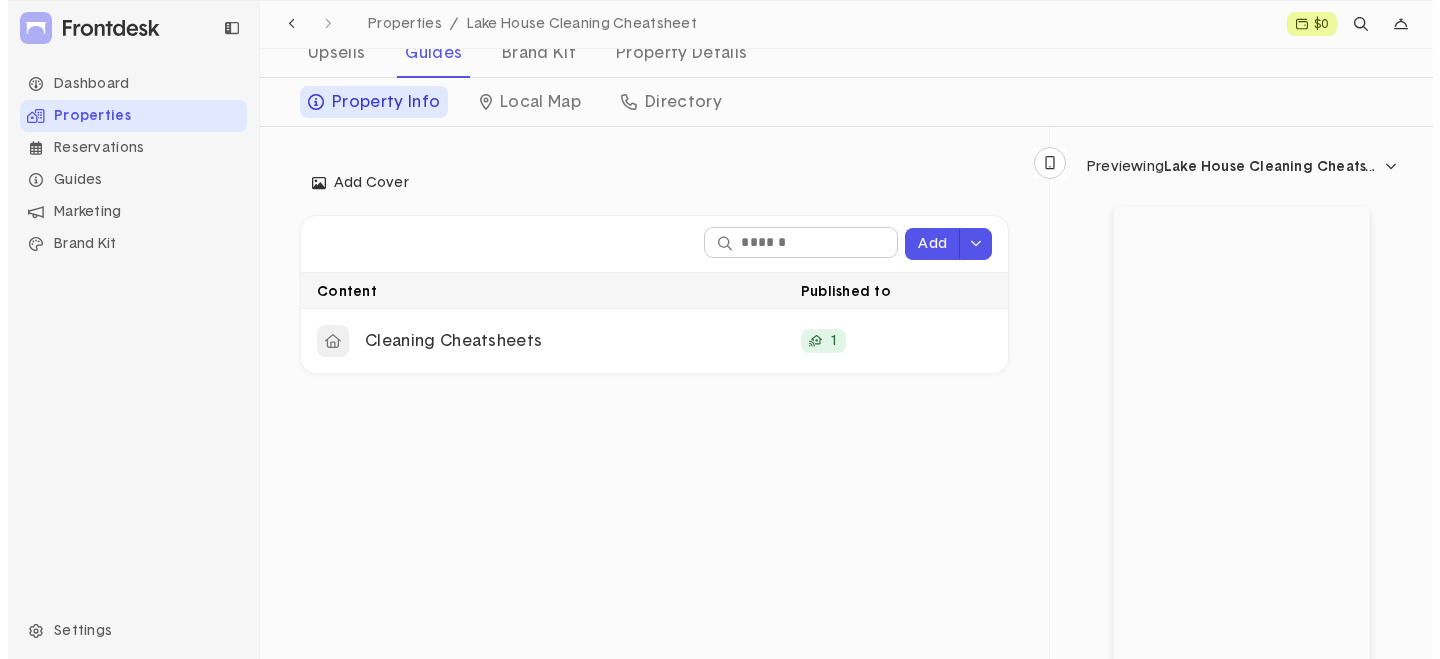 scroll, scrollTop: 300, scrollLeft: 0, axis: vertical 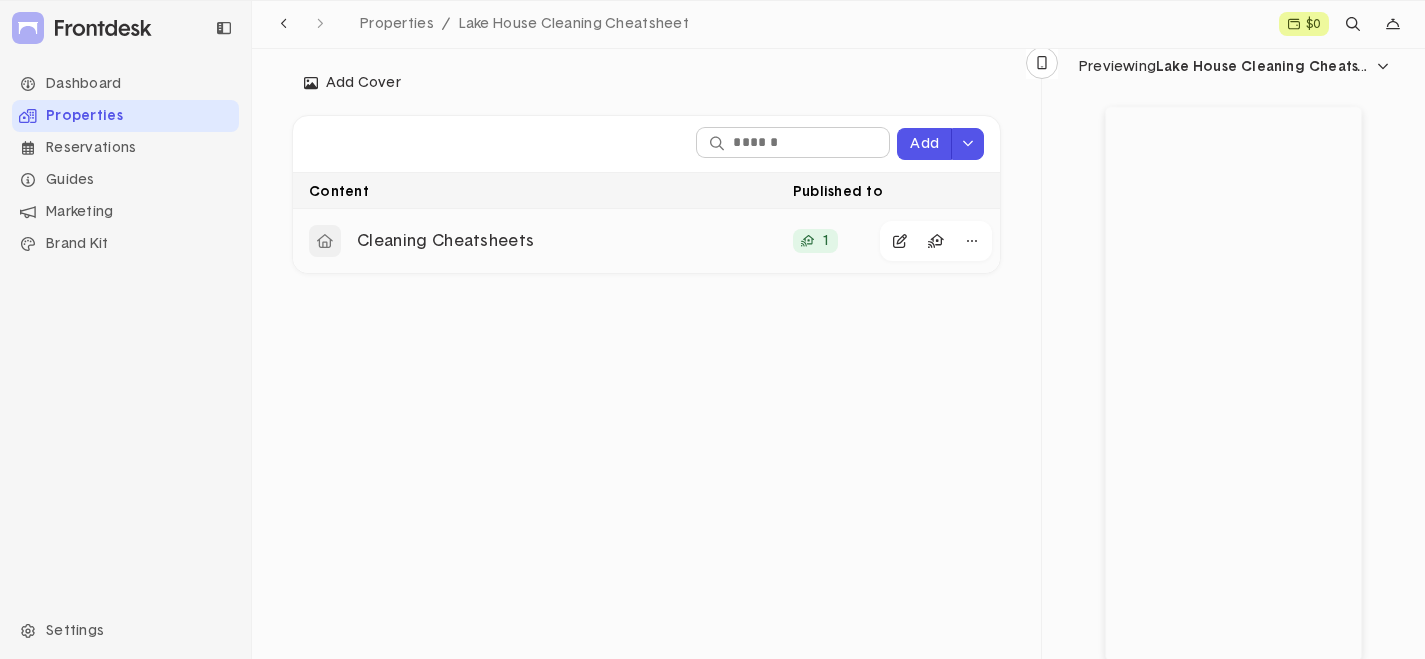 click on "Cleaning Cheatsheets" 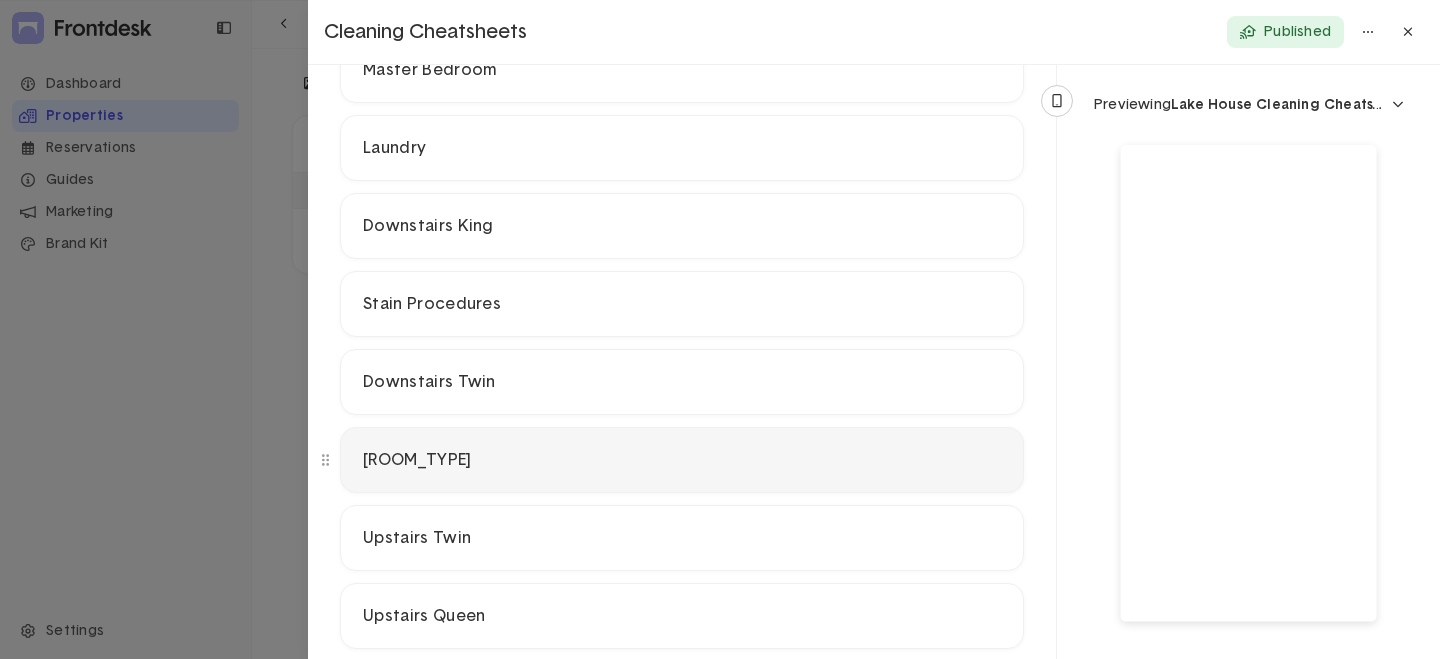 scroll, scrollTop: 750, scrollLeft: 0, axis: vertical 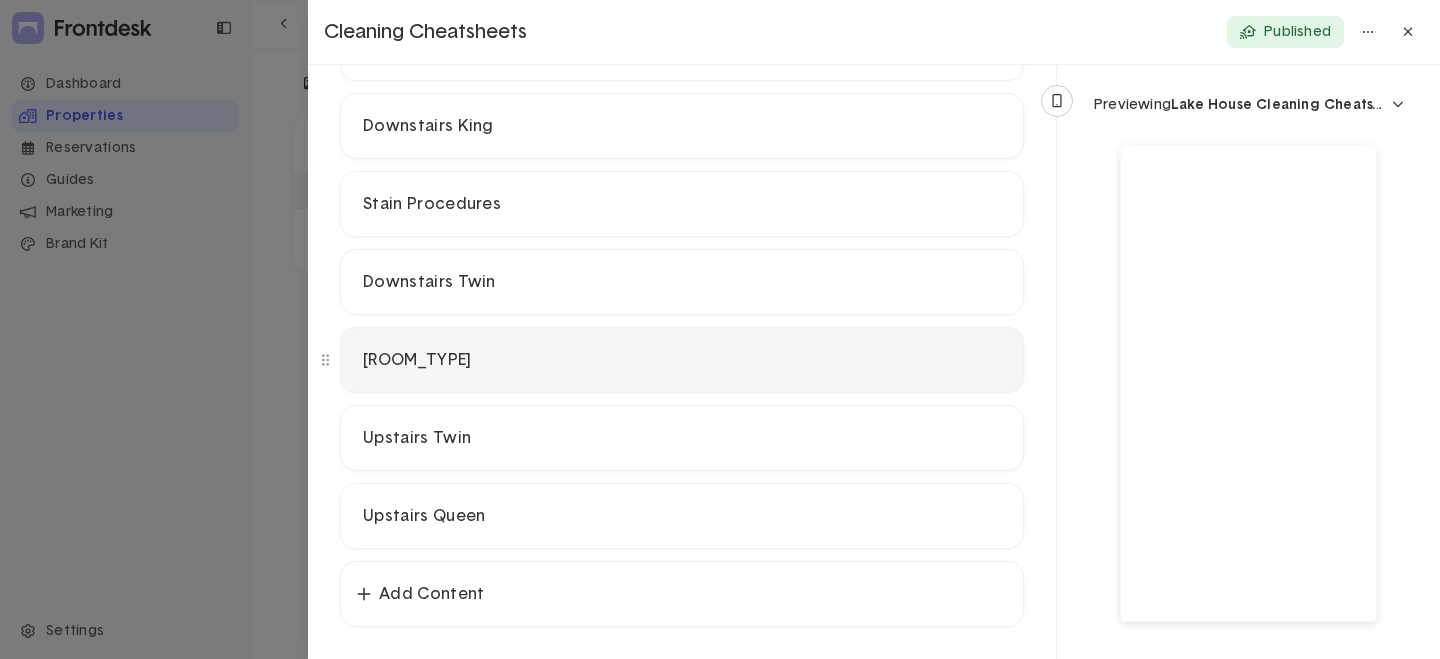 click on "[ROOM_TYPE]" 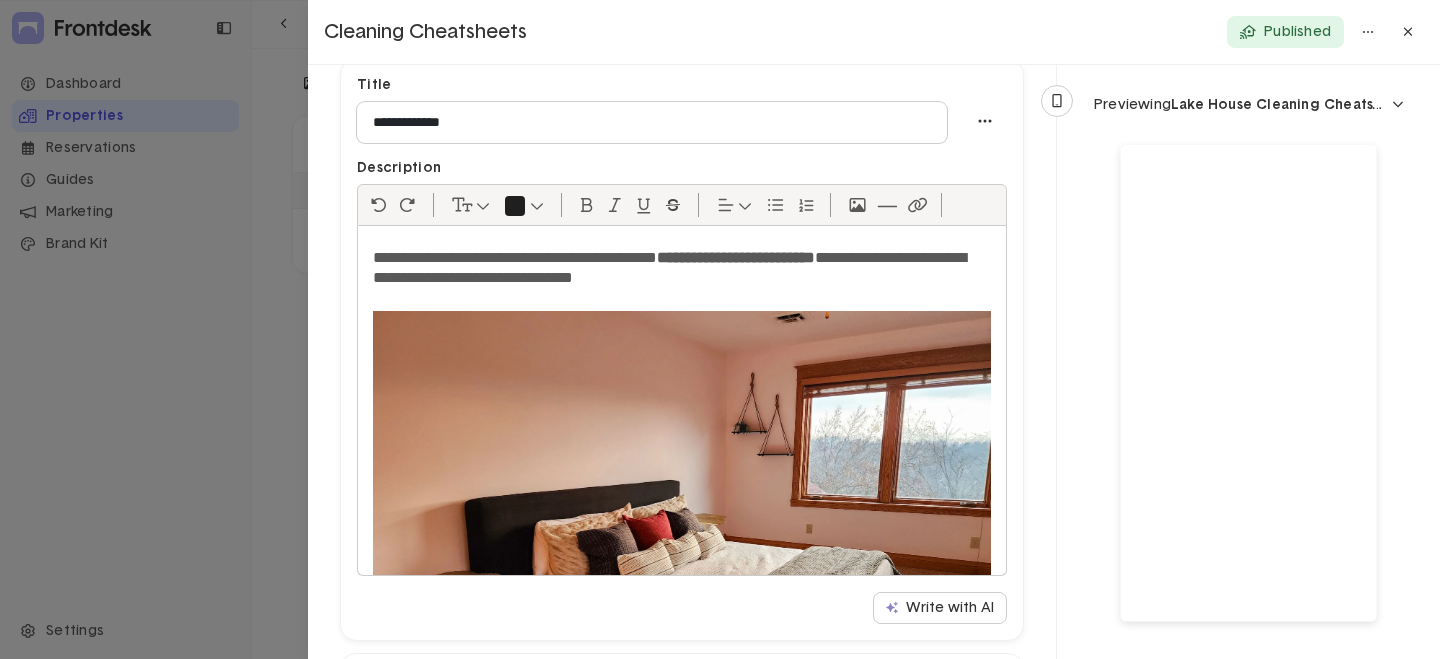 scroll, scrollTop: 1050, scrollLeft: 0, axis: vertical 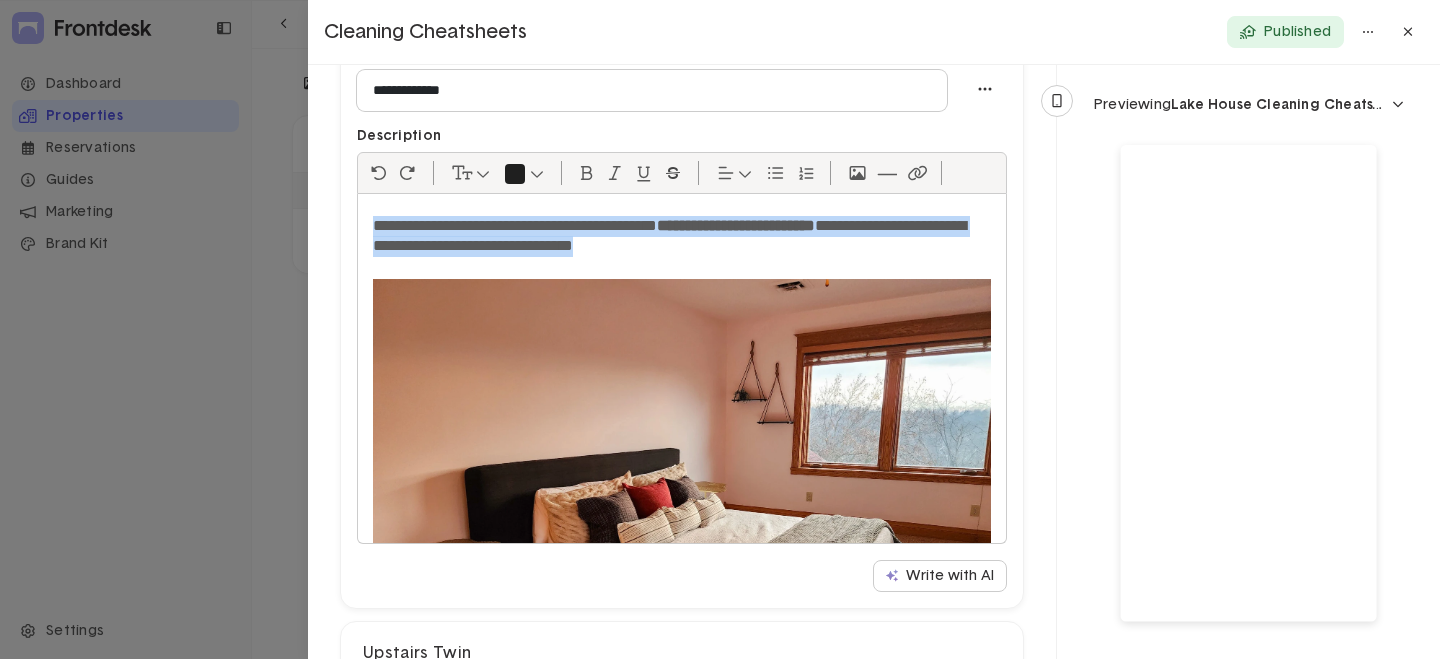 drag, startPoint x: 371, startPoint y: 226, endPoint x: 799, endPoint y: 254, distance: 428.91492 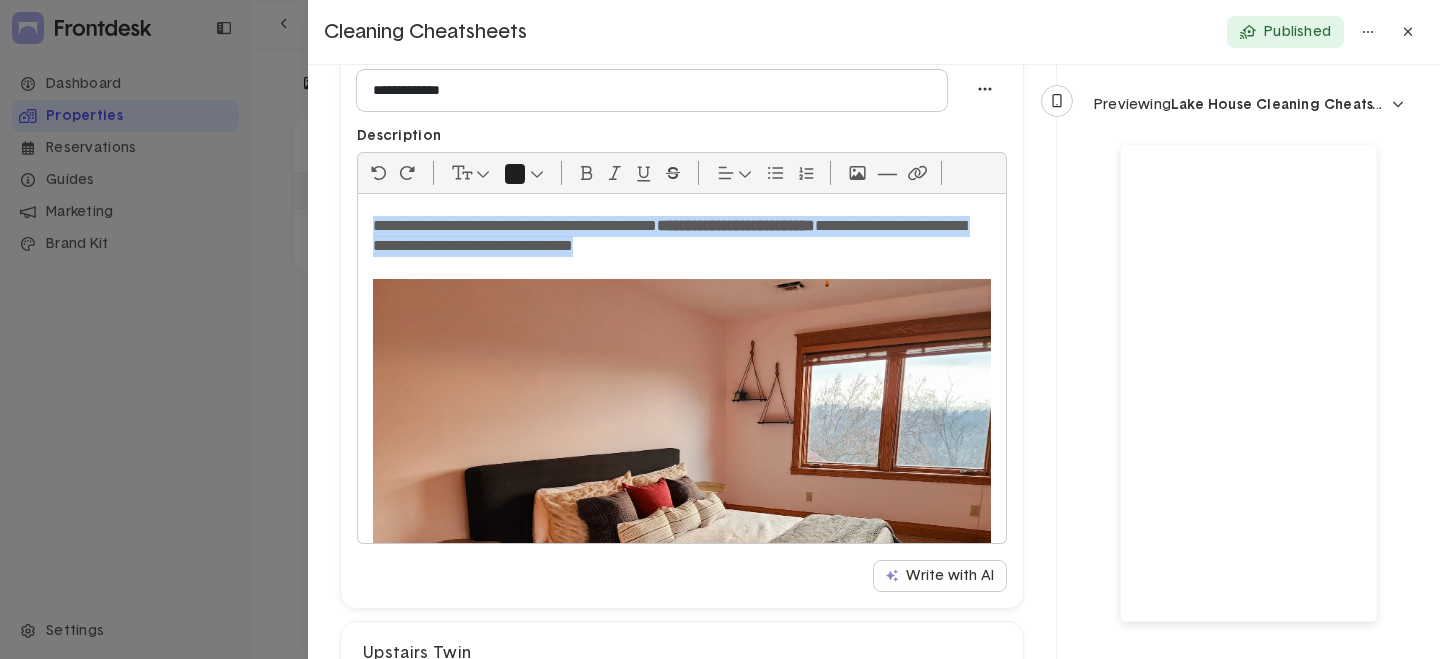 click on "**********" 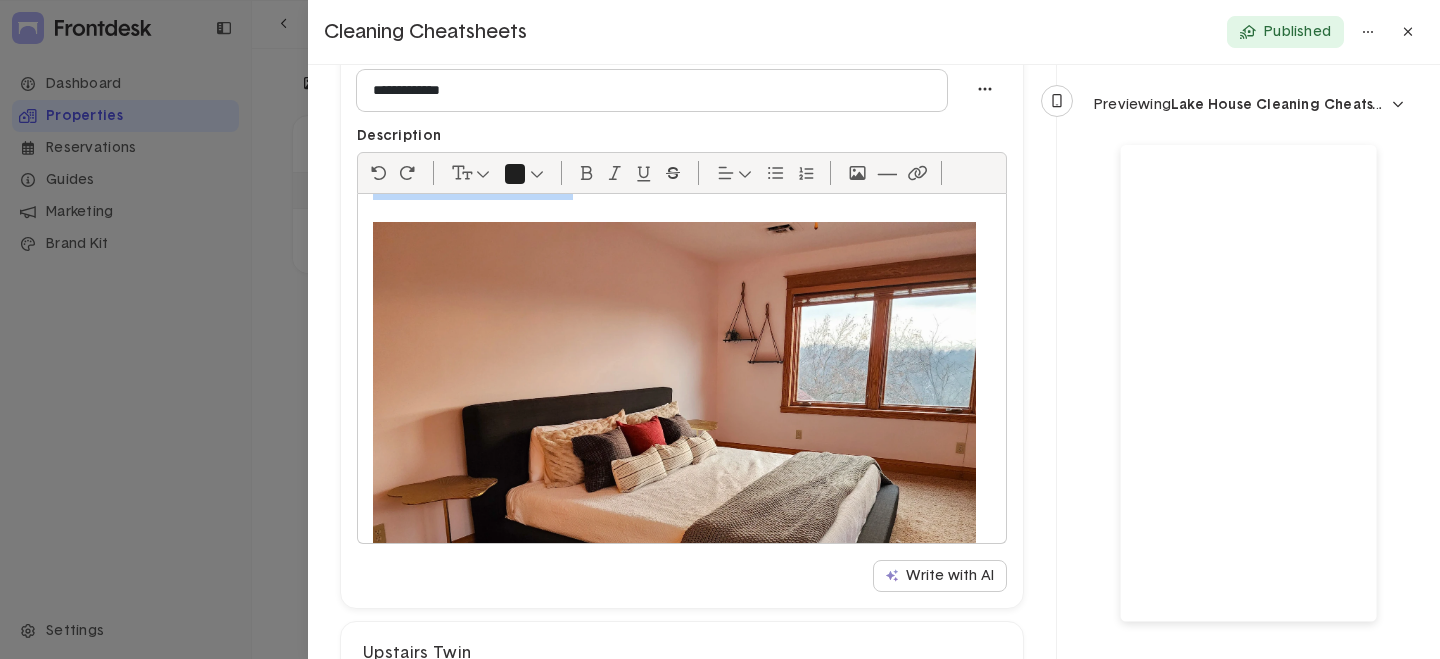 scroll, scrollTop: 218, scrollLeft: 0, axis: vertical 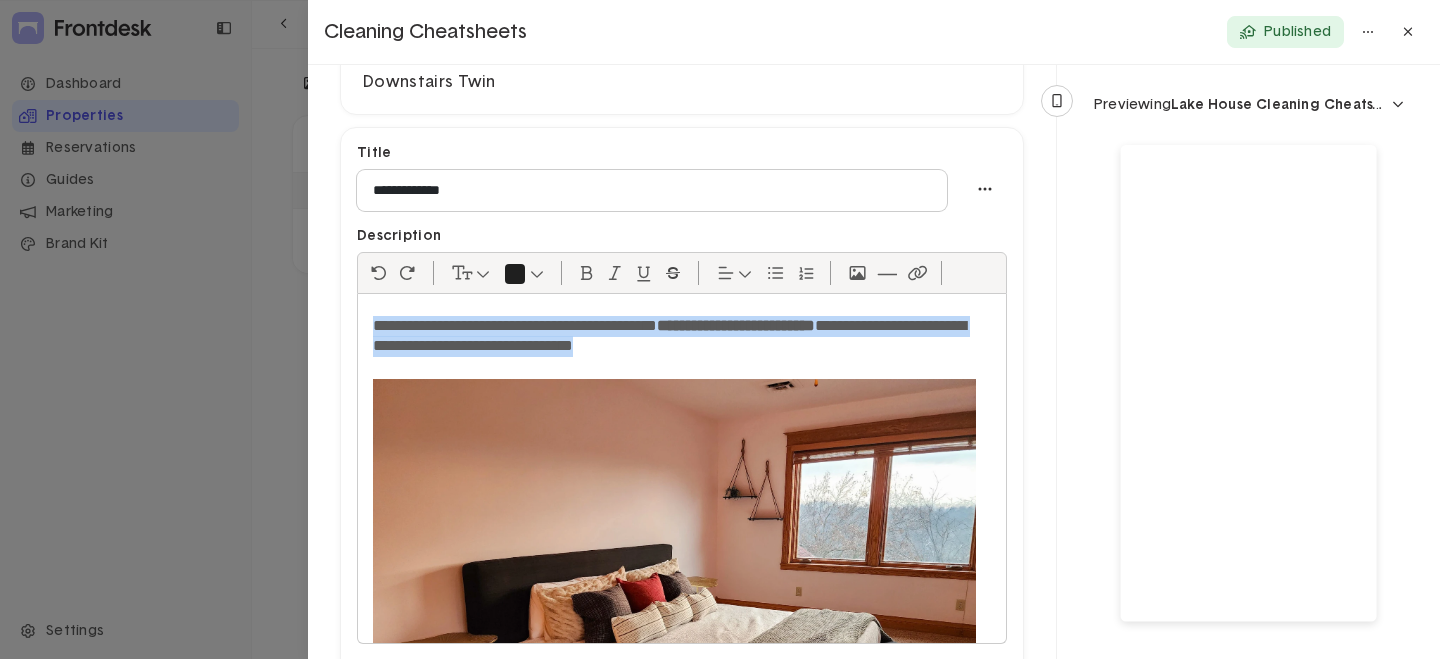click on "**********" 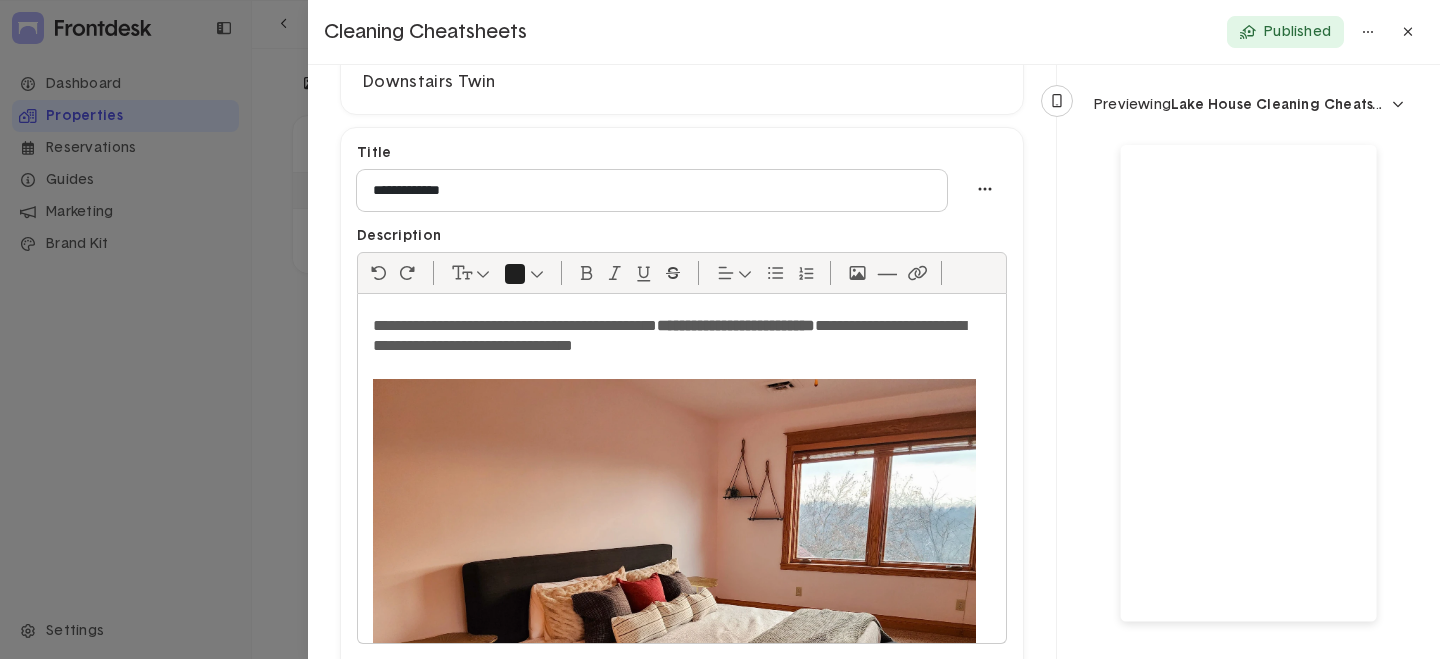 click 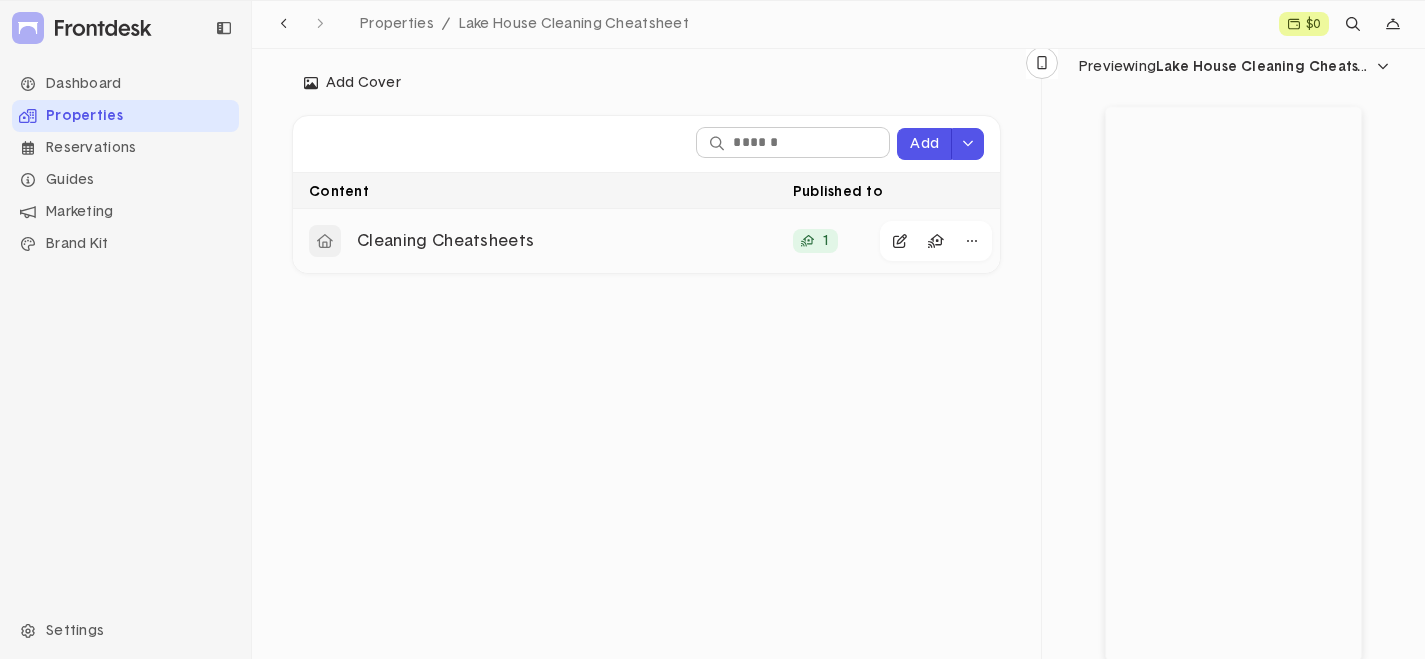 click on "Cleaning Cheatsheets" 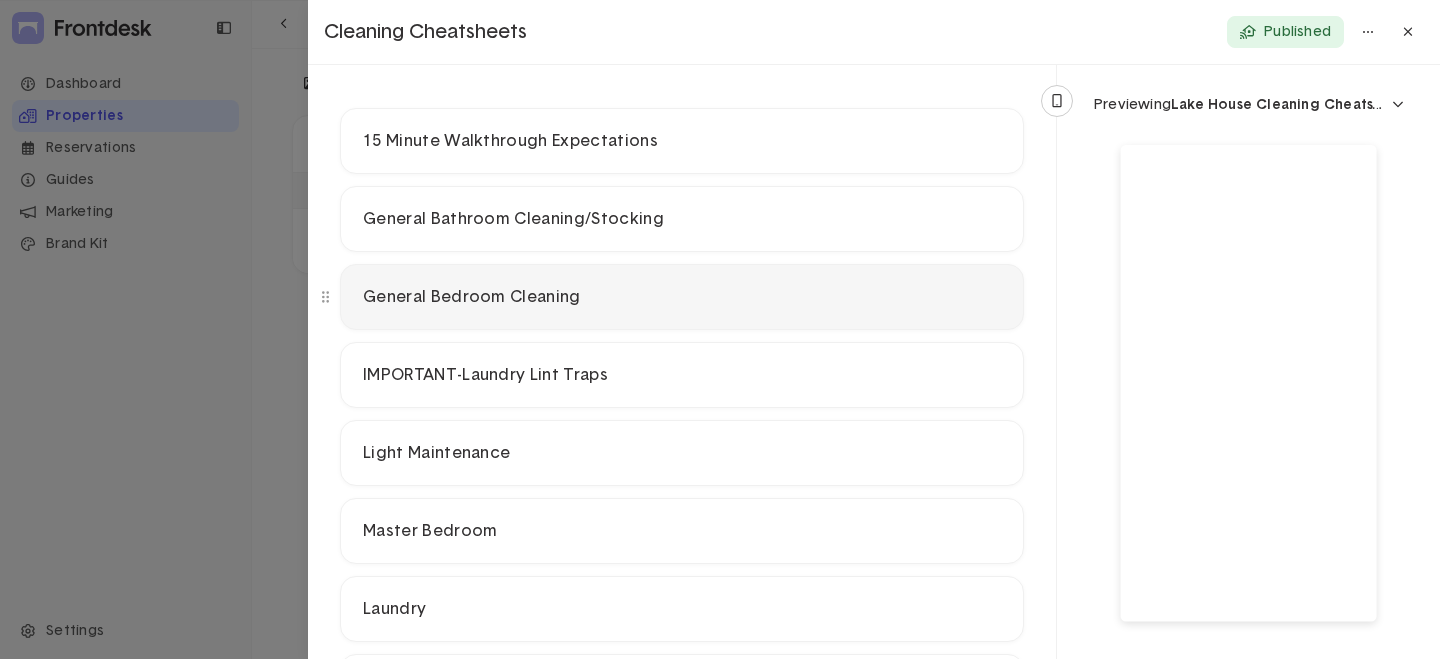 scroll, scrollTop: 200, scrollLeft: 0, axis: vertical 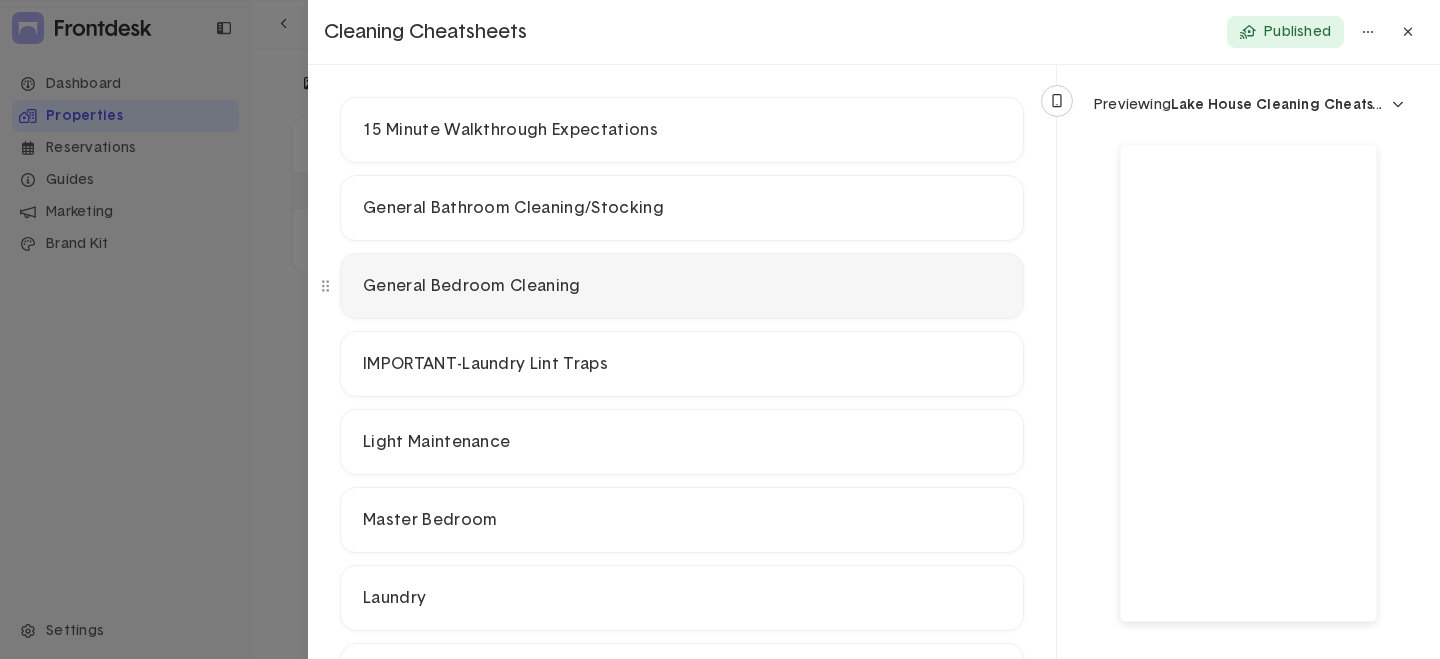 click on "General Bedroom Cleaning" 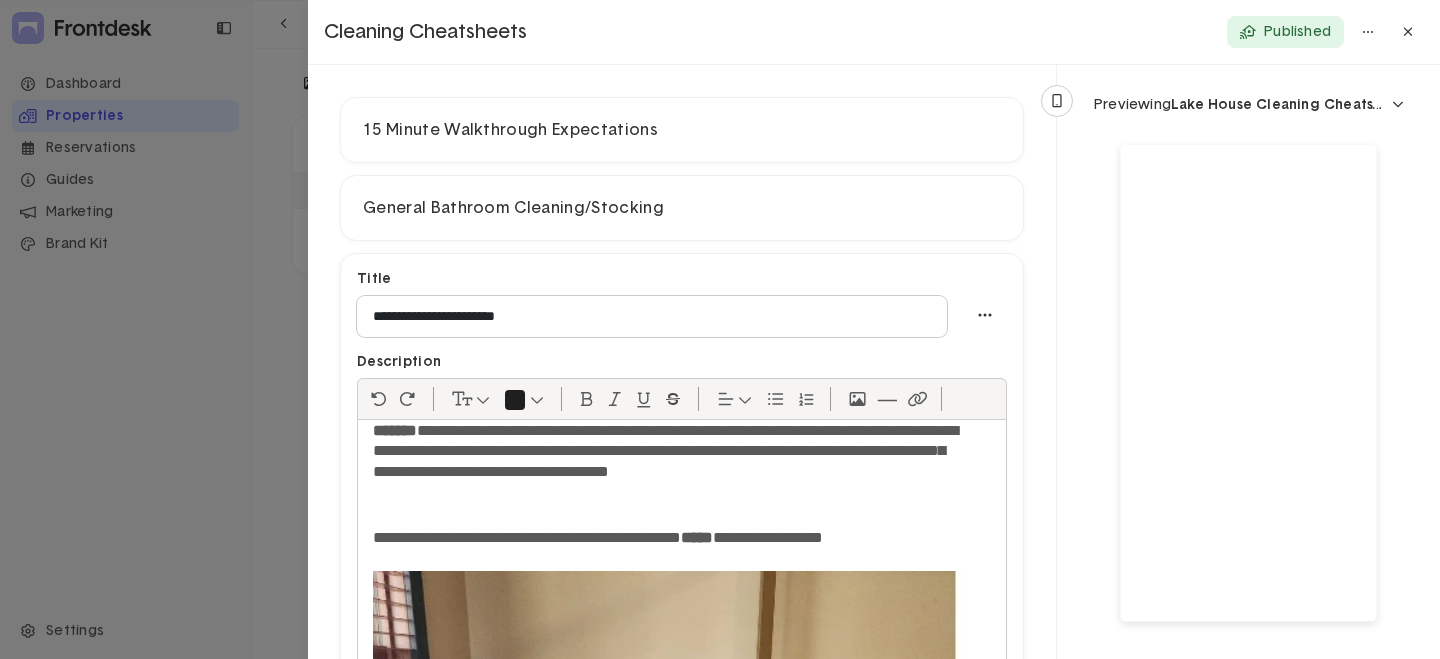 scroll, scrollTop: 0, scrollLeft: 0, axis: both 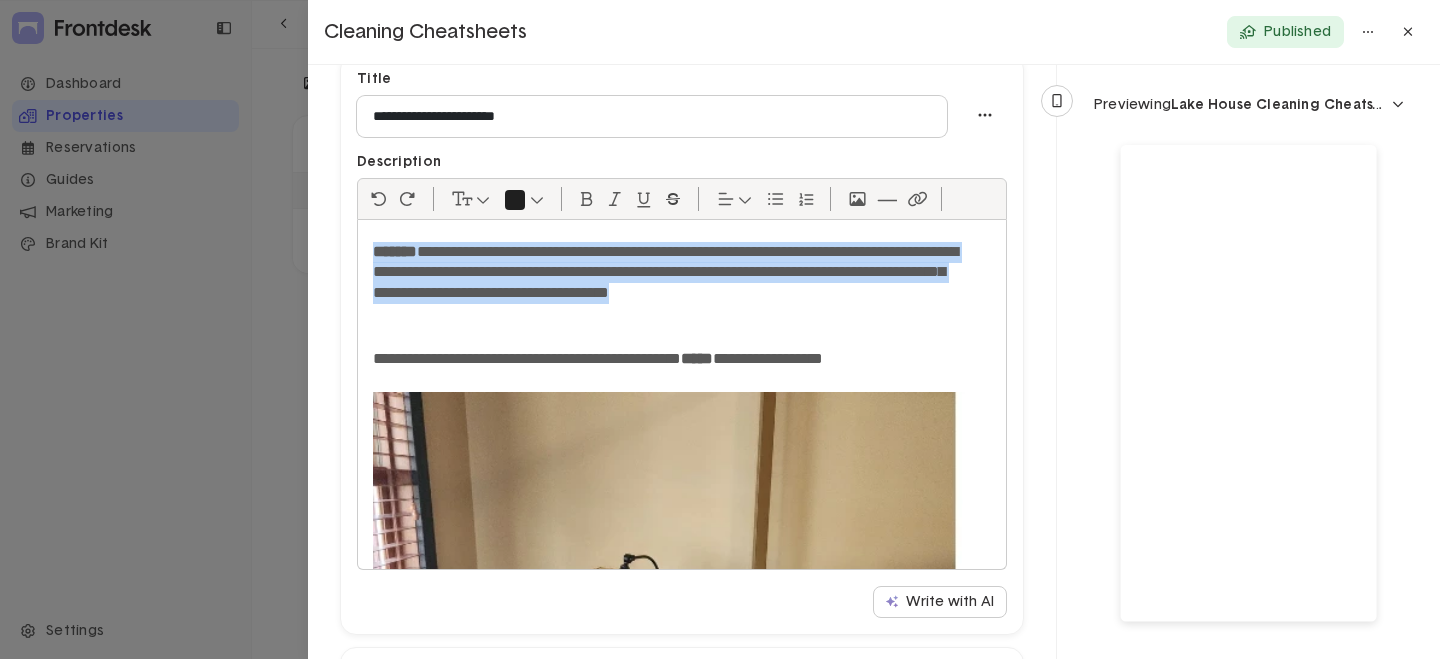 drag, startPoint x: 366, startPoint y: 451, endPoint x: 971, endPoint y: 301, distance: 623.31775 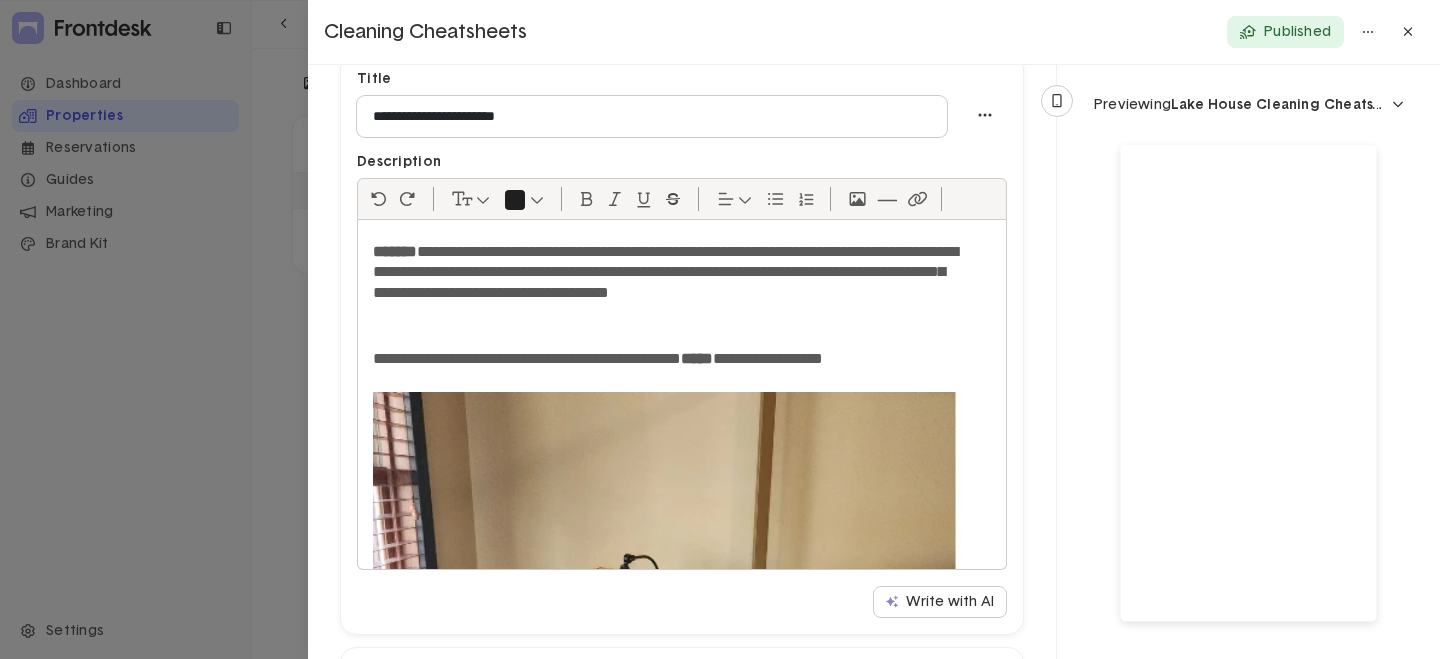 click 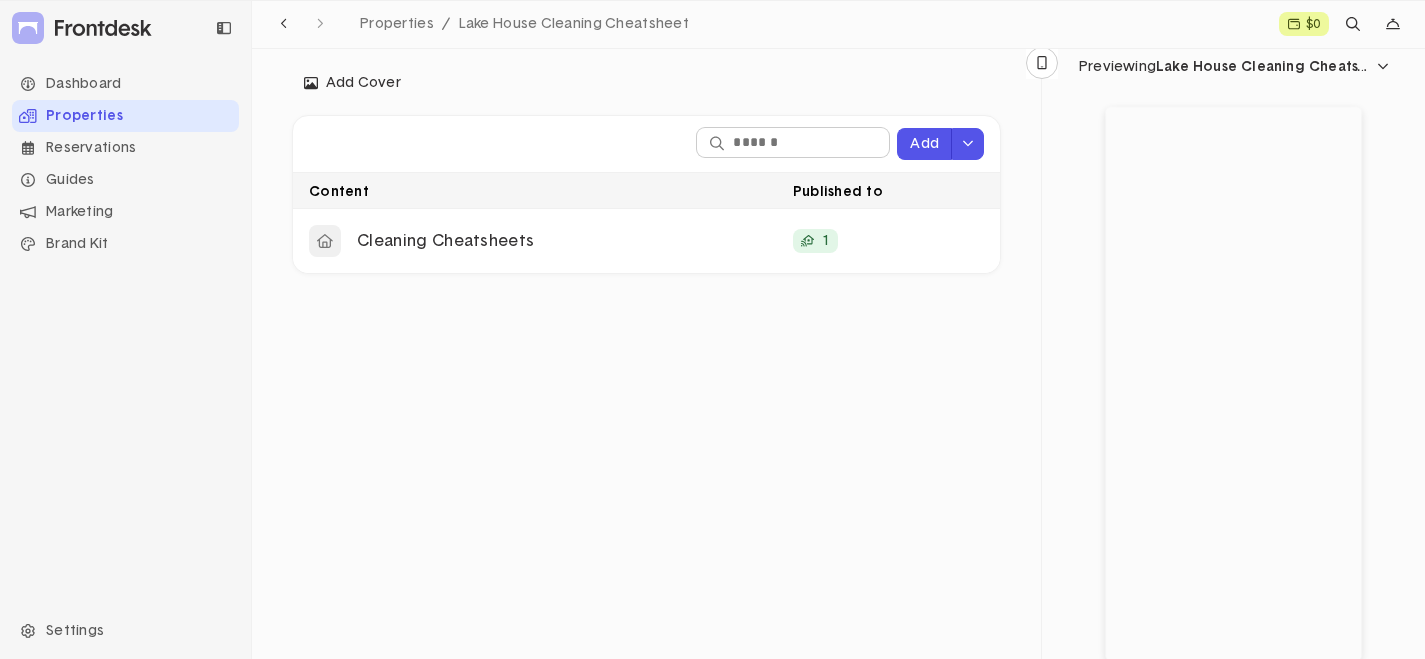 click 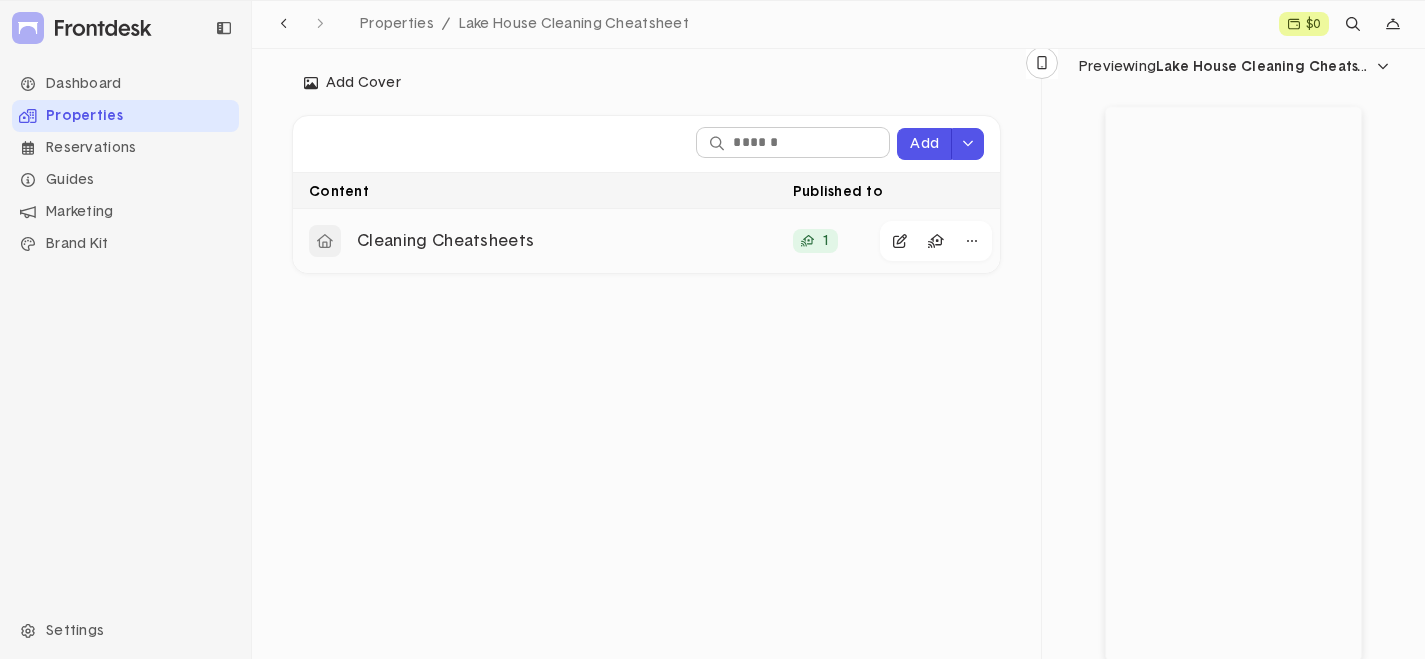click on "Cleaning Cheatsheets" 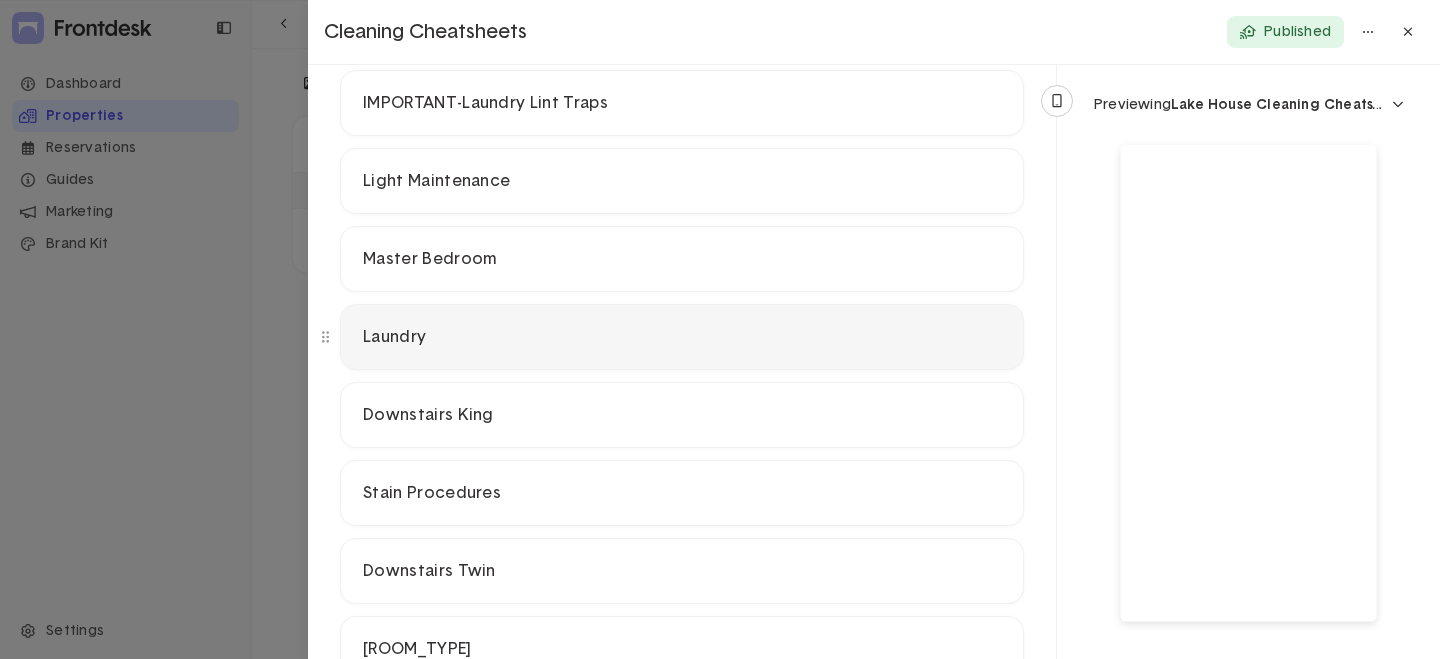 scroll, scrollTop: 500, scrollLeft: 0, axis: vertical 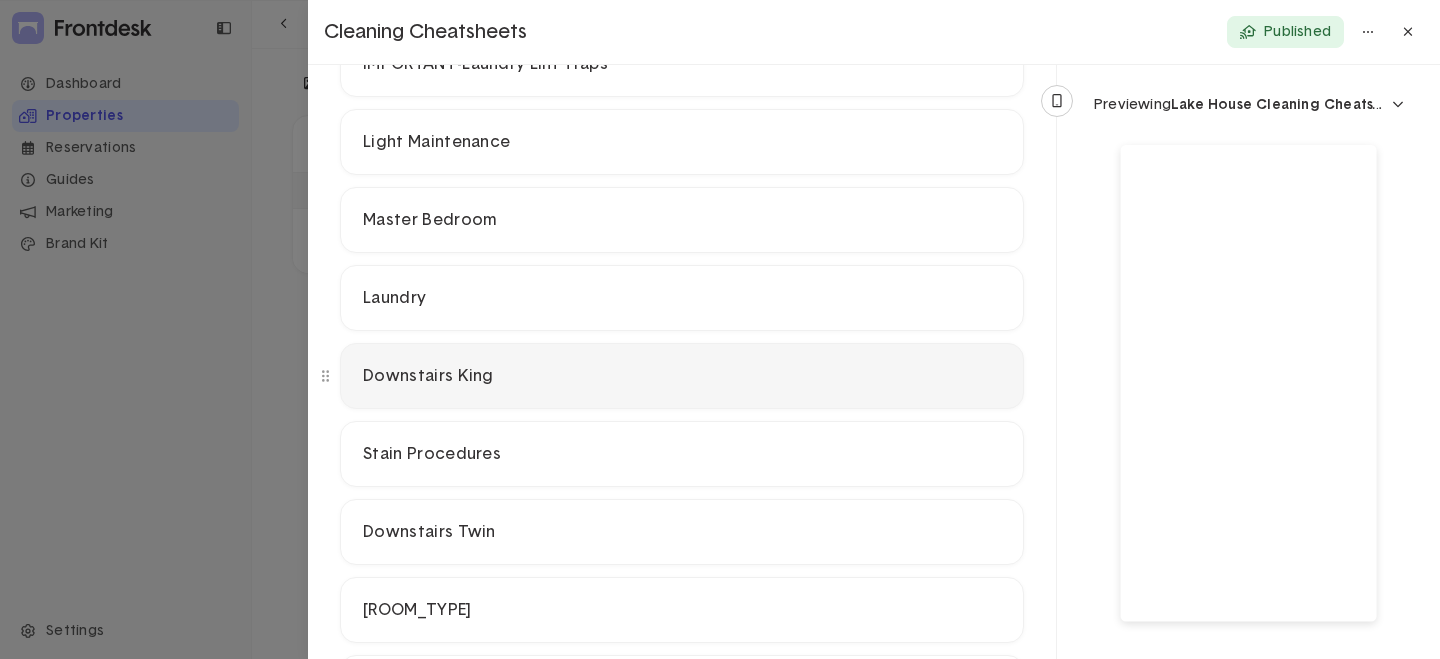 click on "Downstairs King" 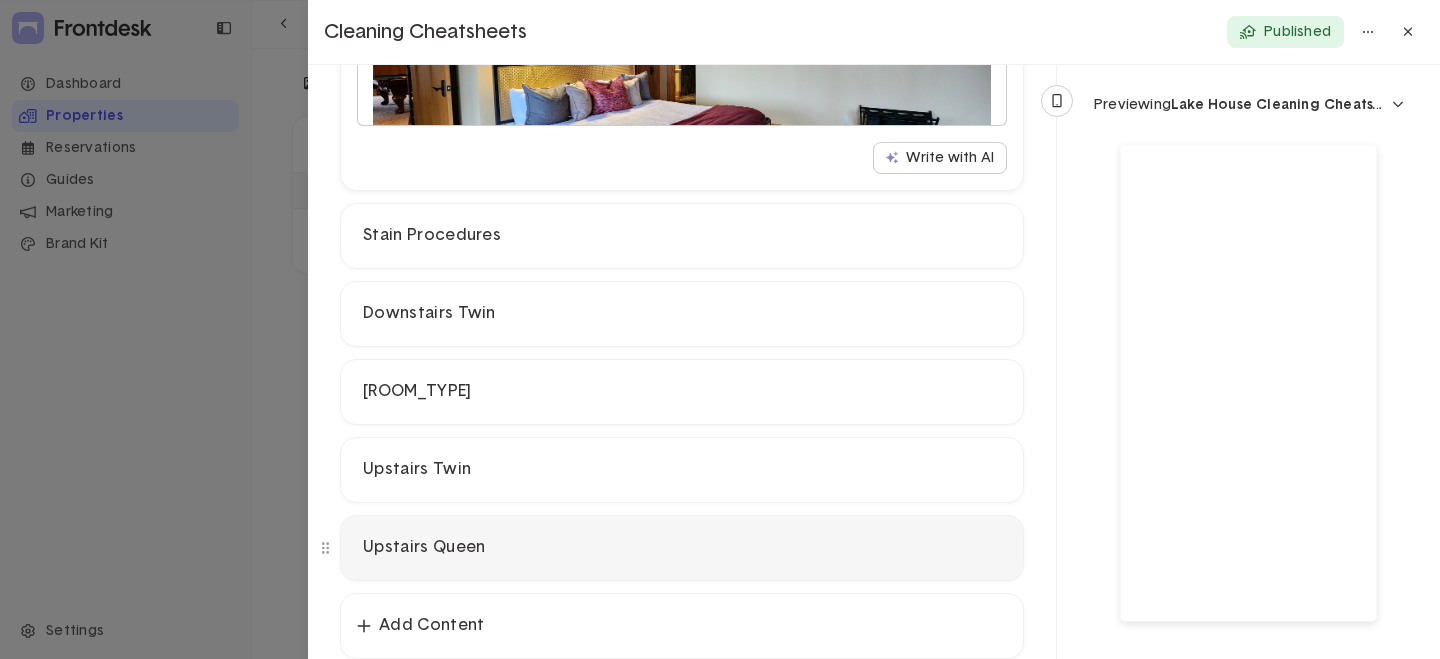 scroll, scrollTop: 1265, scrollLeft: 0, axis: vertical 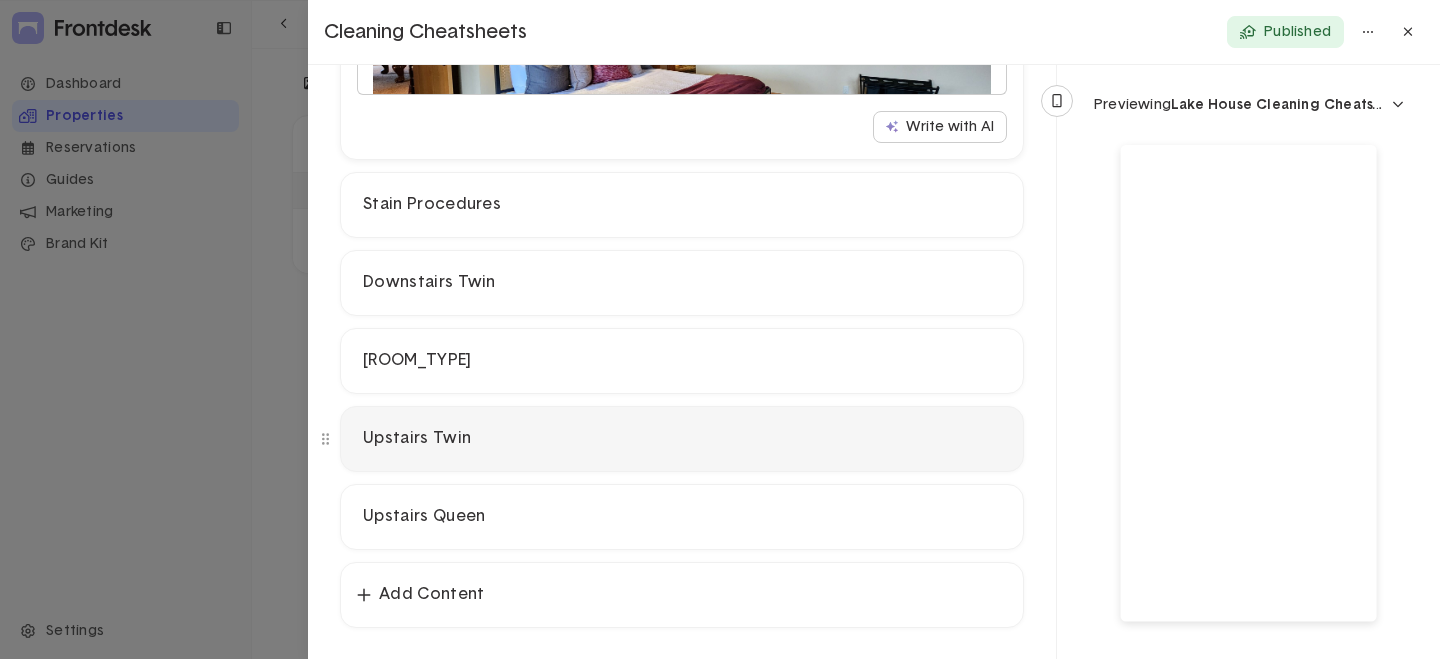 click on "Upstairs Twin" 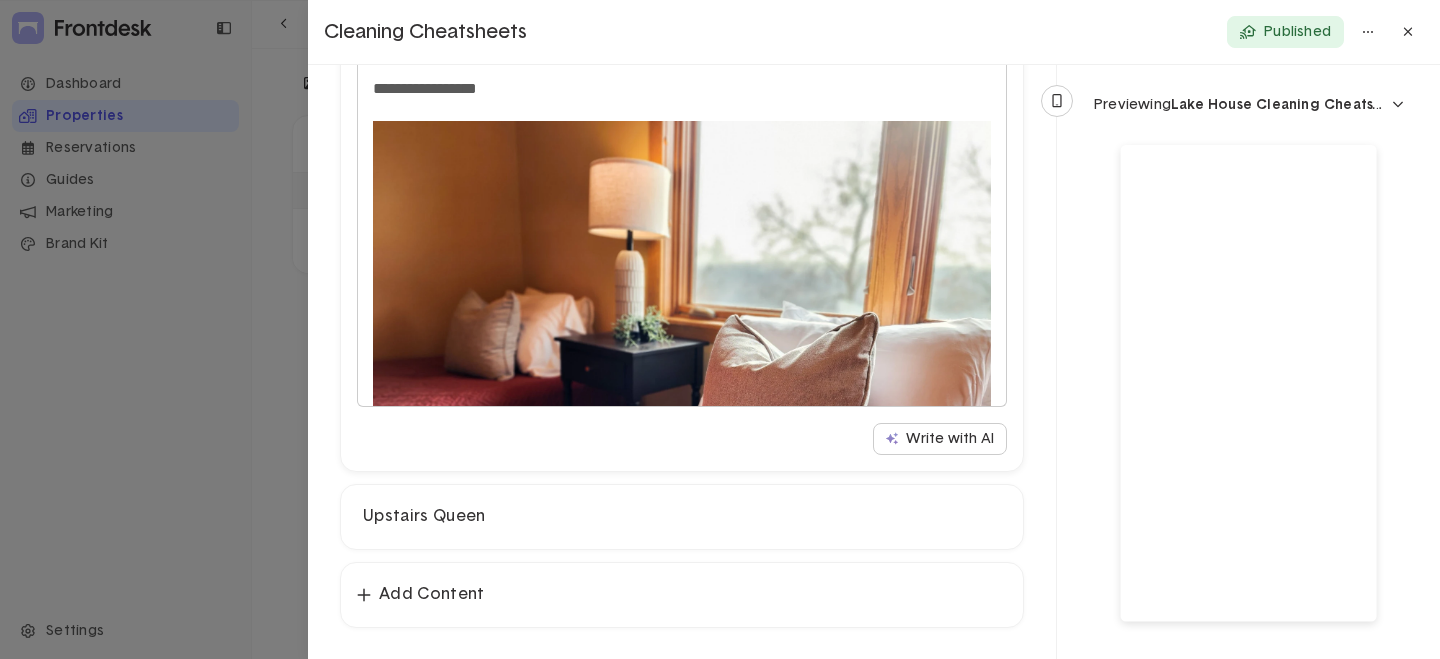 scroll, scrollTop: 857, scrollLeft: 0, axis: vertical 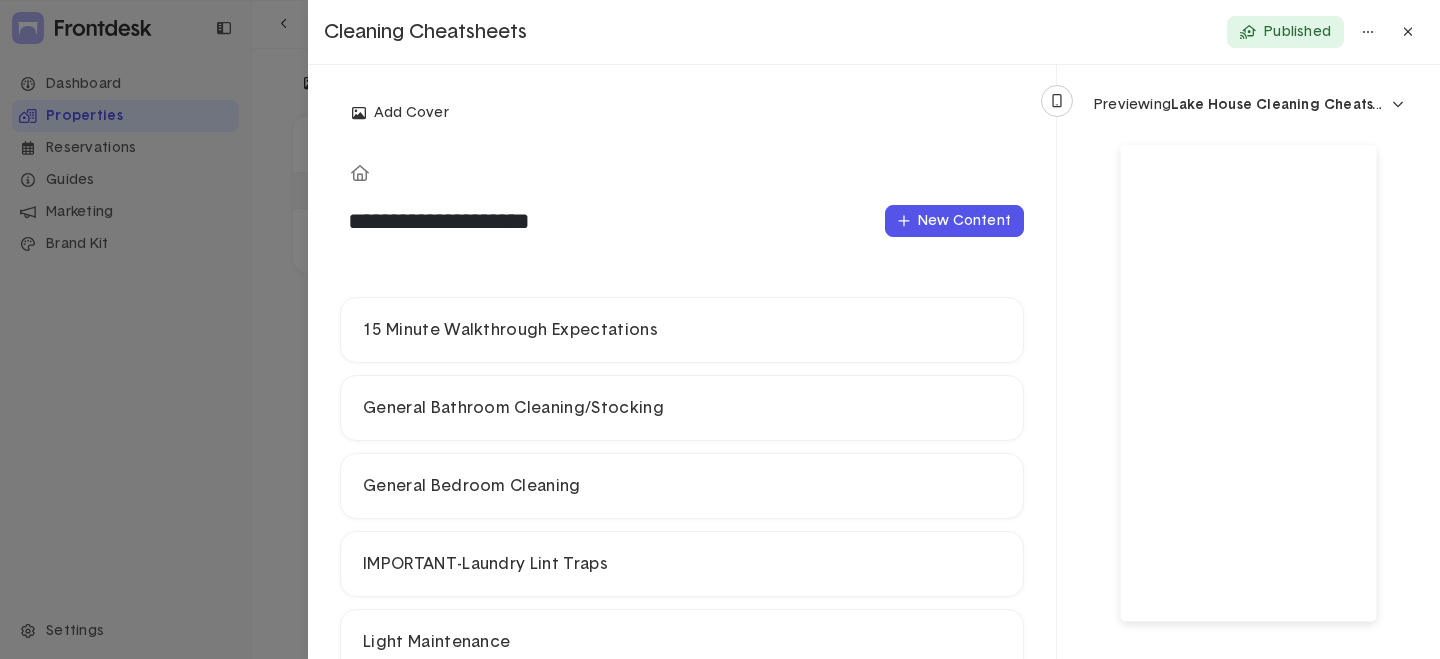 click 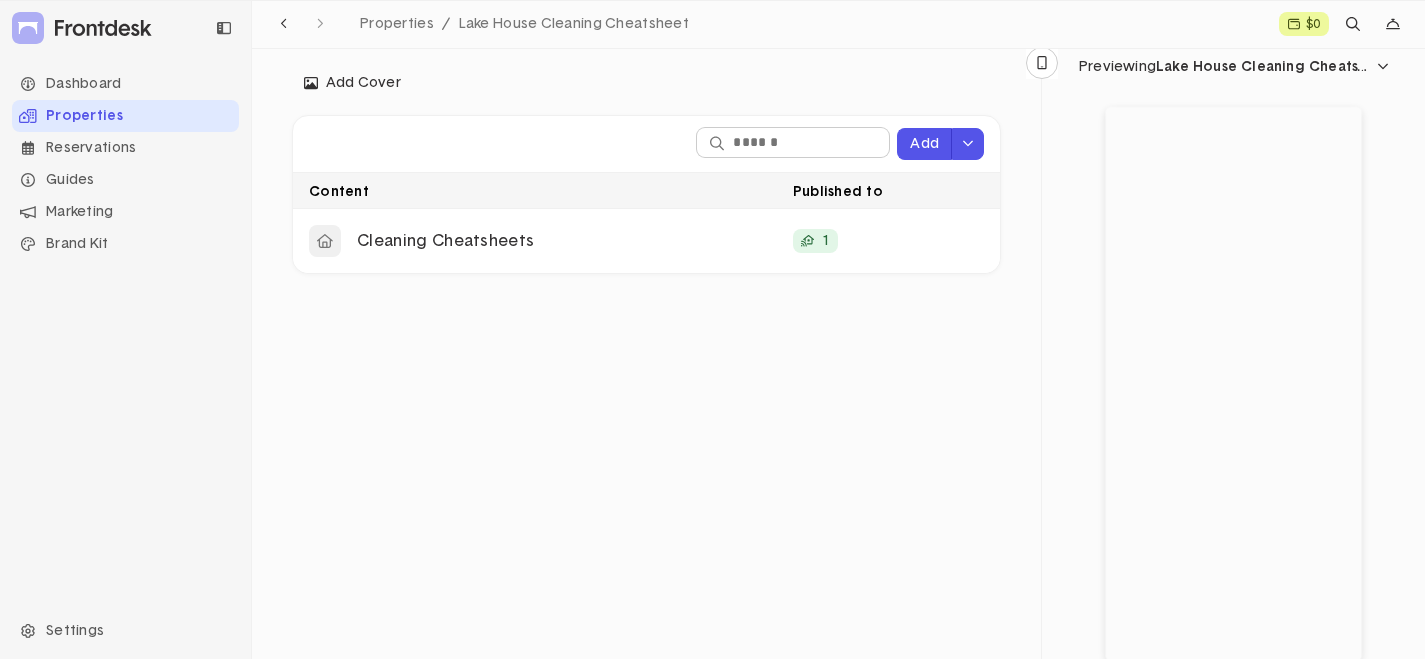 click on "Properties" 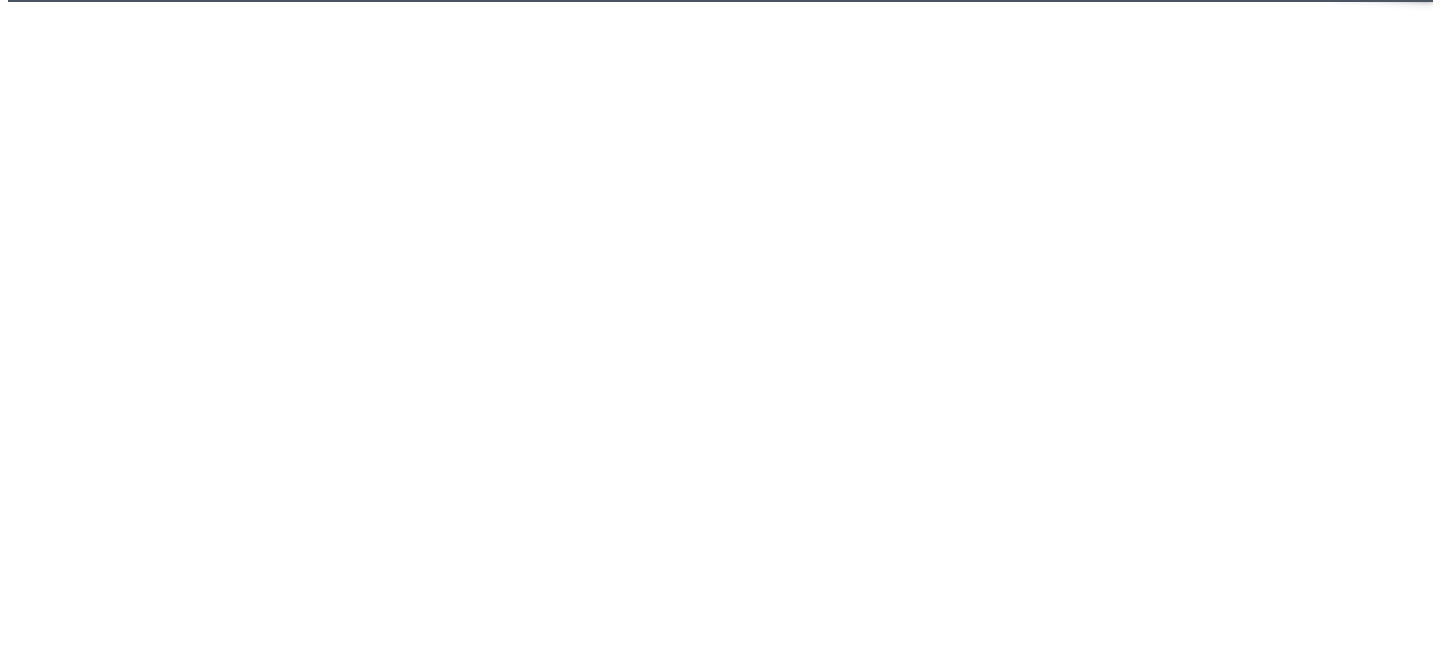 scroll, scrollTop: 0, scrollLeft: 0, axis: both 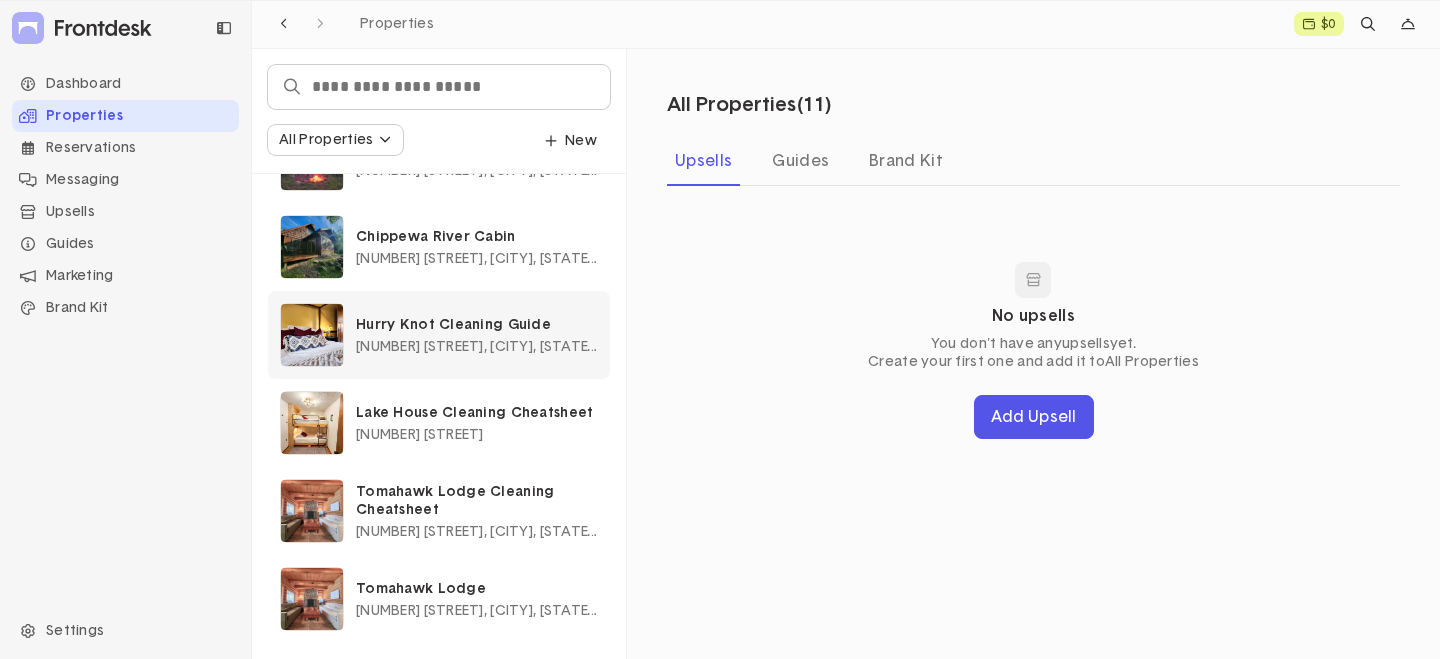 click on "[NUMBER] [STREET], [CITY], [STATE], [COUNTRY]" 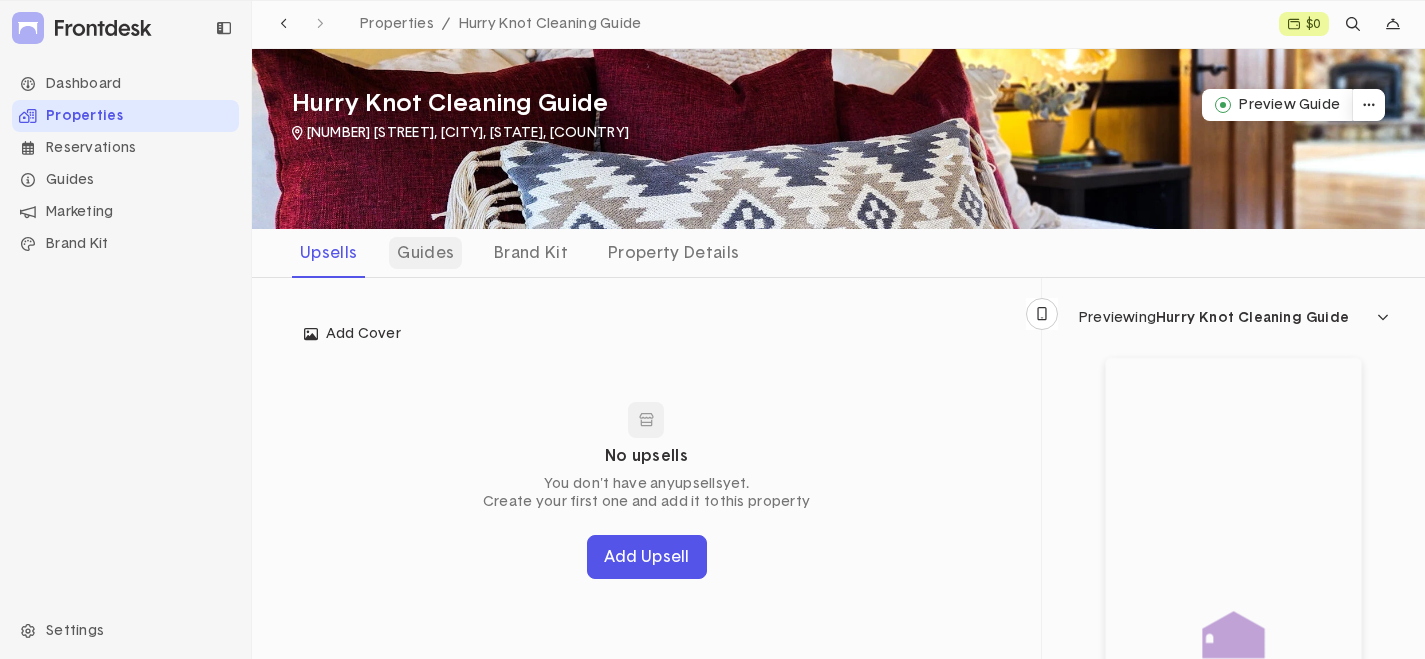 click on "Guides" 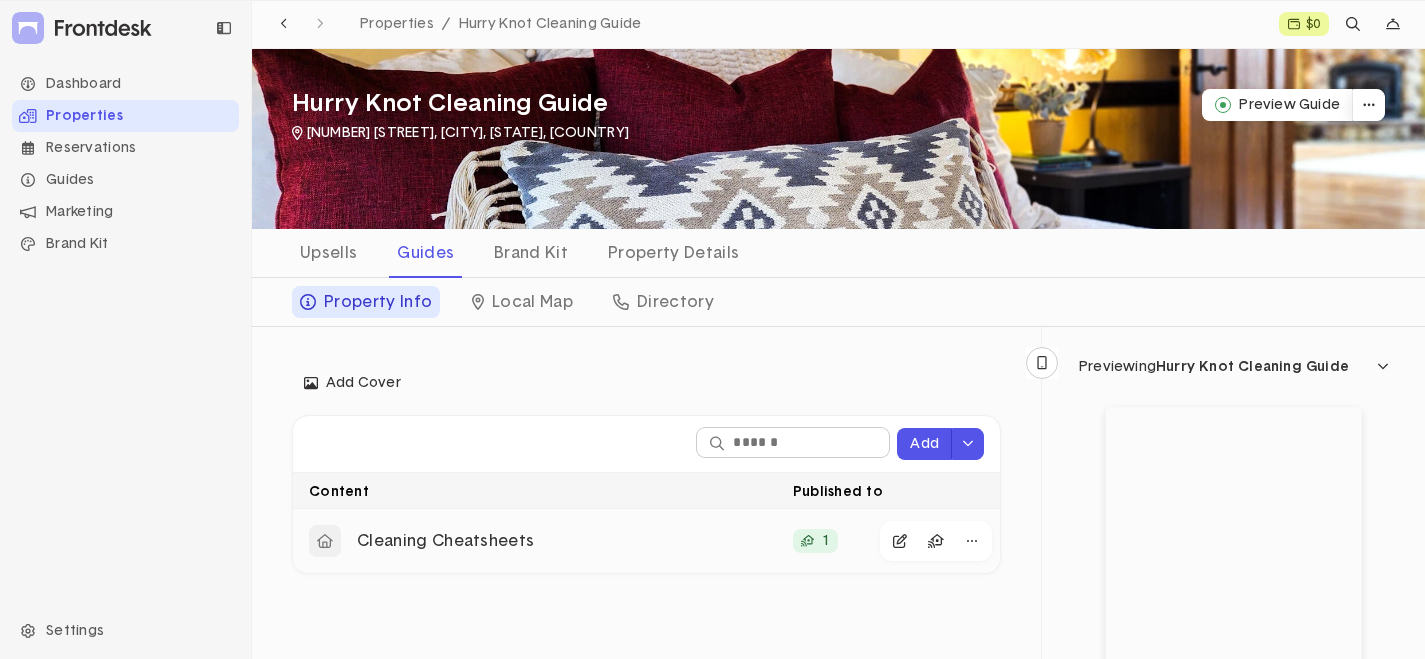 click on "Cleaning Cheatsheets" 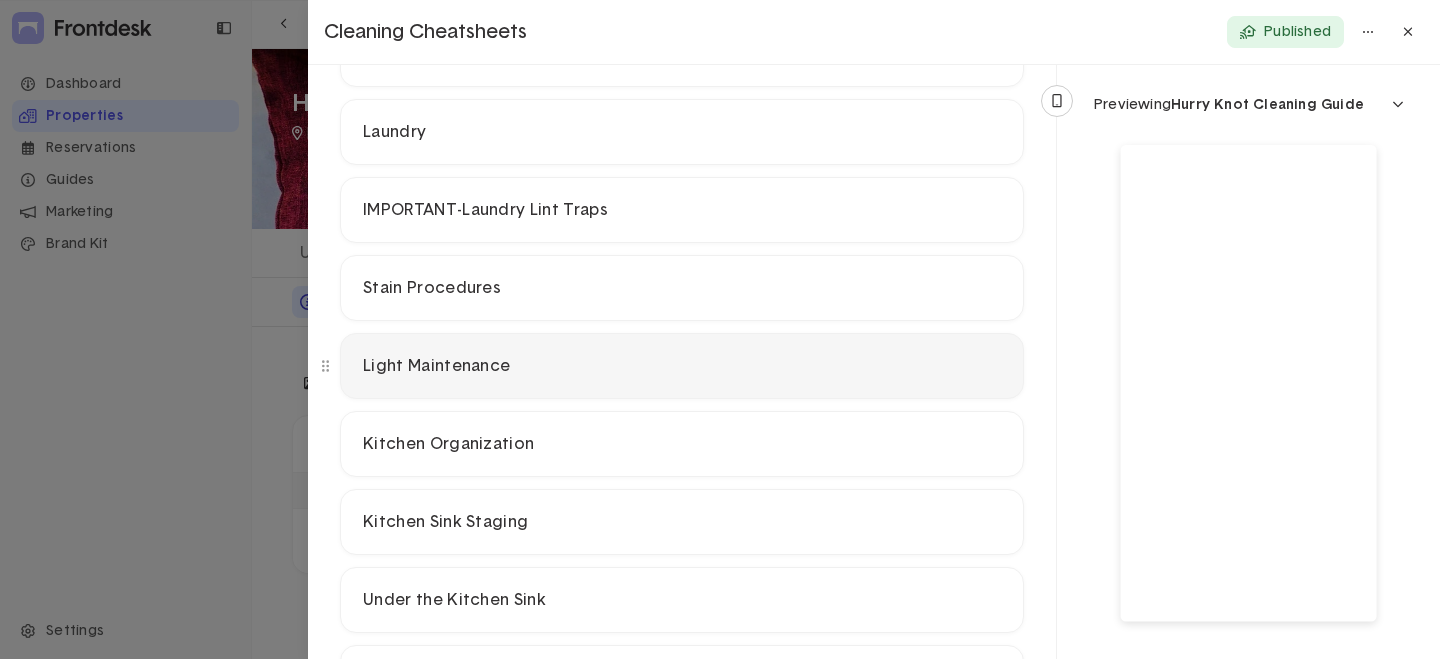 scroll, scrollTop: 984, scrollLeft: 0, axis: vertical 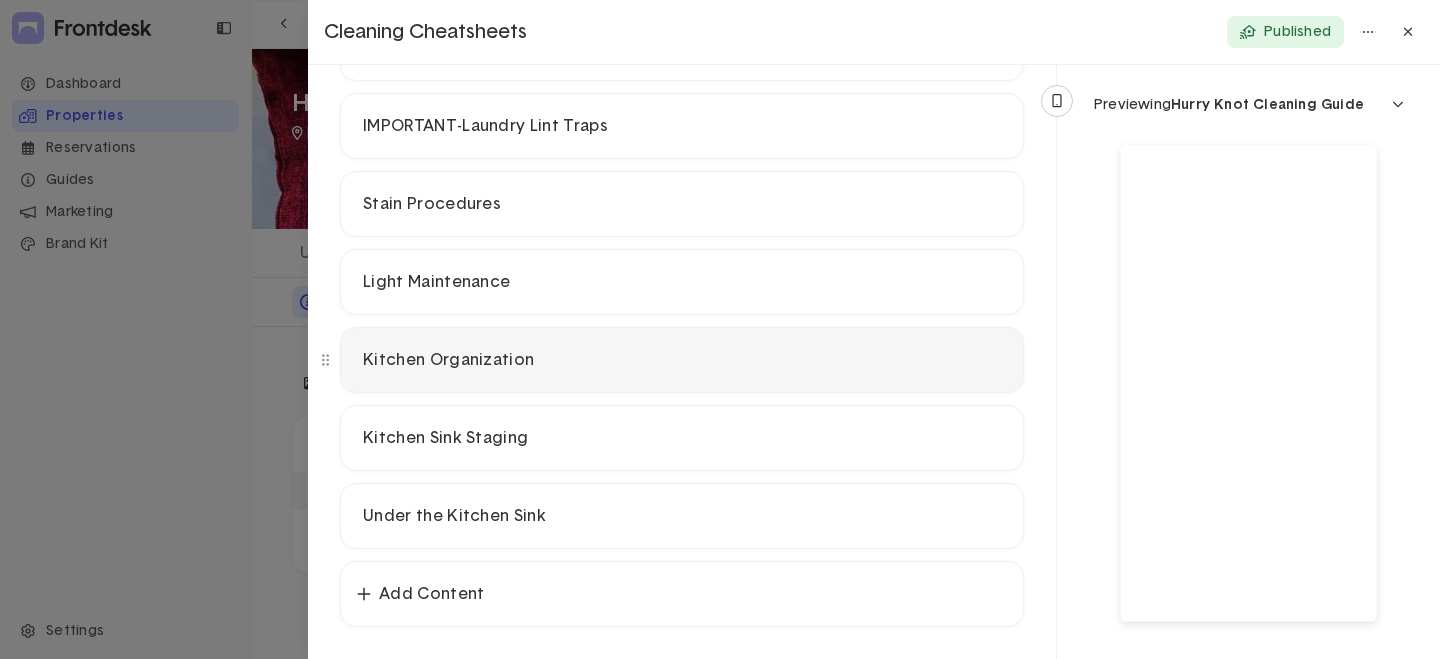 click on "Kitchen Organization" 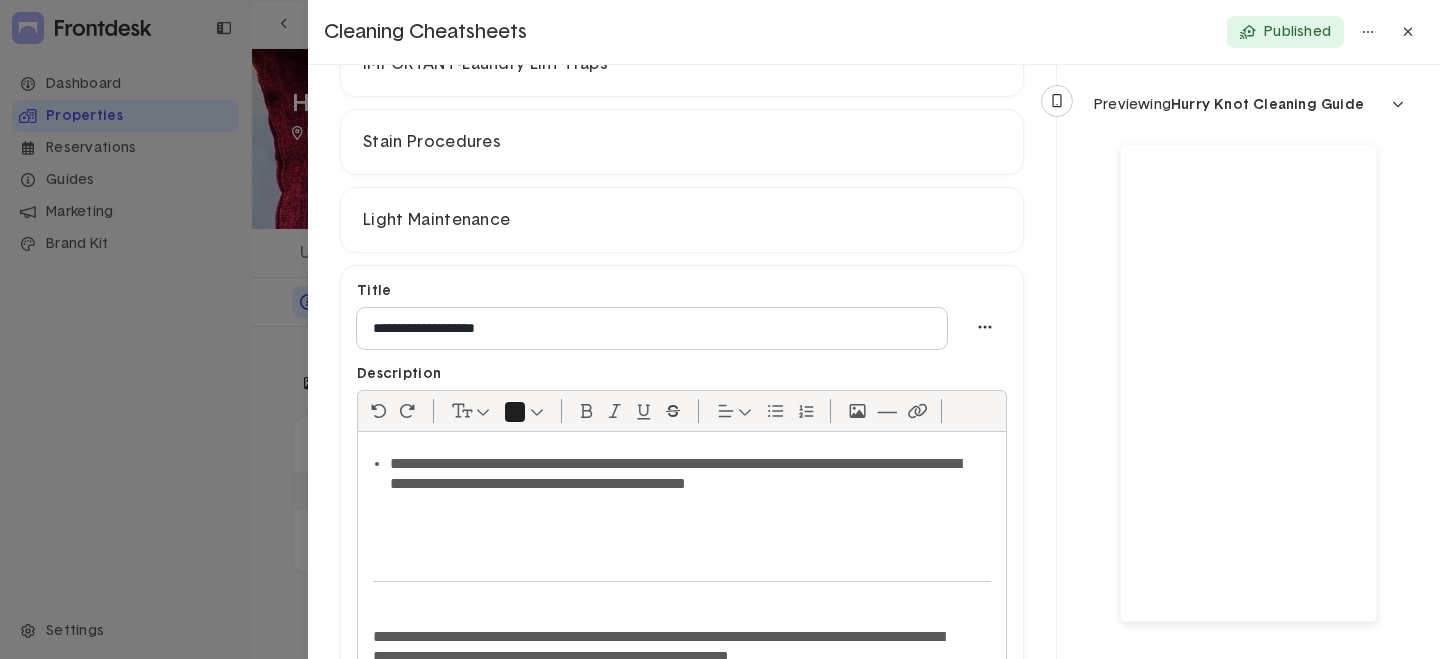 scroll, scrollTop: 1184, scrollLeft: 0, axis: vertical 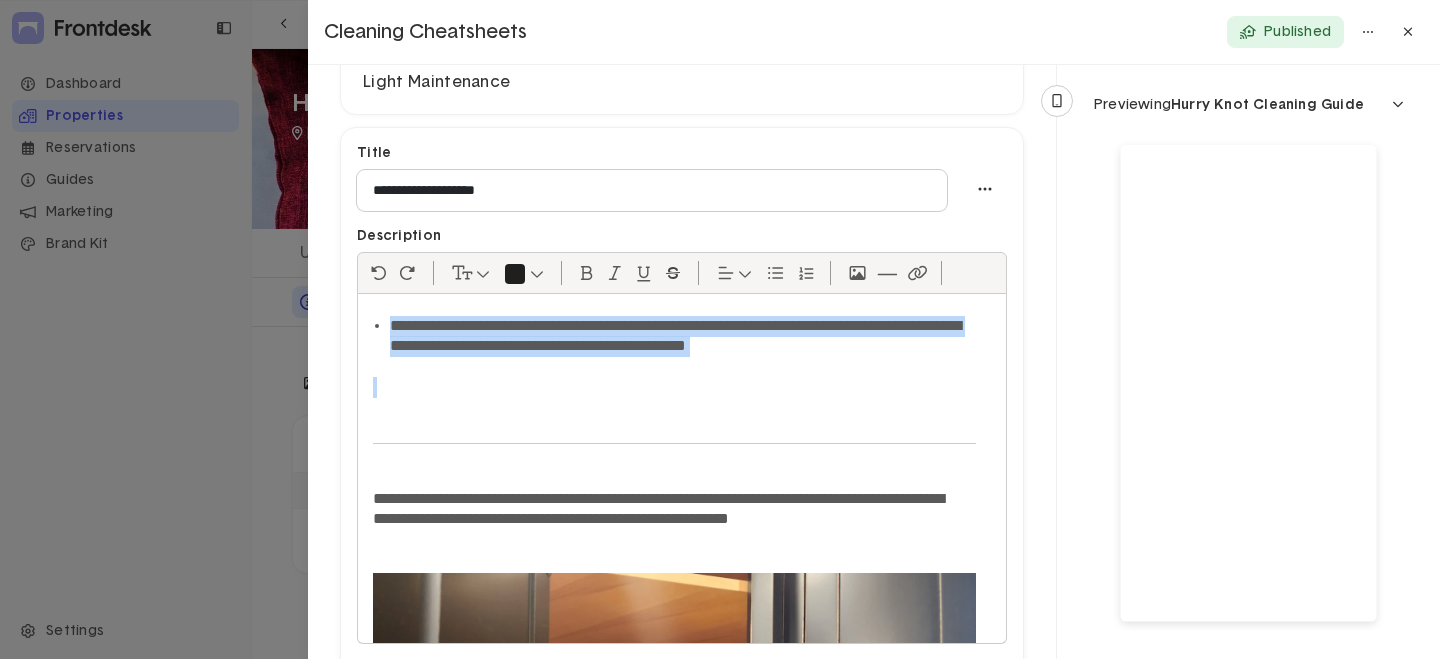 drag, startPoint x: 376, startPoint y: 329, endPoint x: 802, endPoint y: 384, distance: 429.5358 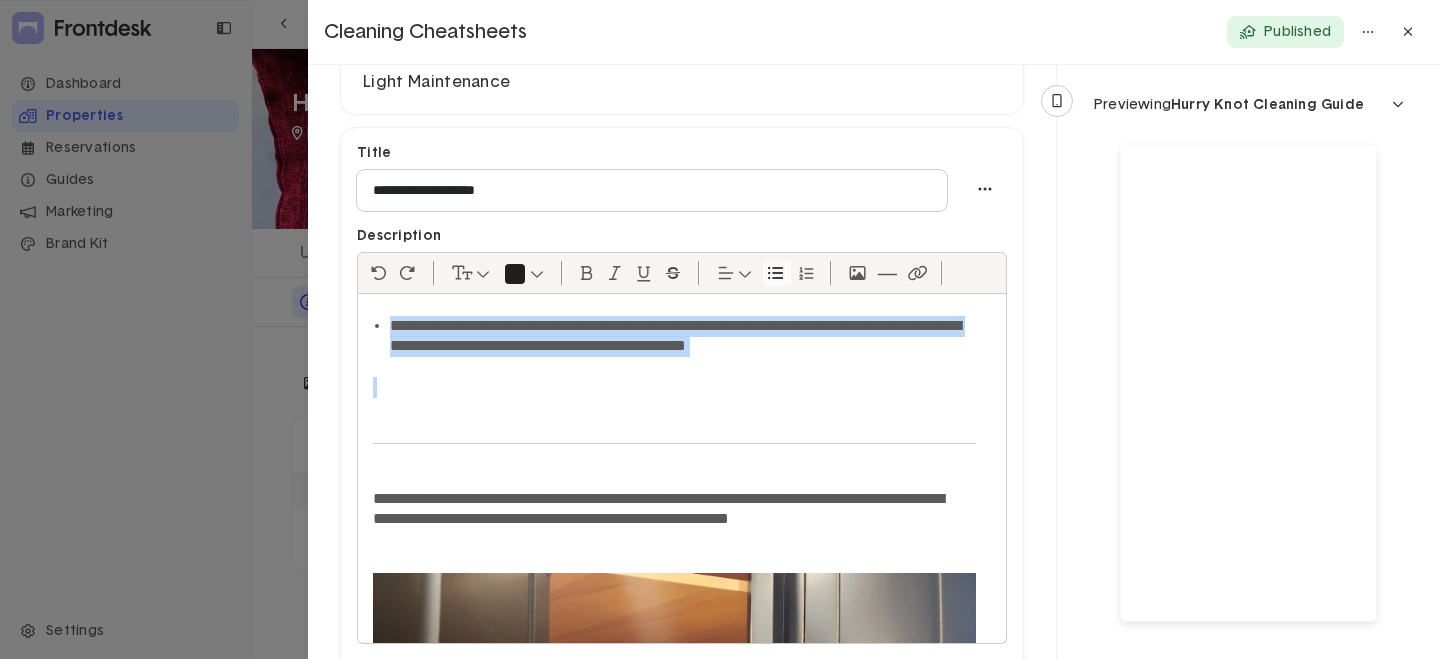 copy on "**********" 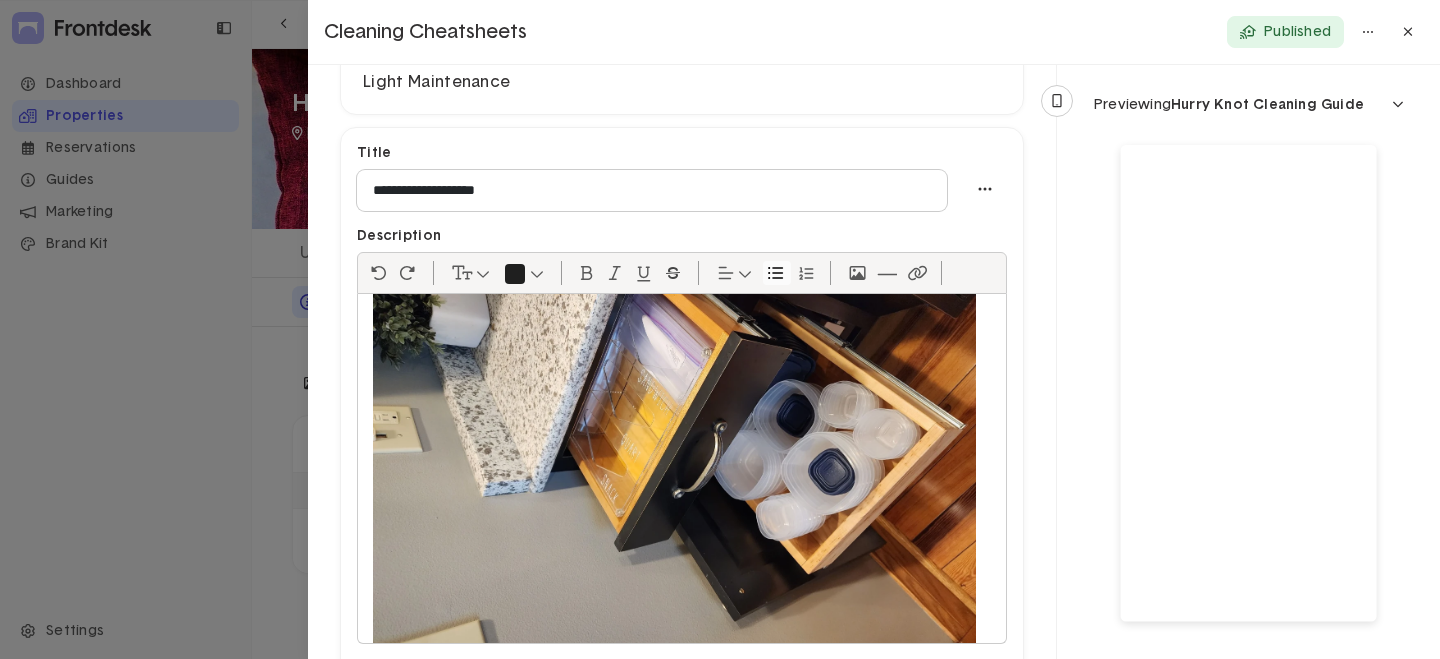 scroll, scrollTop: 5028, scrollLeft: 0, axis: vertical 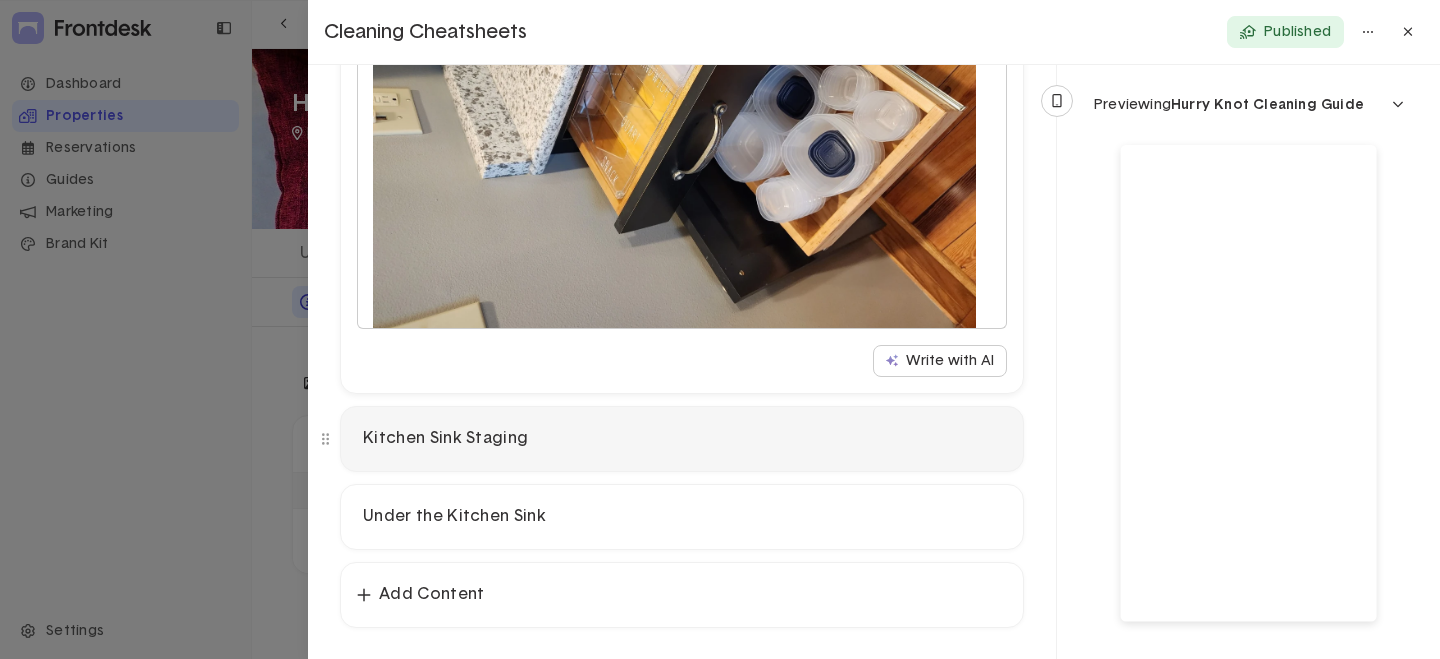 click on "Kitchen Sink Staging" 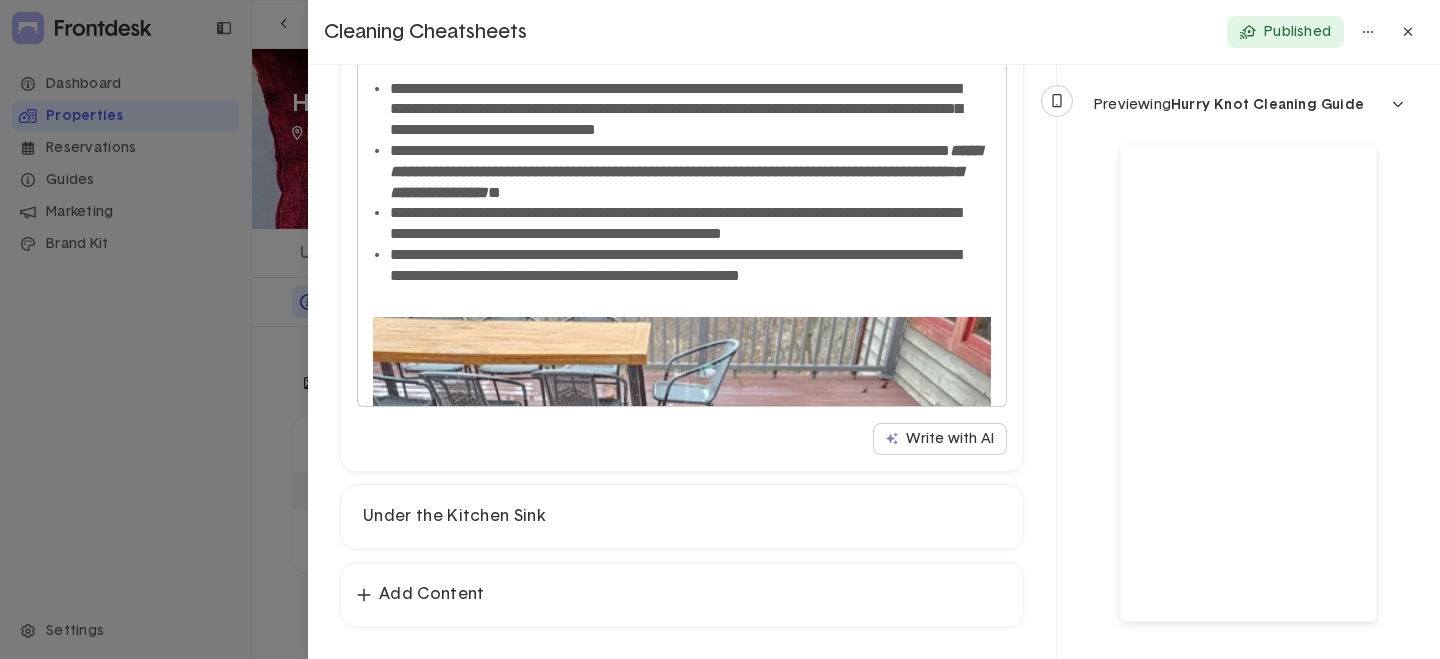 scroll, scrollTop: 1091, scrollLeft: 0, axis: vertical 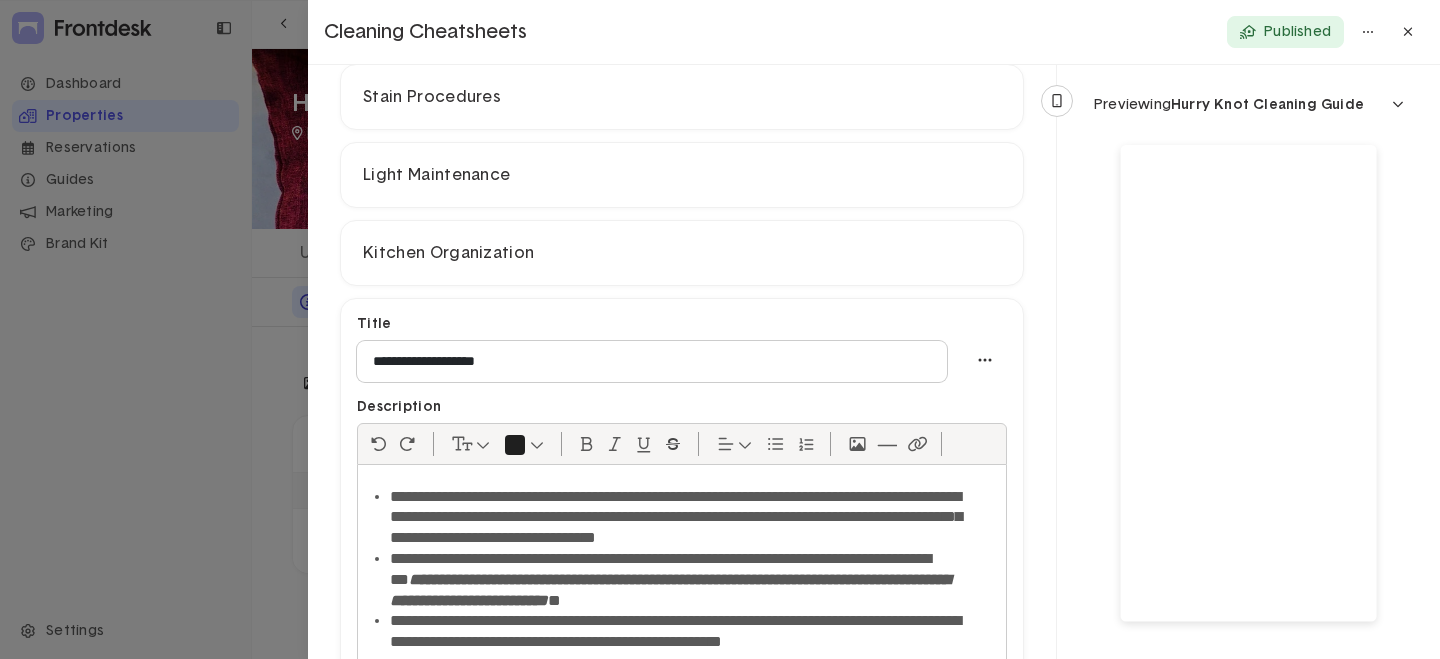 drag, startPoint x: 376, startPoint y: 494, endPoint x: 474, endPoint y: 530, distance: 104.40307 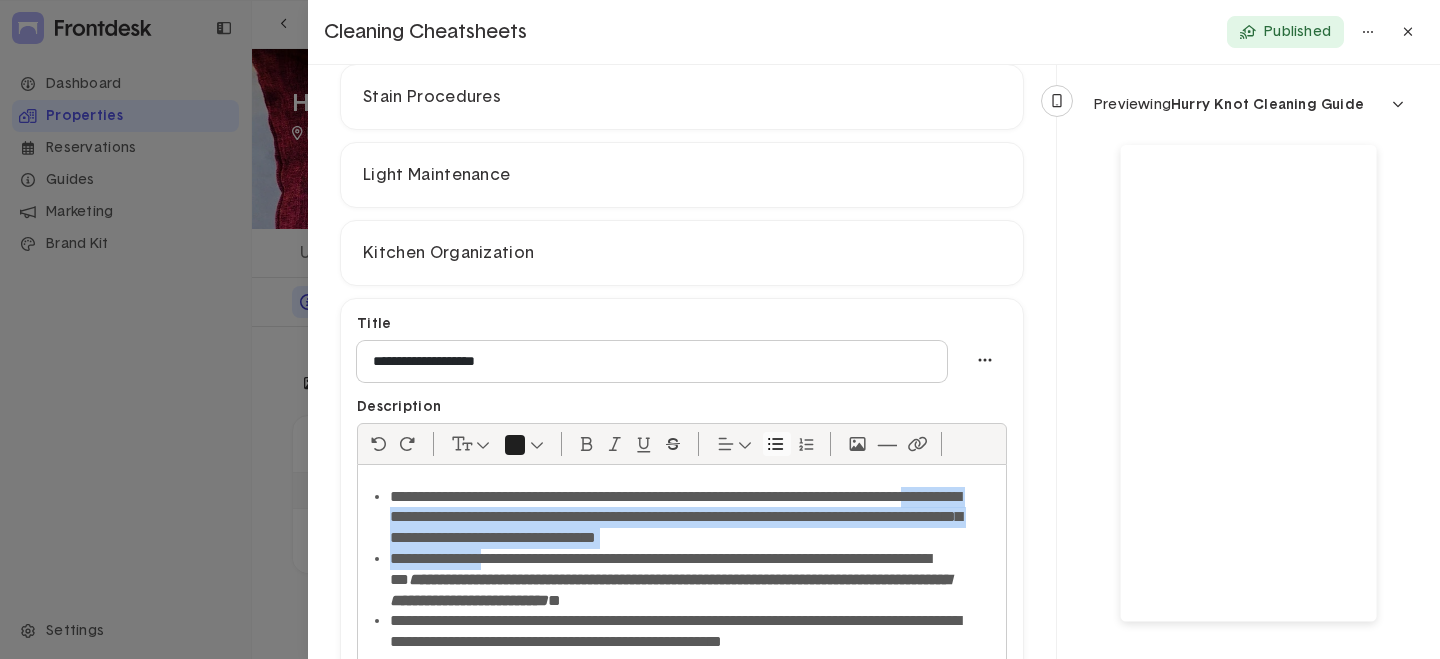 drag, startPoint x: 474, startPoint y: 530, endPoint x: 489, endPoint y: 538, distance: 17 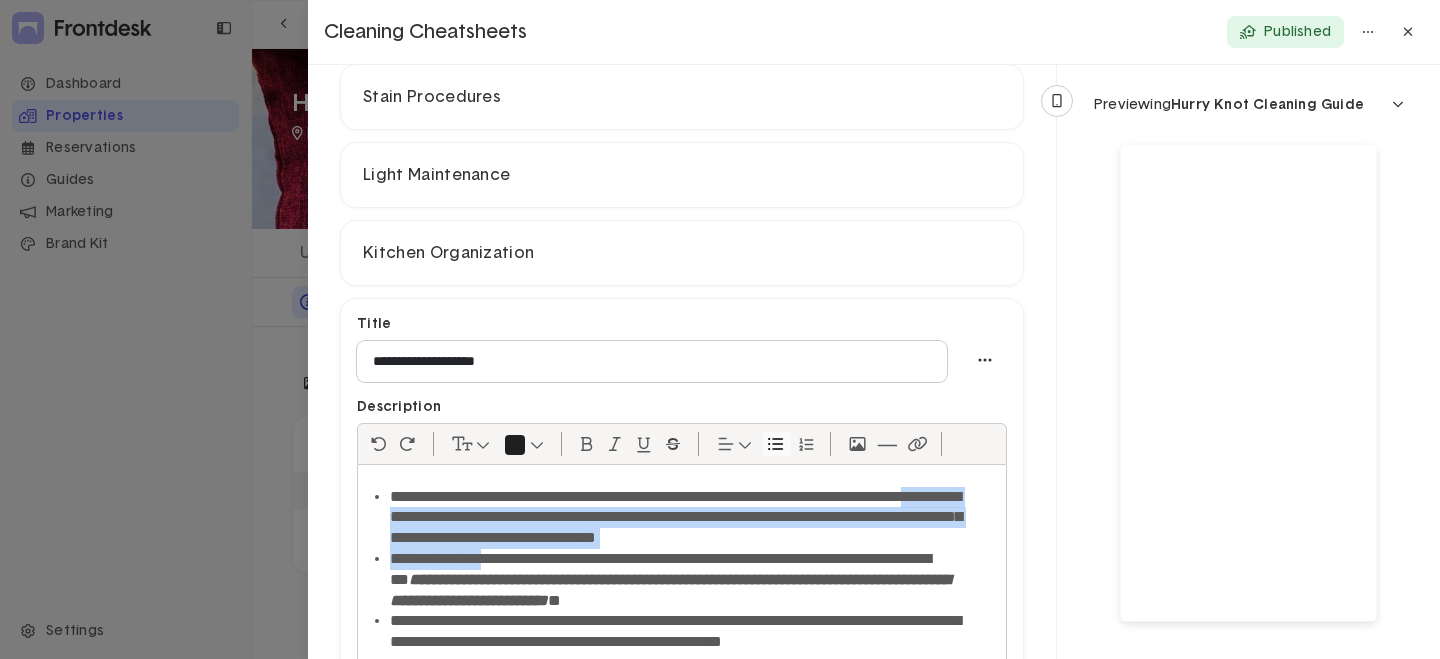 click on "**********" 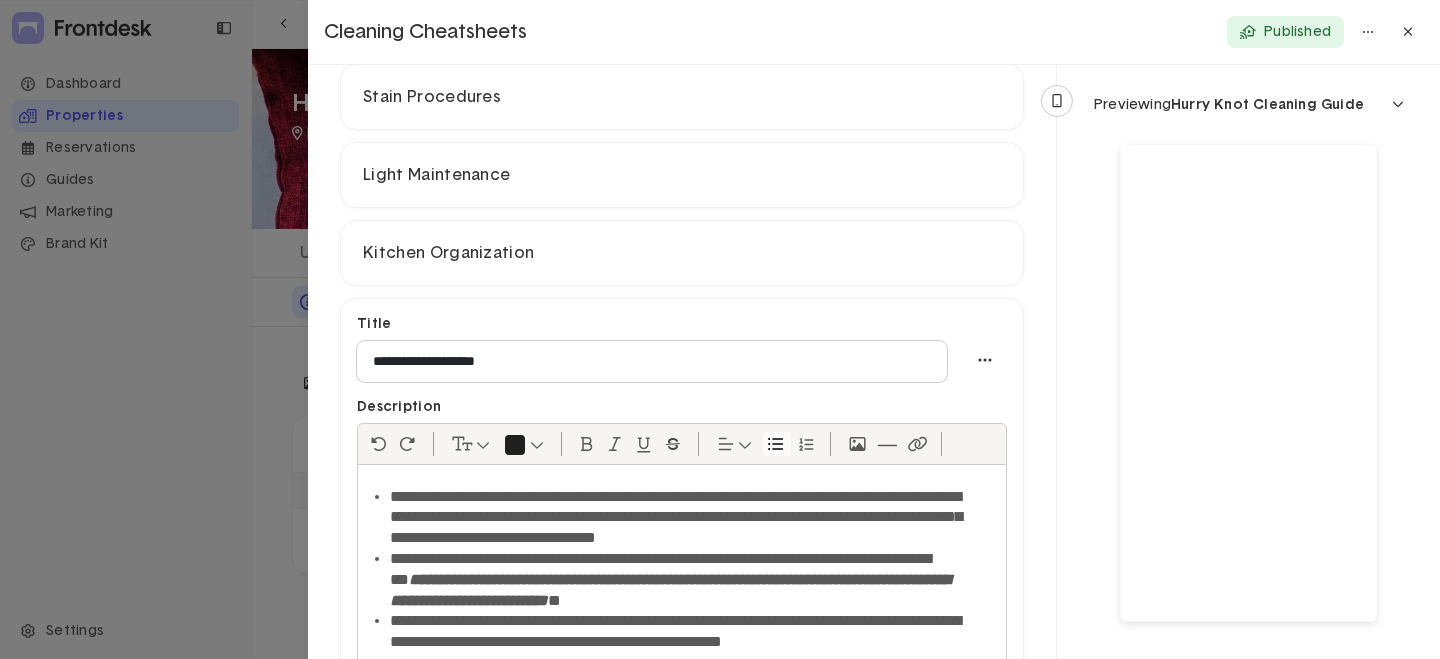 click on "**********" 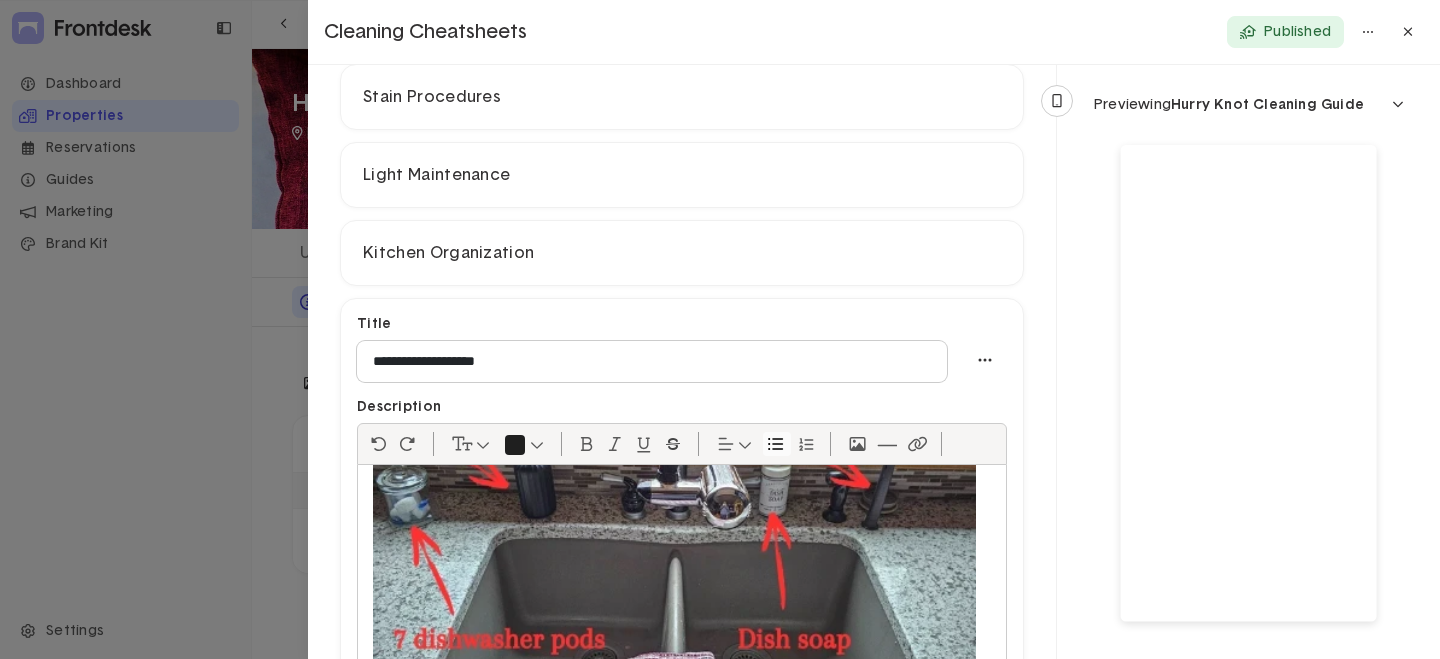 scroll, scrollTop: 595, scrollLeft: 0, axis: vertical 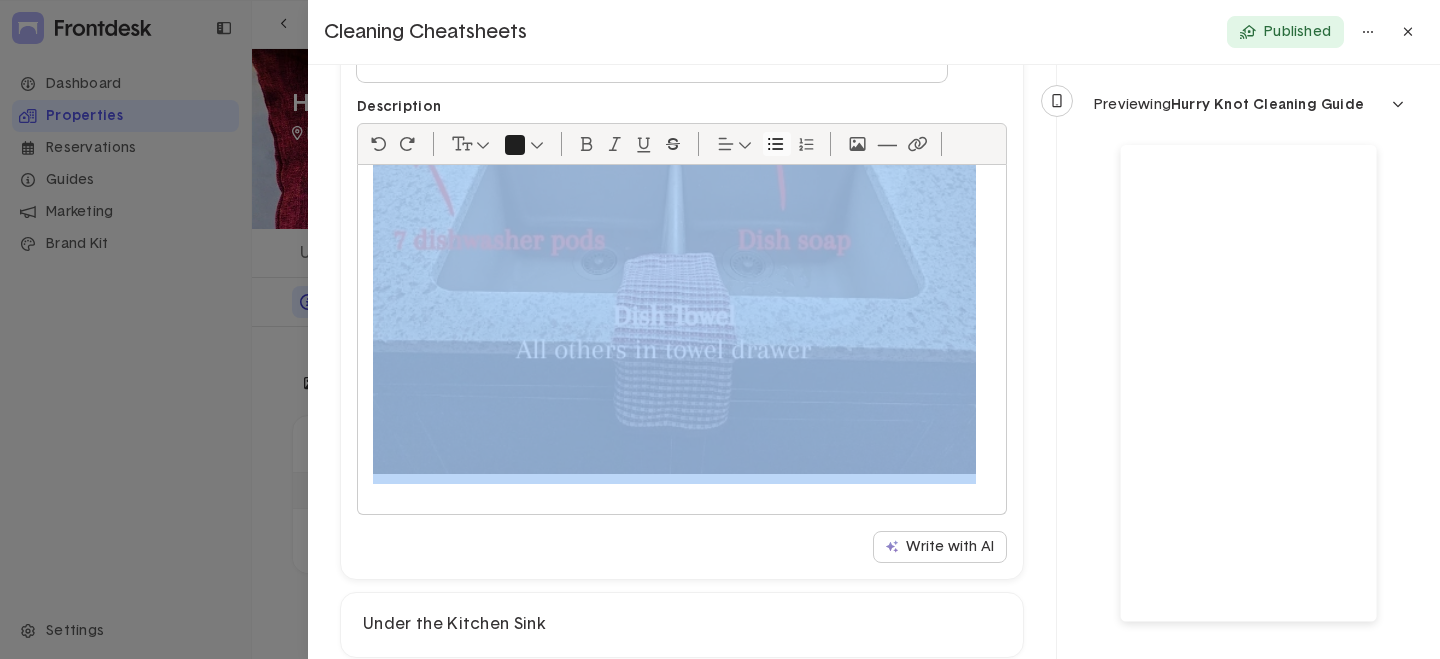 drag, startPoint x: 378, startPoint y: 495, endPoint x: 831, endPoint y: 440, distance: 456.32663 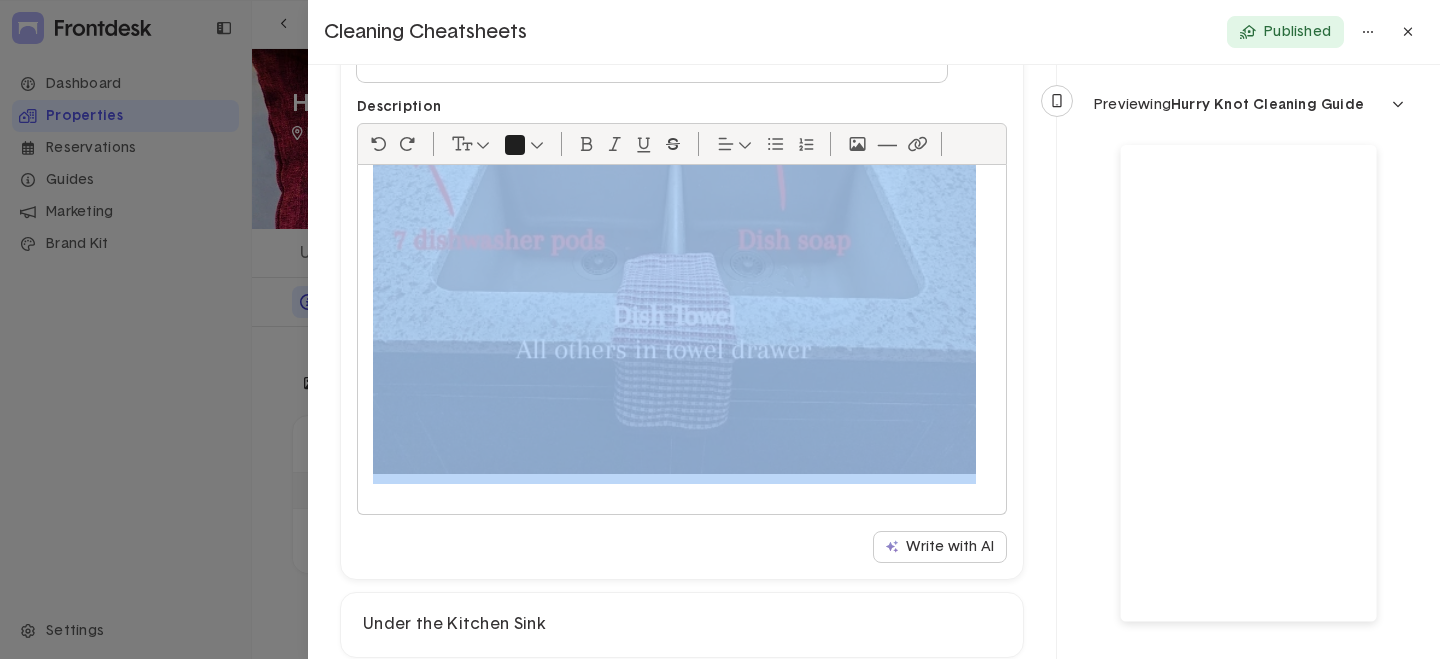 copy on "**********" 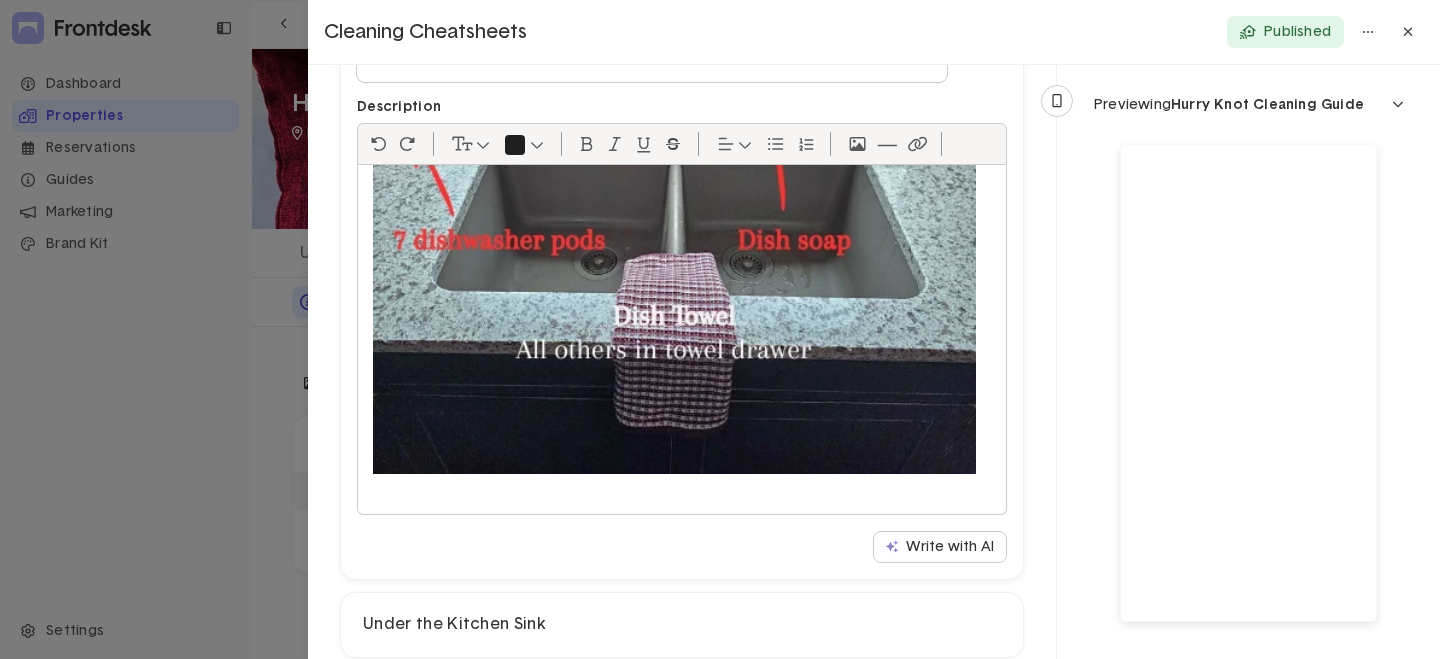 click 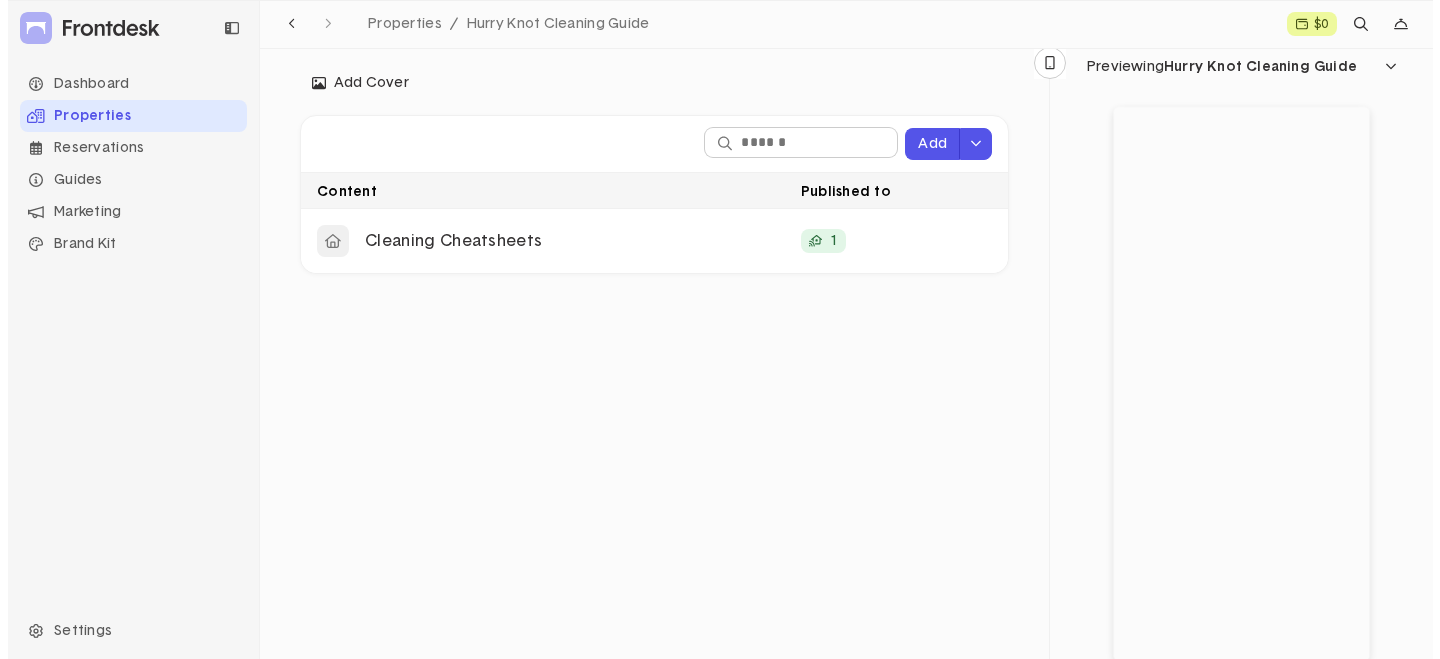 scroll, scrollTop: 0, scrollLeft: 0, axis: both 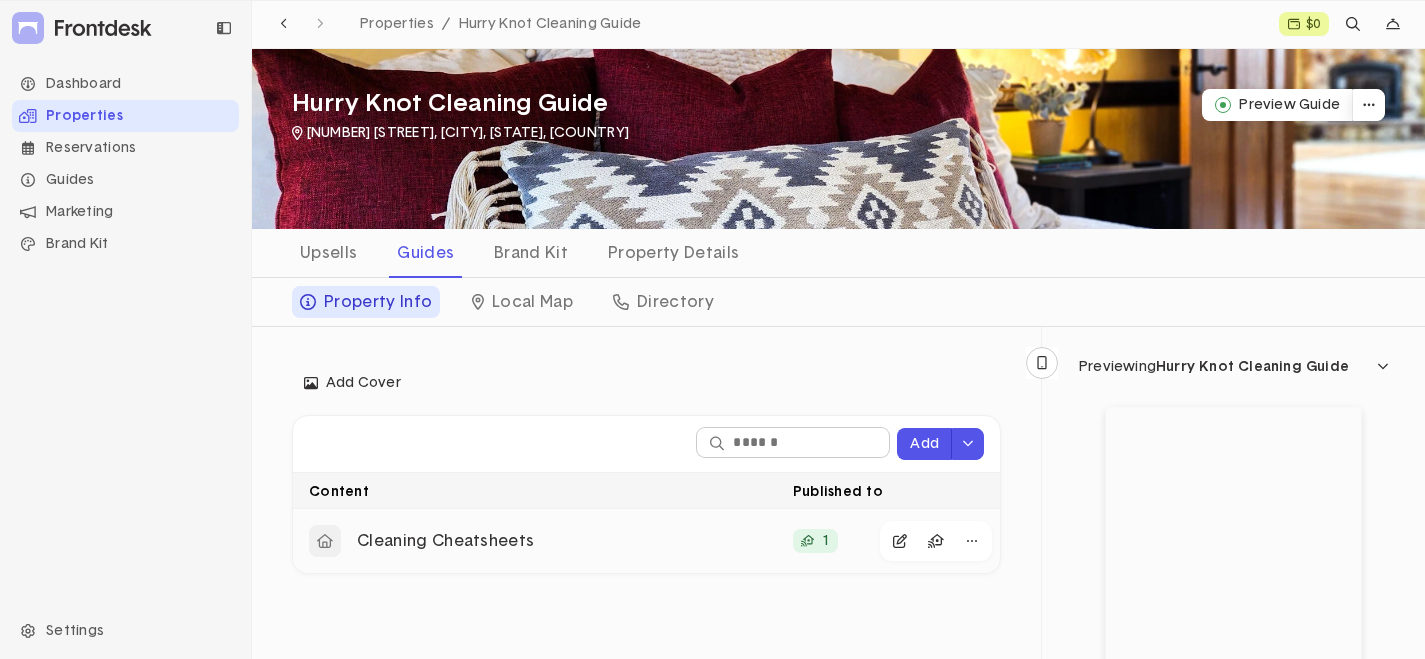 click on "Cleaning Cheatsheets" 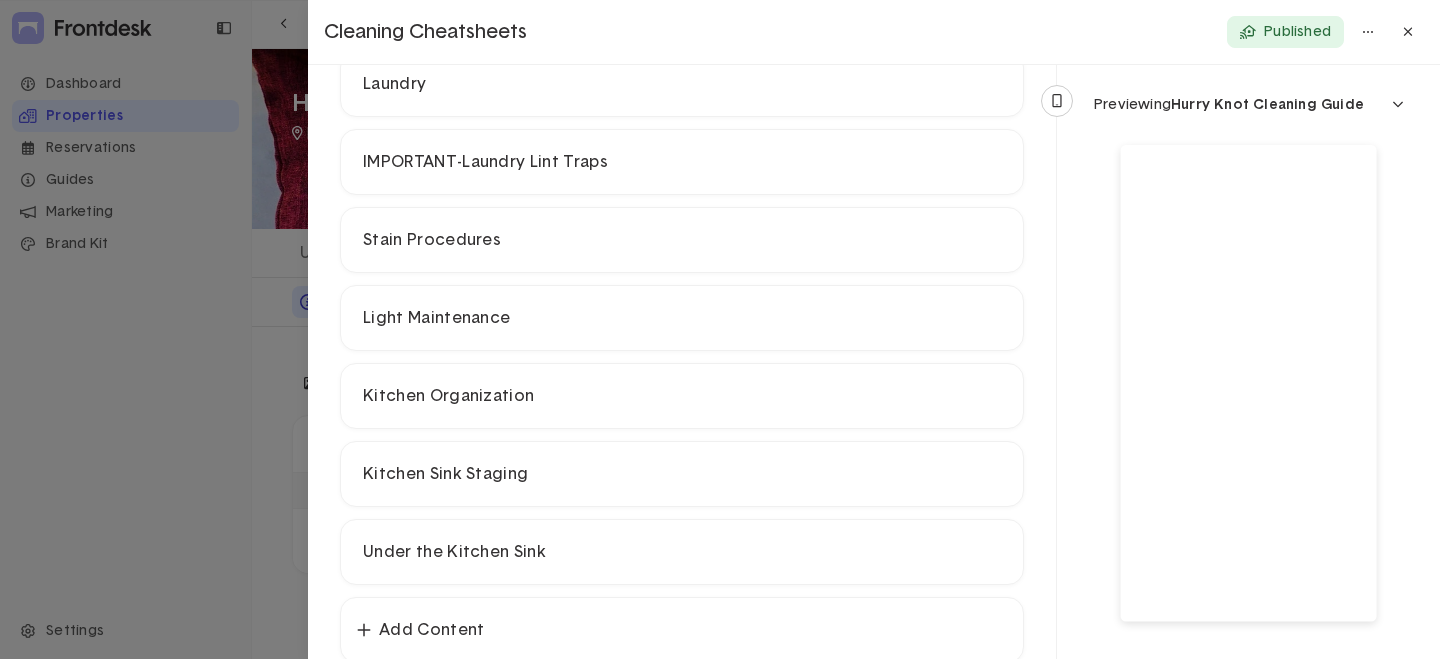 scroll, scrollTop: 984, scrollLeft: 0, axis: vertical 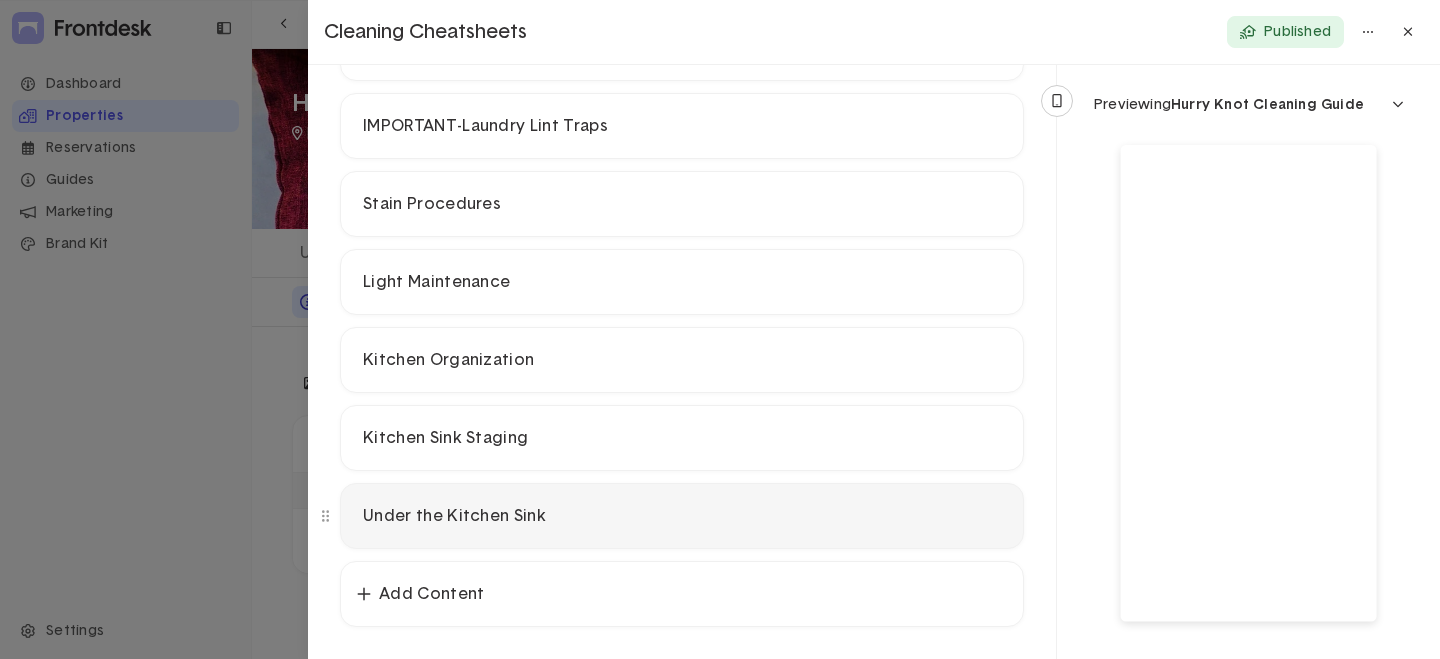 click on "Under the Kitchen Sink" 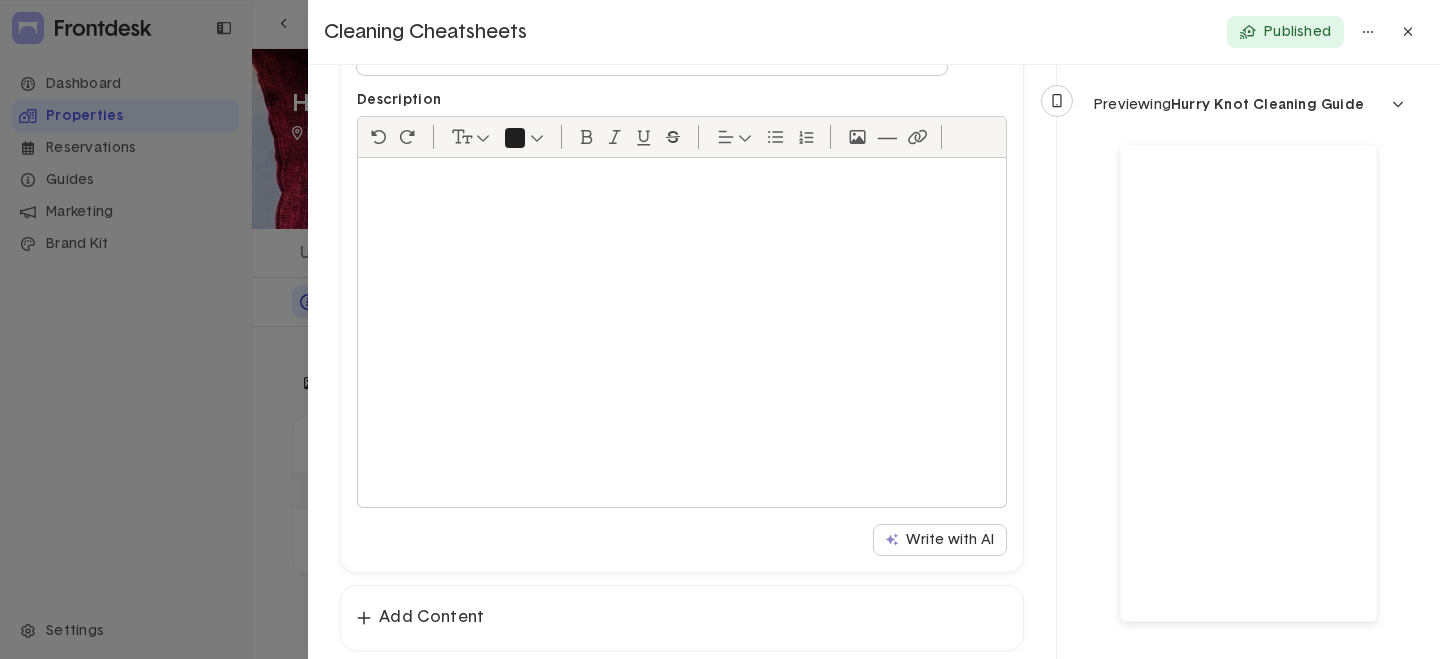 scroll, scrollTop: 1499, scrollLeft: 0, axis: vertical 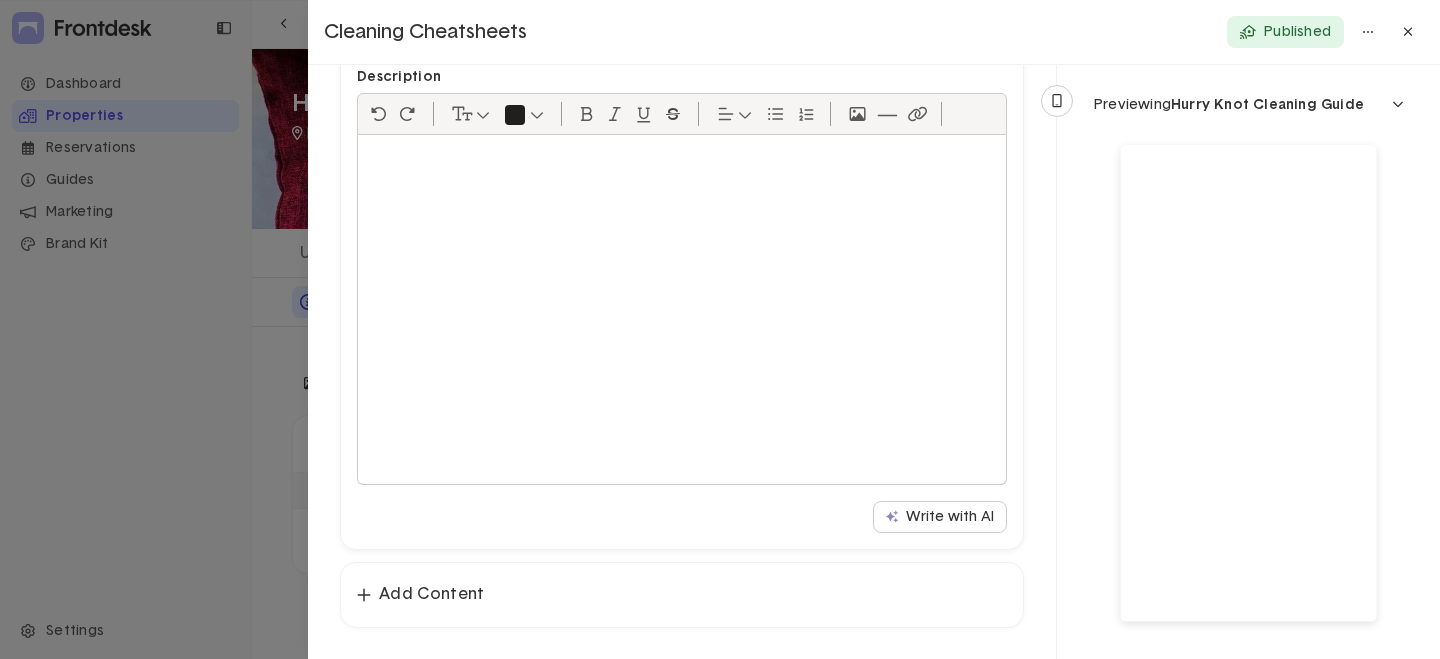 click 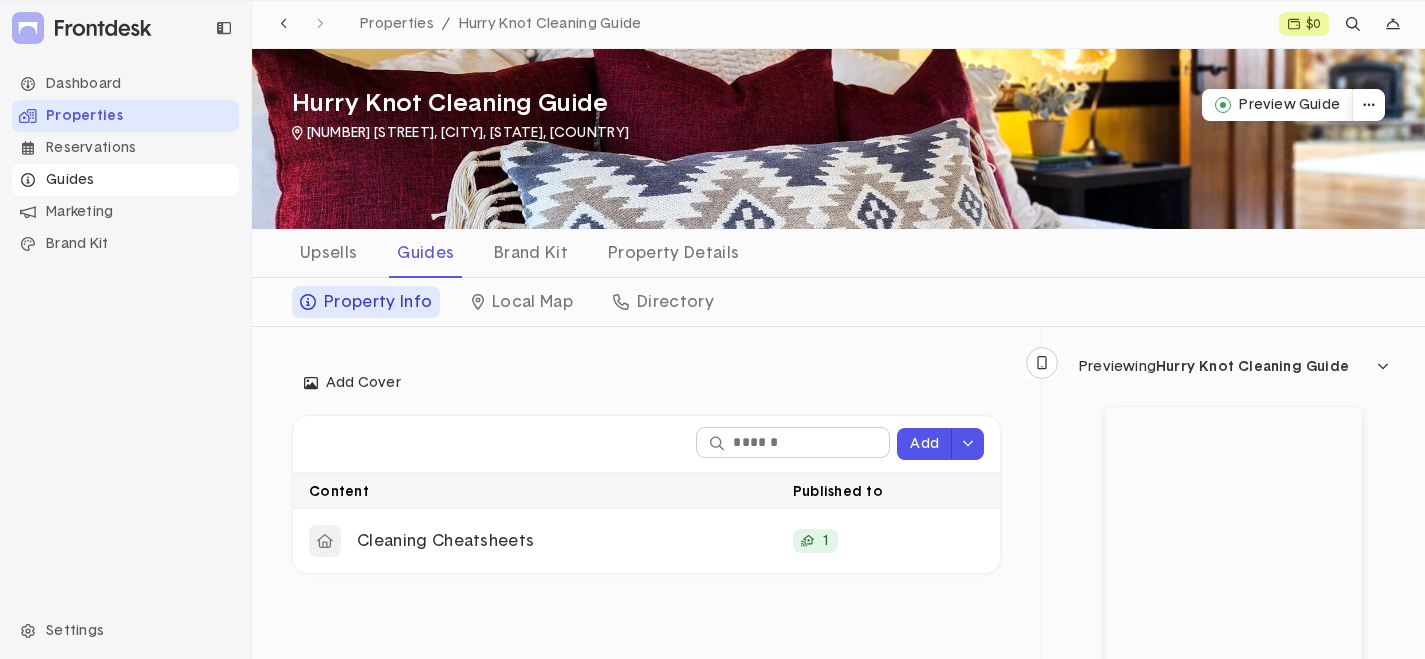 click on "Guides" 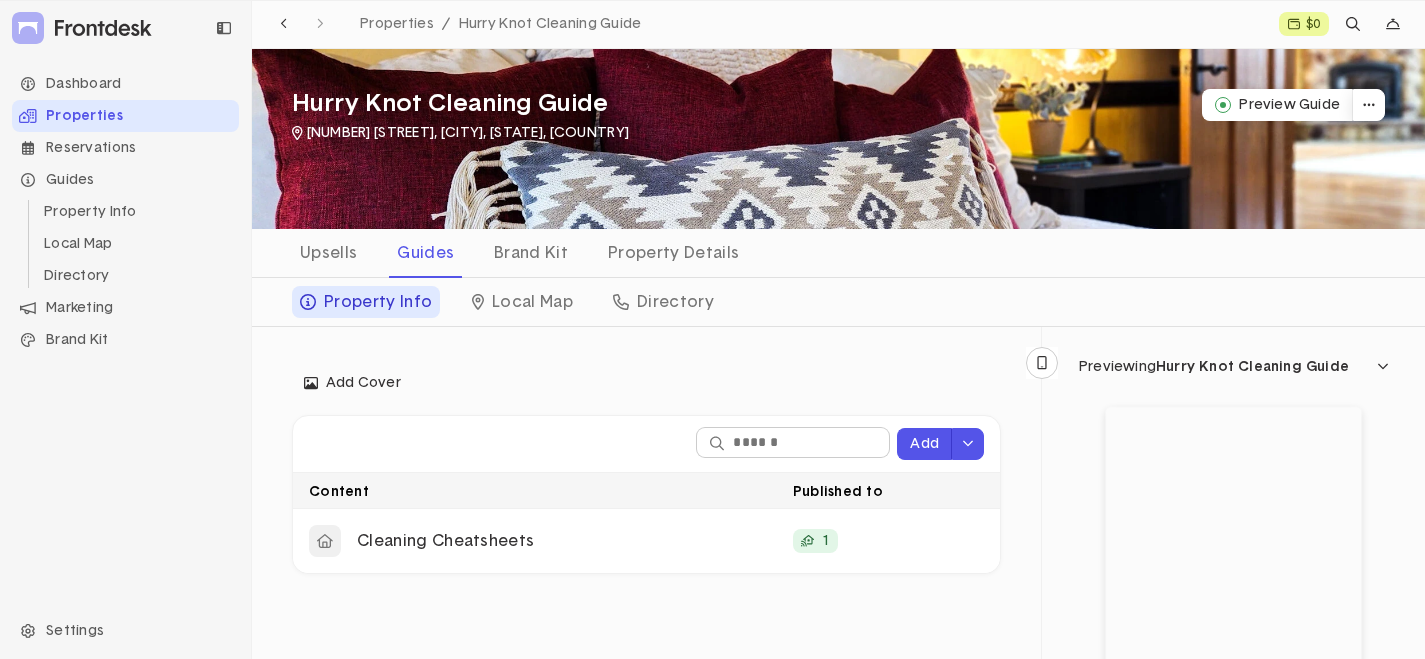 click on "Properties" 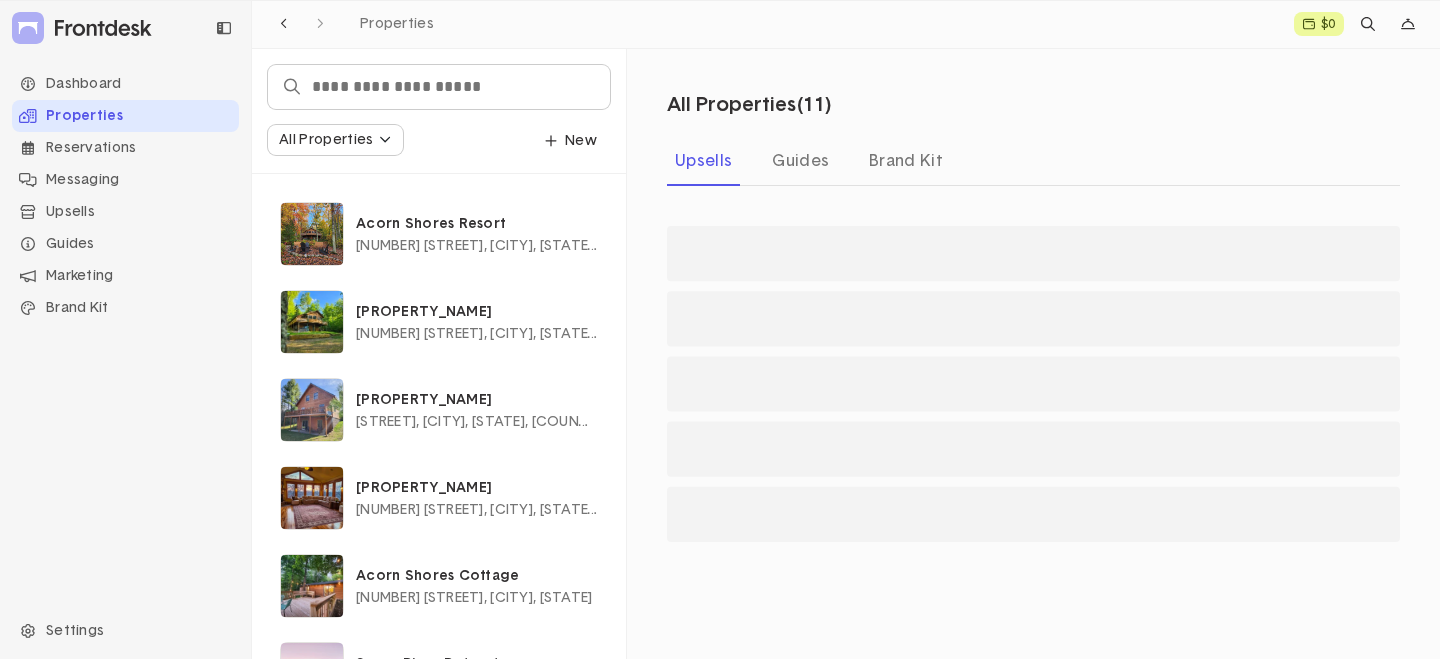 click on "Properties" 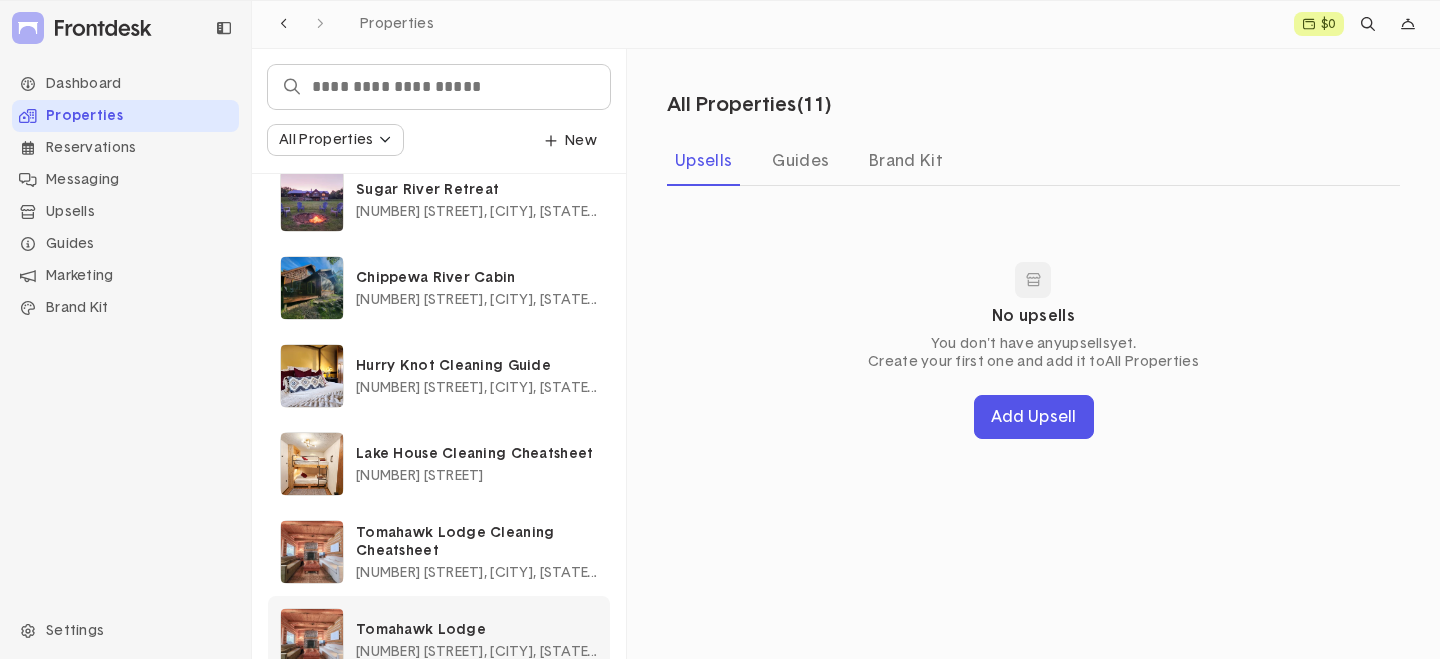 scroll, scrollTop: 515, scrollLeft: 0, axis: vertical 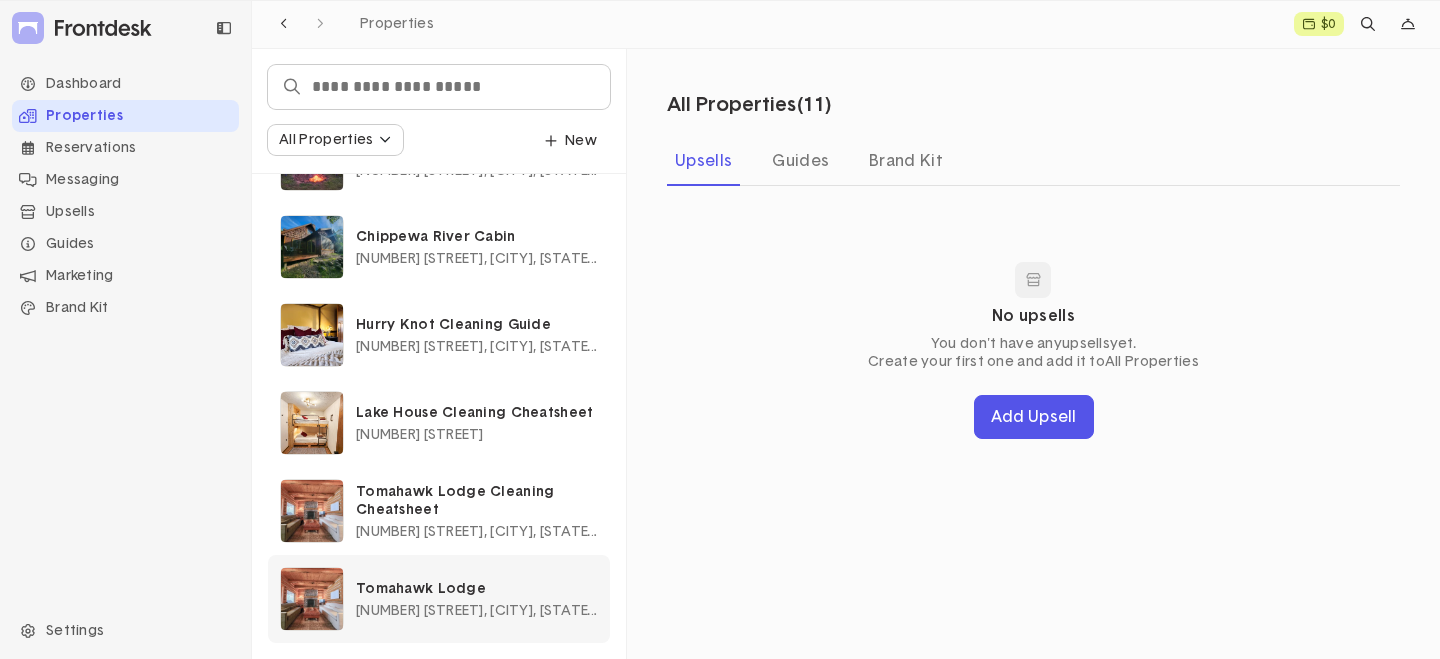click on "[NUMBER] [STREET], [CITY], [STATE], [COUNTRY]" 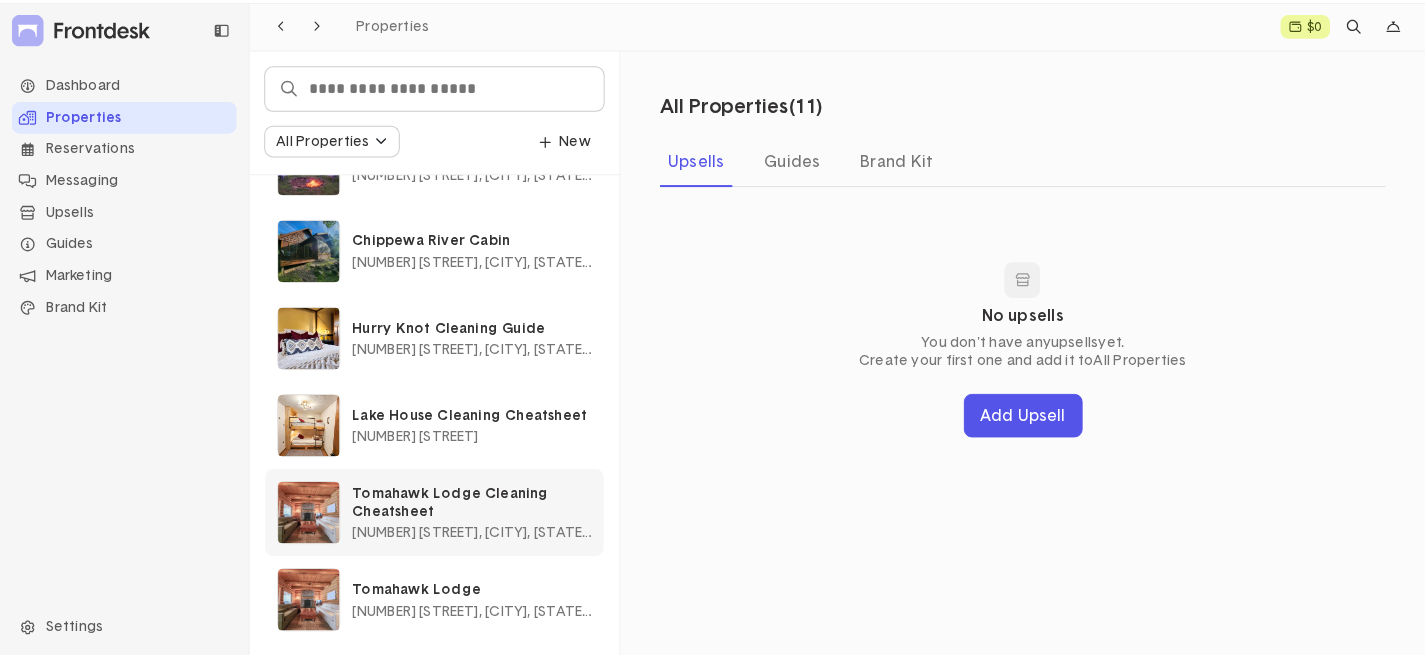 scroll, scrollTop: 515, scrollLeft: 0, axis: vertical 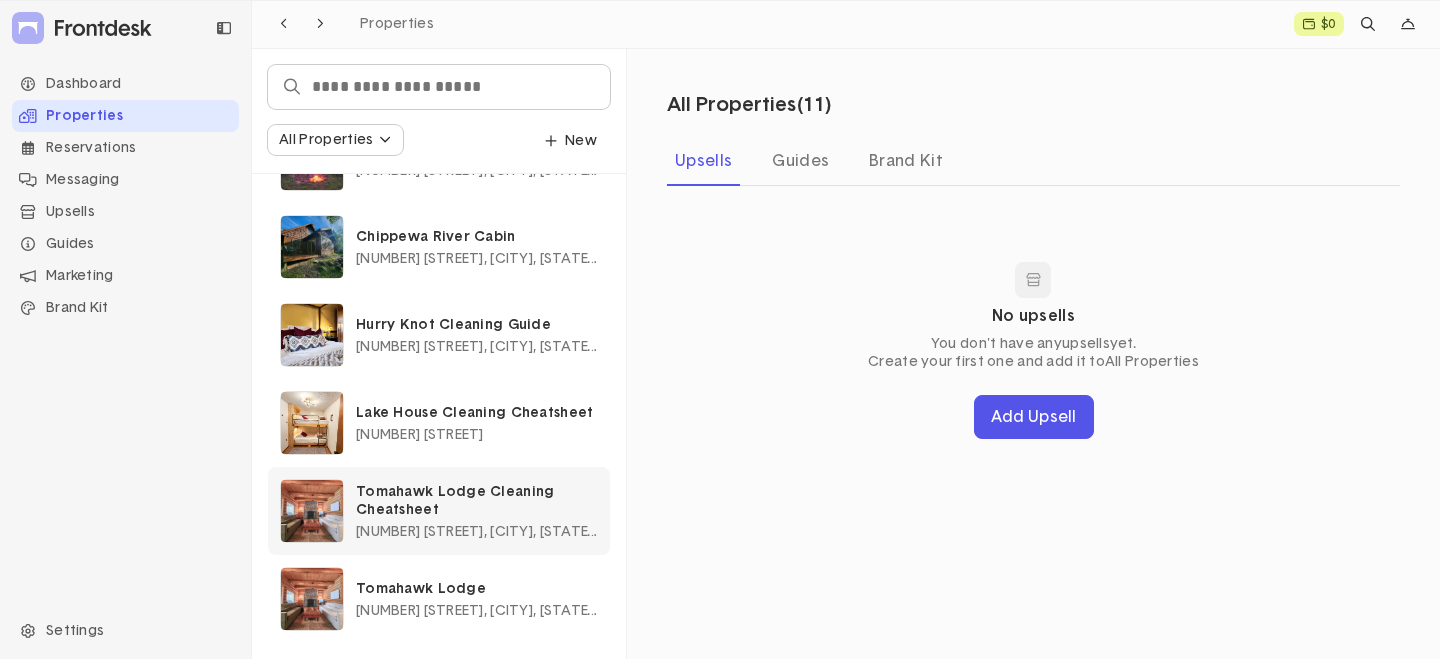 click on "Tomahawk Lodge Cleaning Cheatsheet" 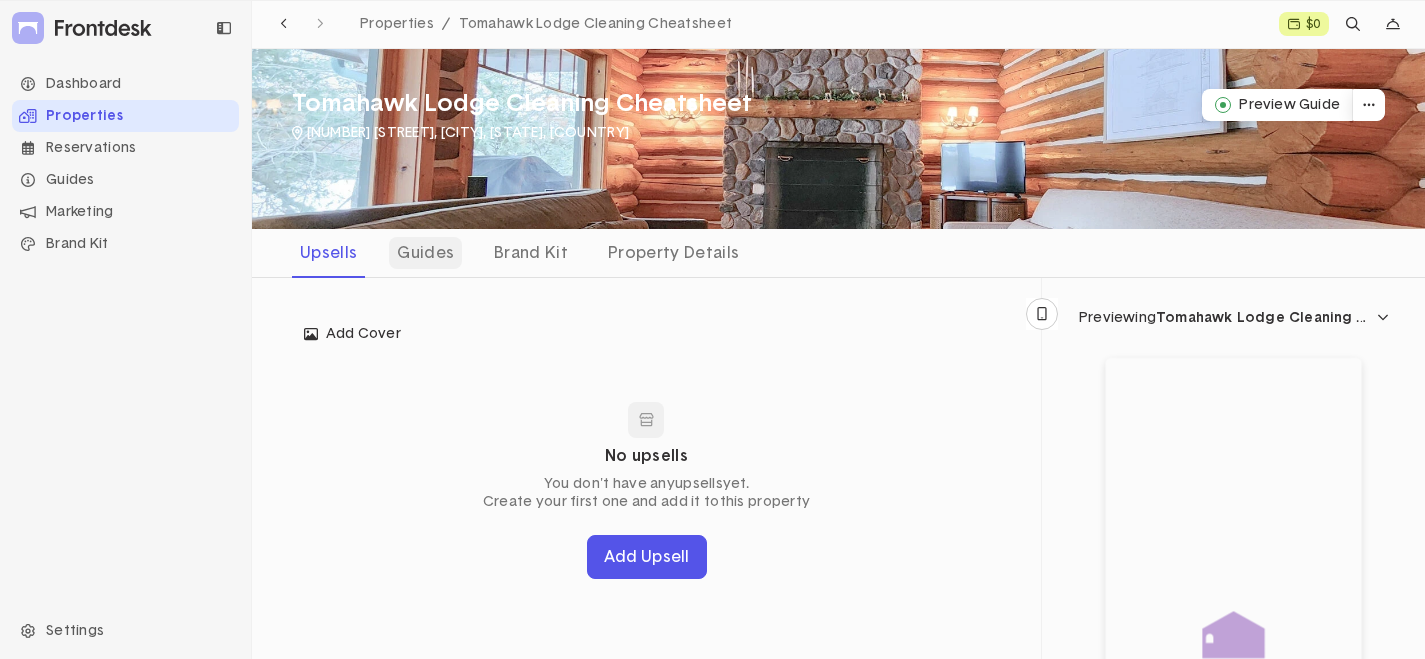 click on "Guides" 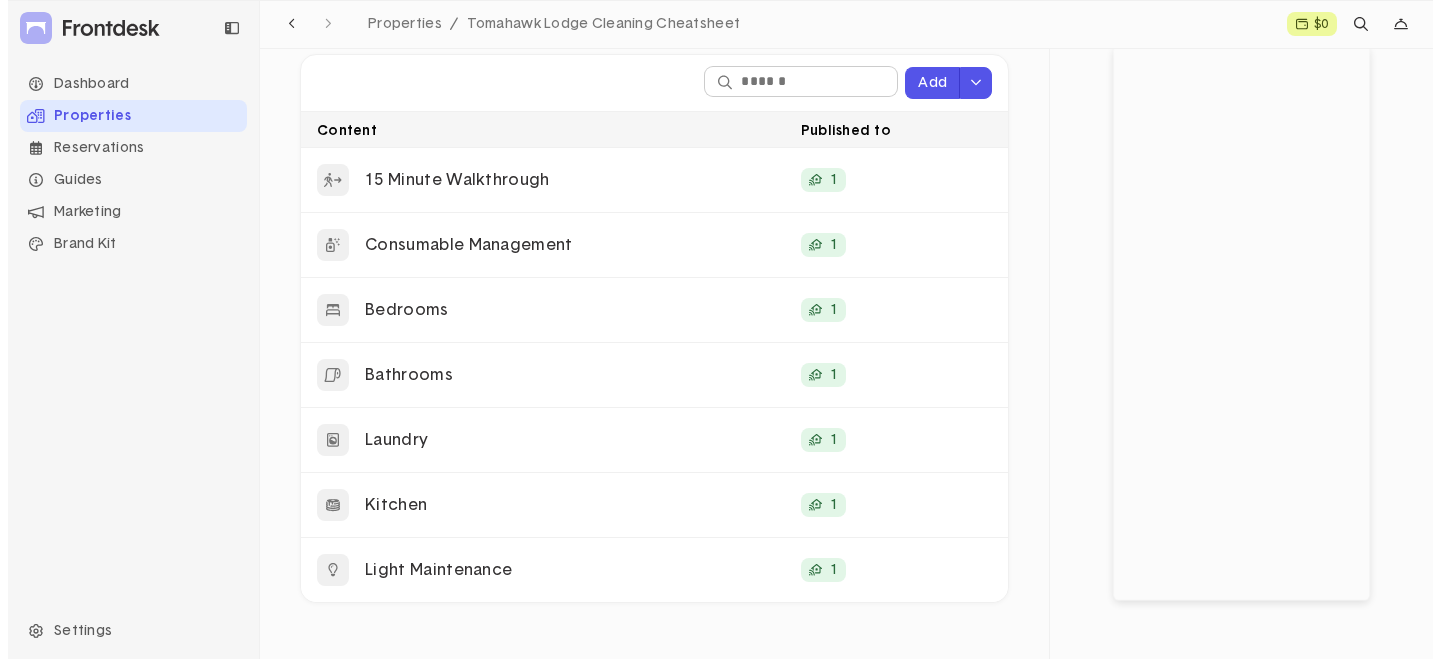 scroll, scrollTop: 400, scrollLeft: 0, axis: vertical 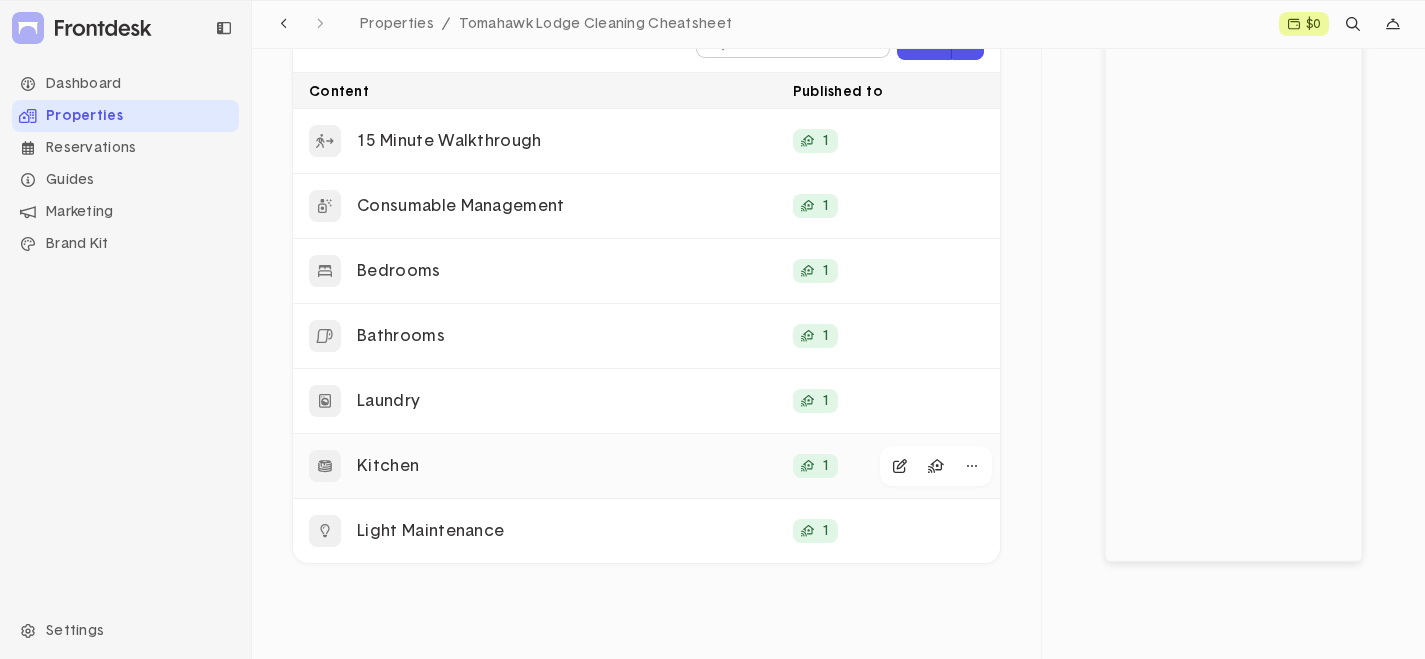 click on "Kitchen" 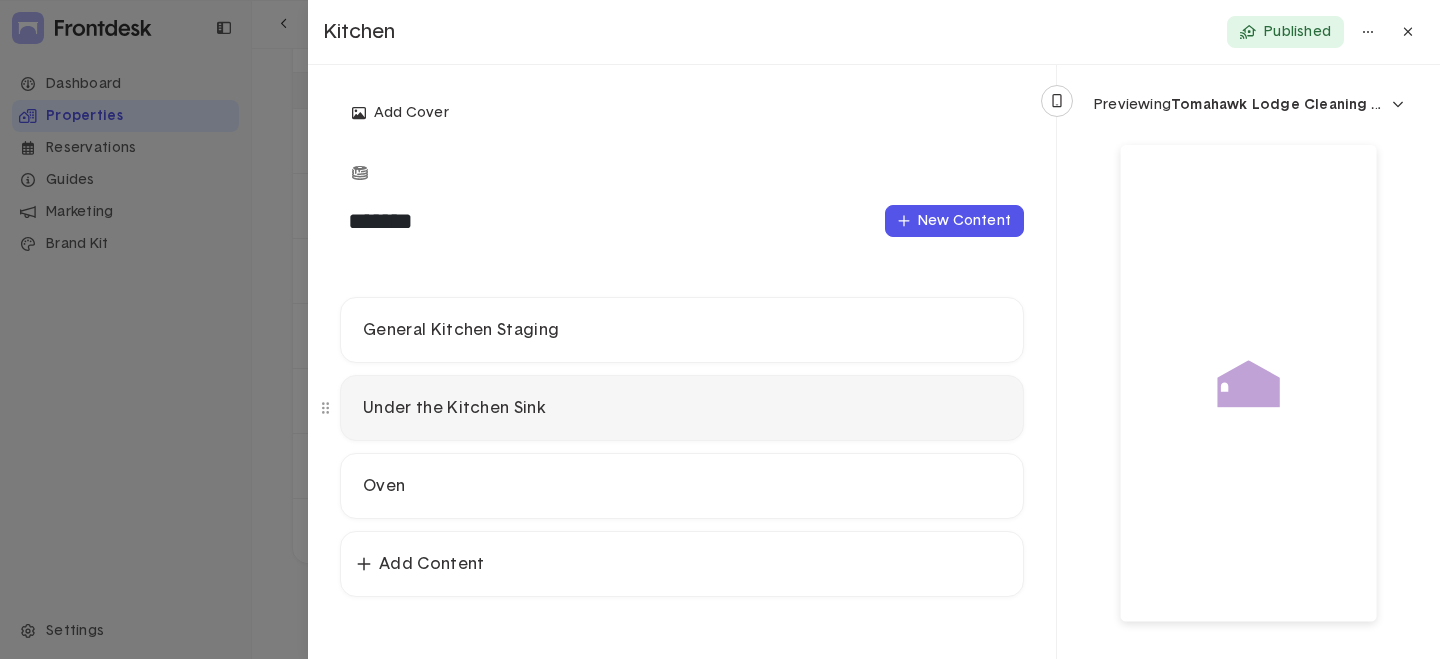 click on "Under the Kitchen Sink" 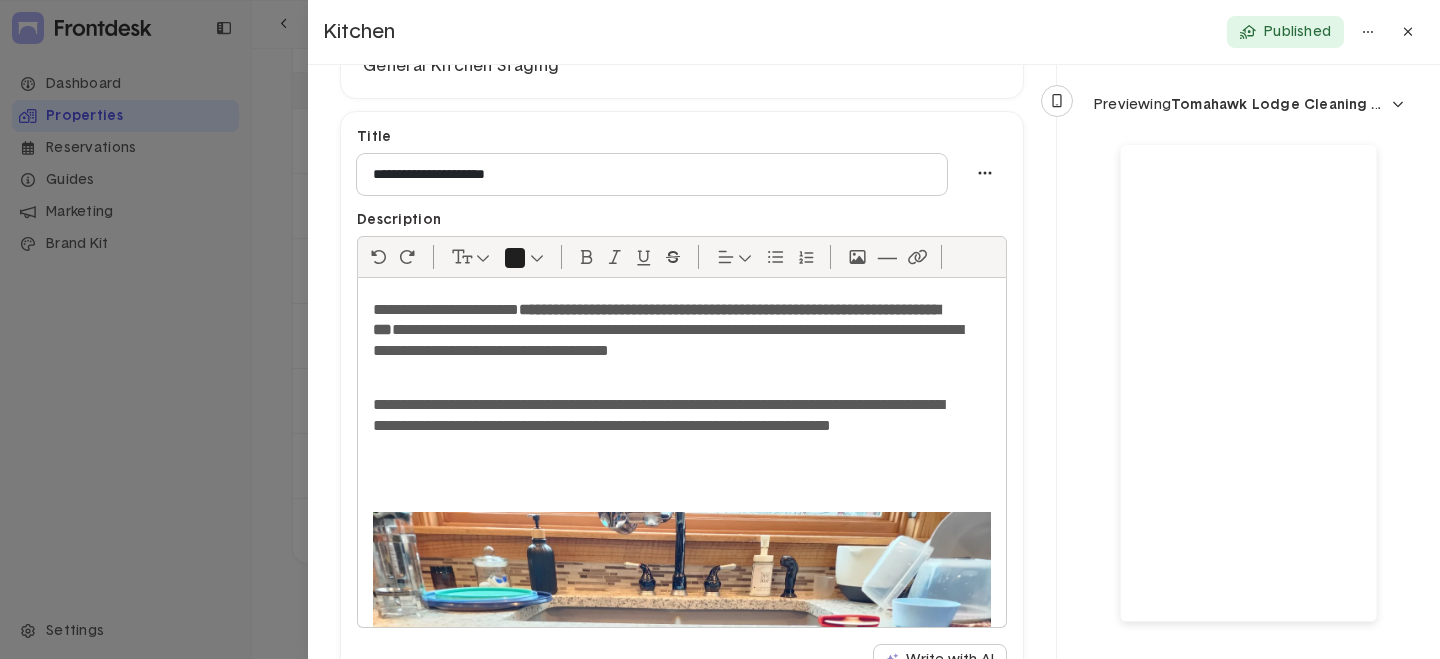 scroll, scrollTop: 300, scrollLeft: 0, axis: vertical 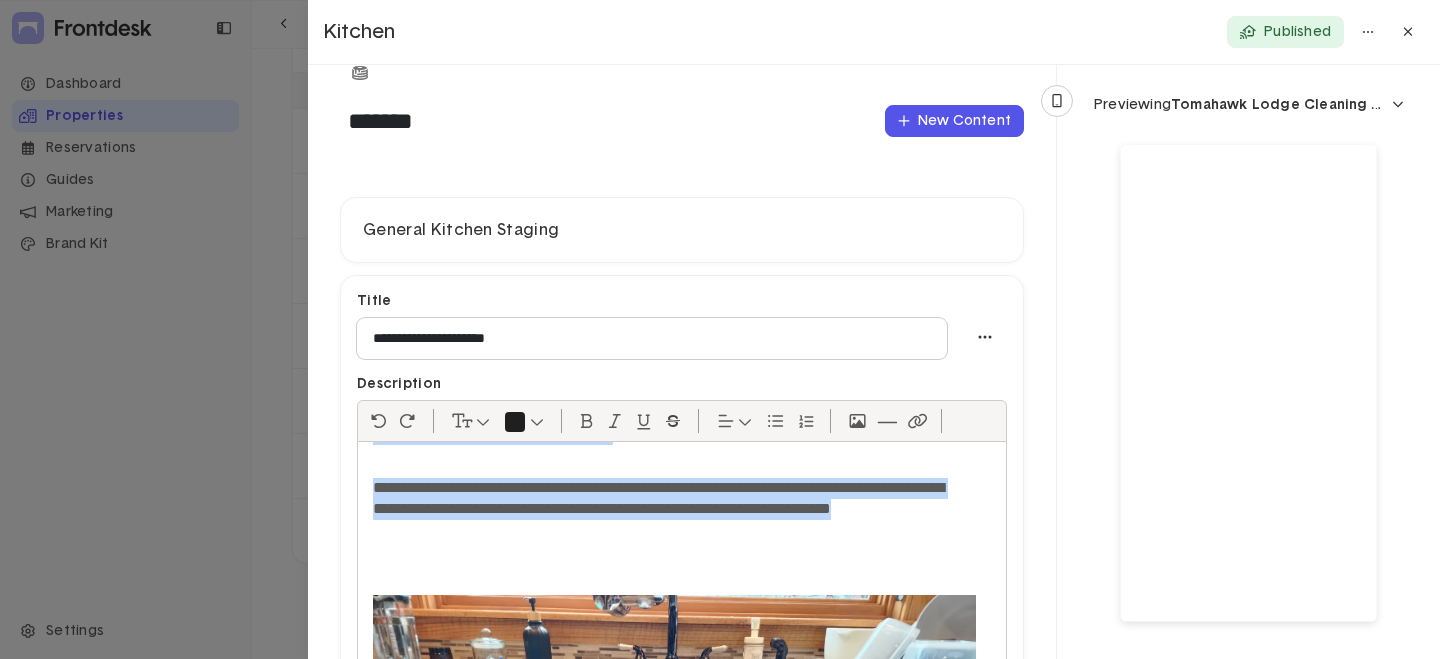 drag, startPoint x: 372, startPoint y: 371, endPoint x: 666, endPoint y: 536, distance: 337.13647 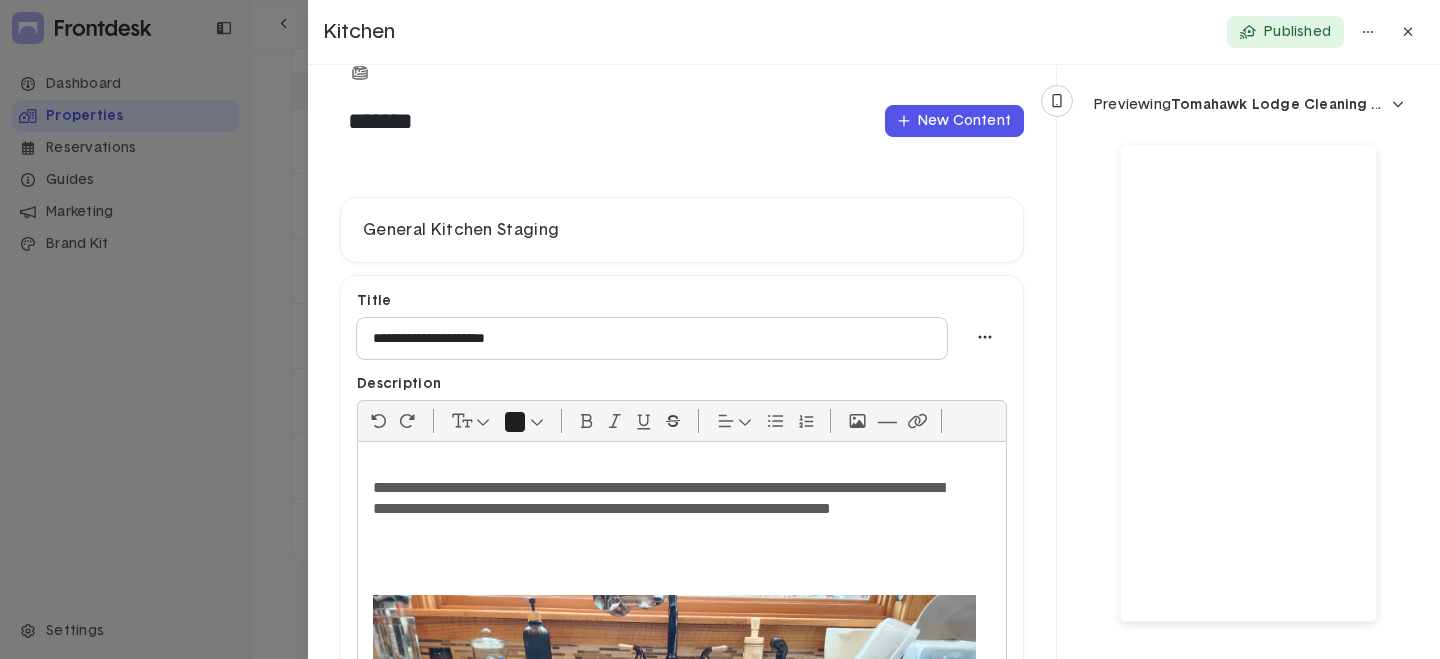 click 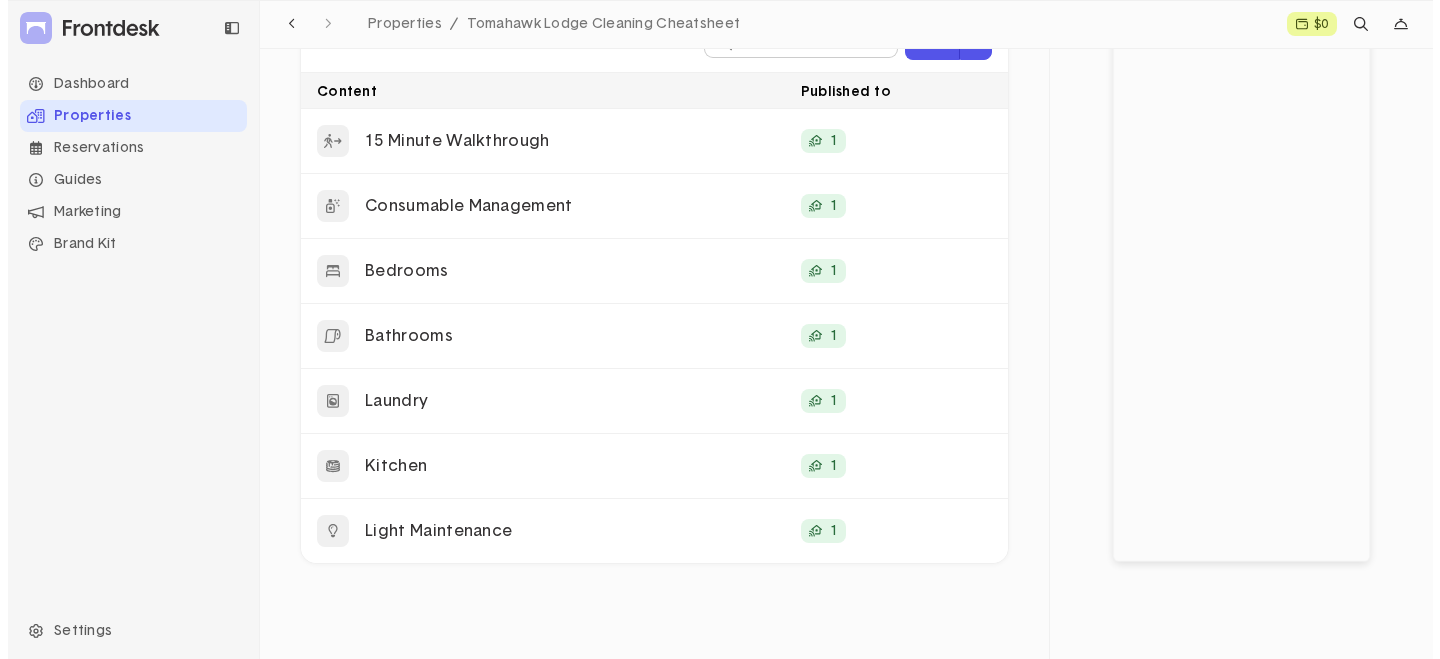 scroll, scrollTop: 300, scrollLeft: 0, axis: vertical 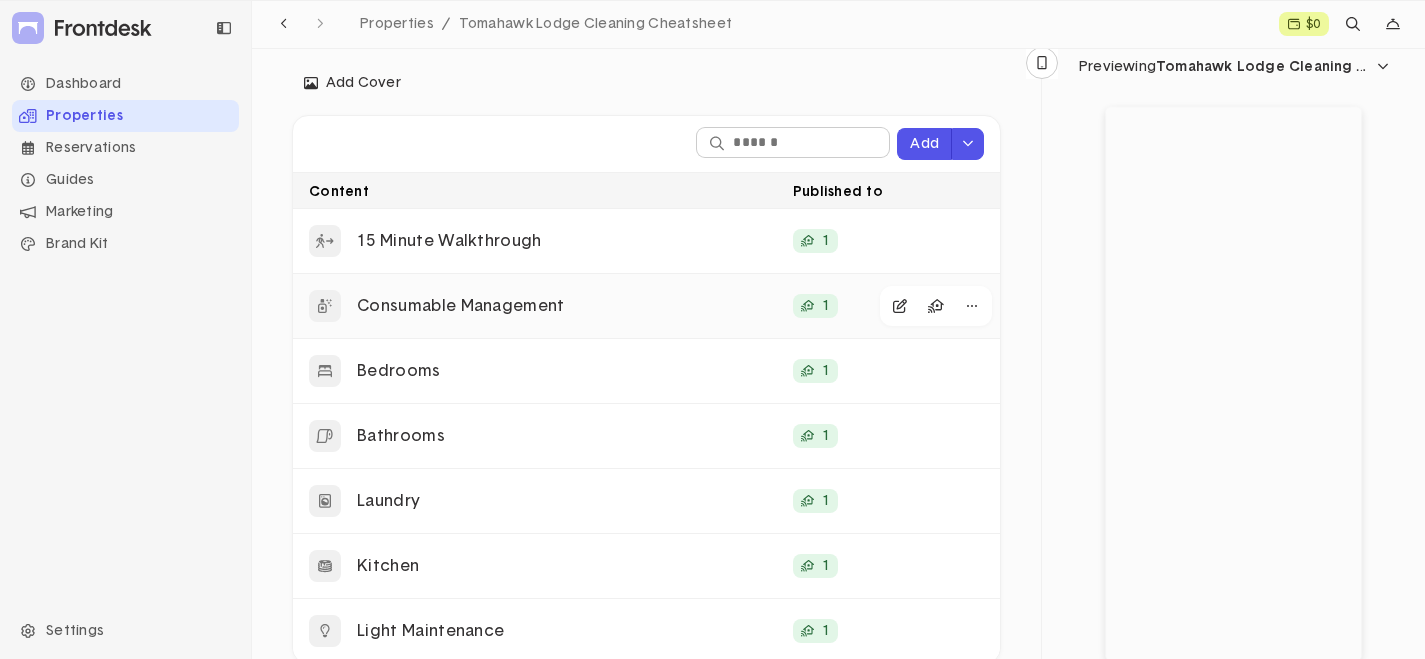 click on "Consumable Management" 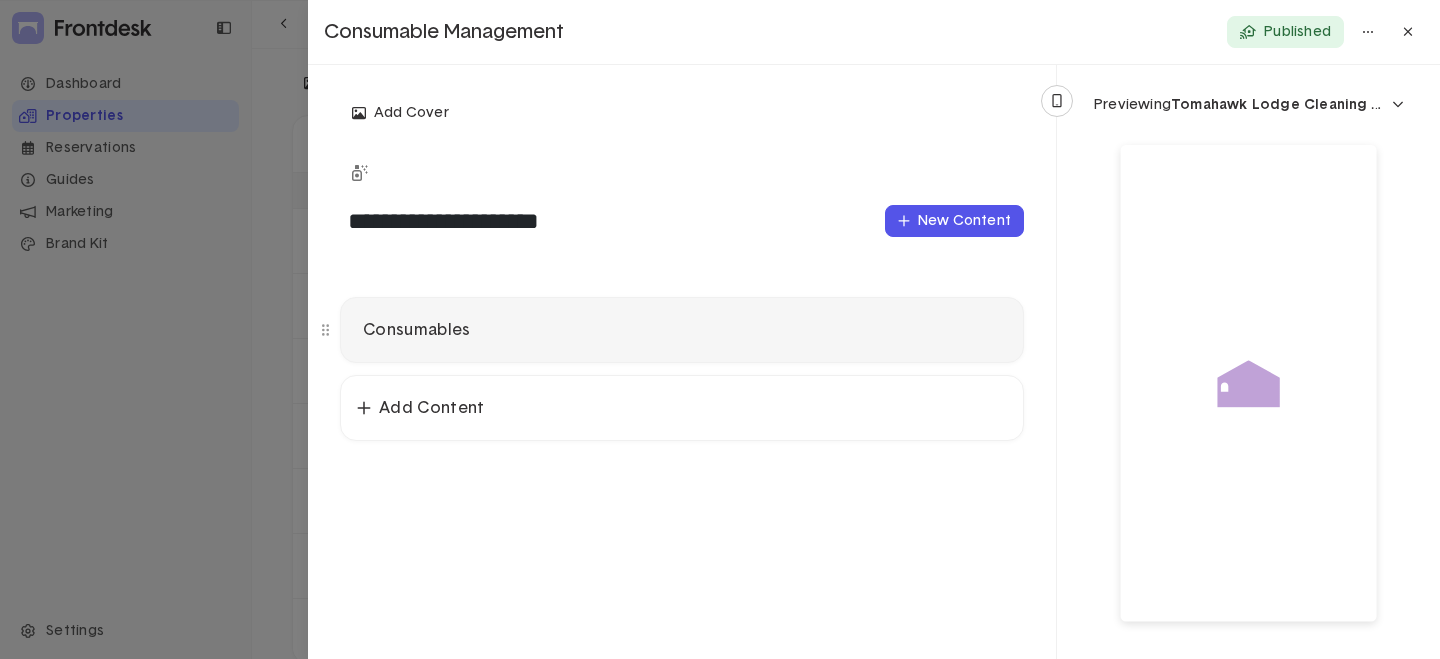 click on "Consumables" 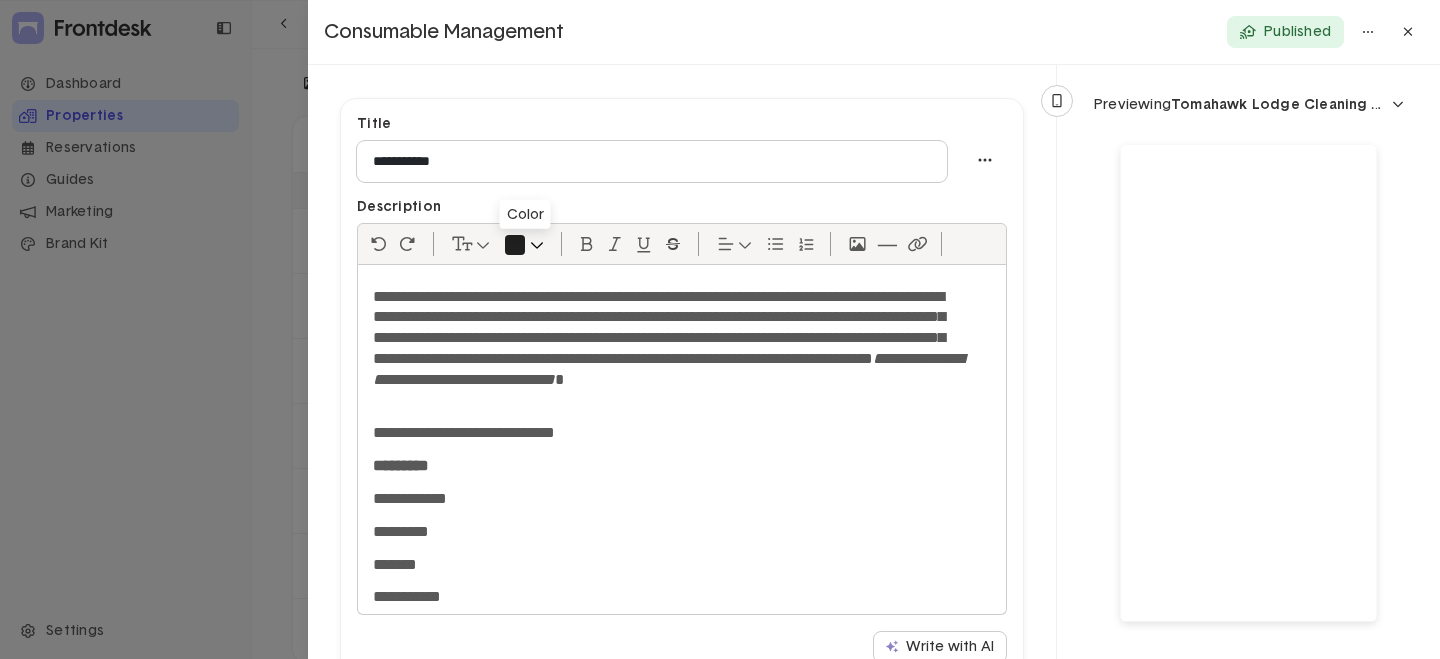 scroll, scrollTop: 200, scrollLeft: 0, axis: vertical 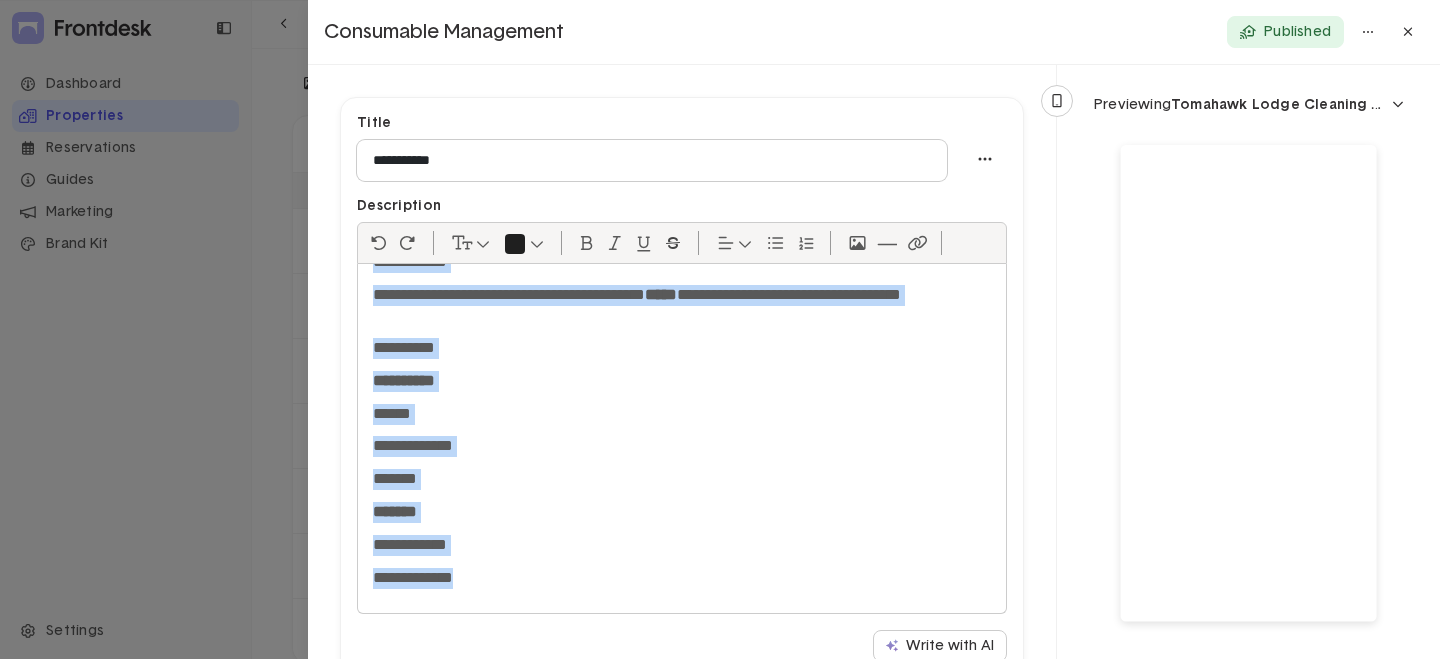 drag, startPoint x: 371, startPoint y: 291, endPoint x: 693, endPoint y: 615, distance: 456.79318 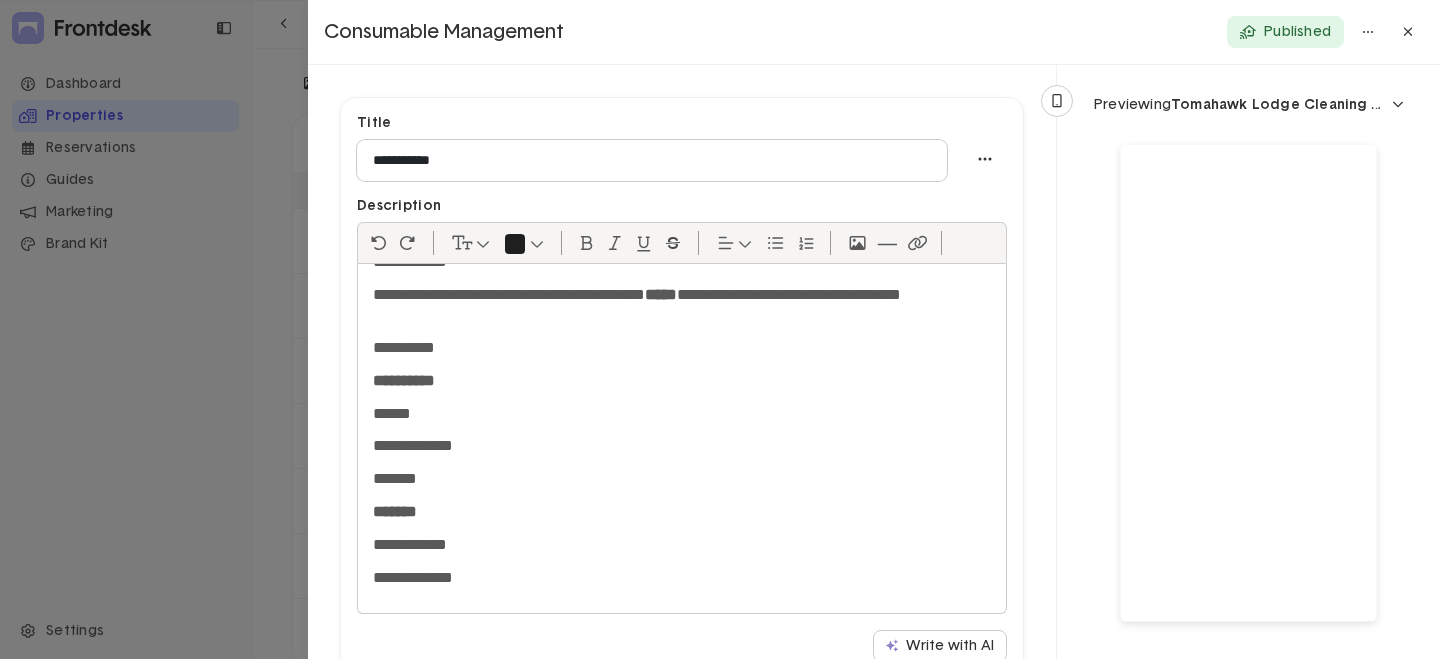 click on "**********" 